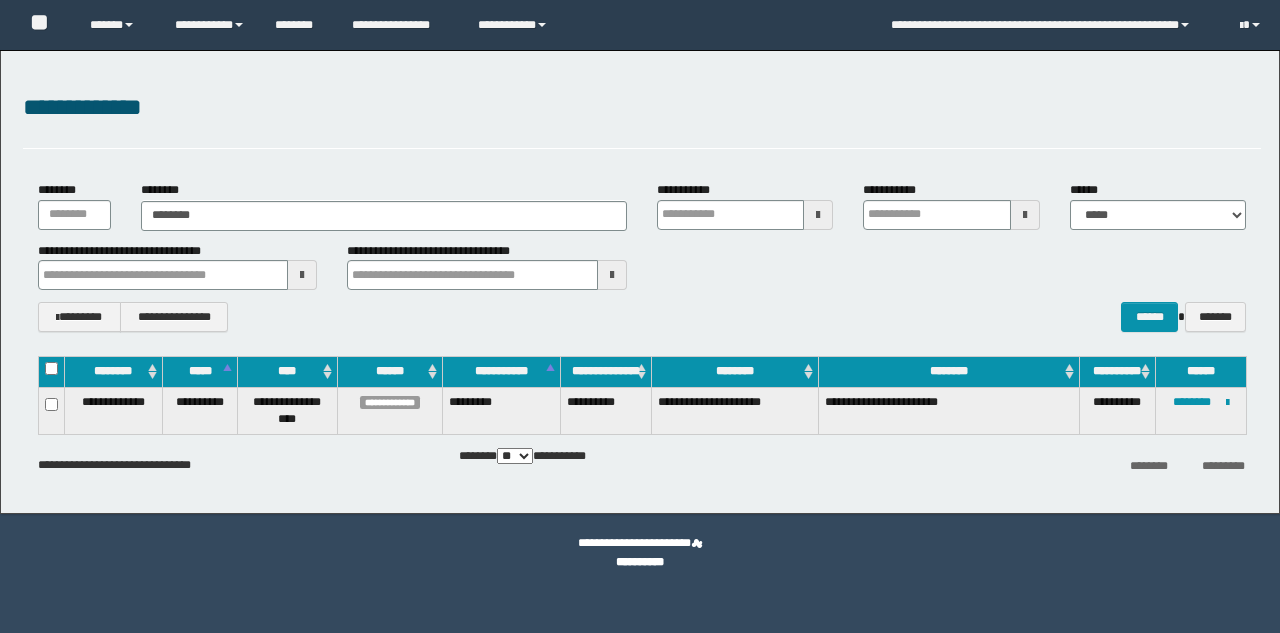scroll, scrollTop: 0, scrollLeft: 0, axis: both 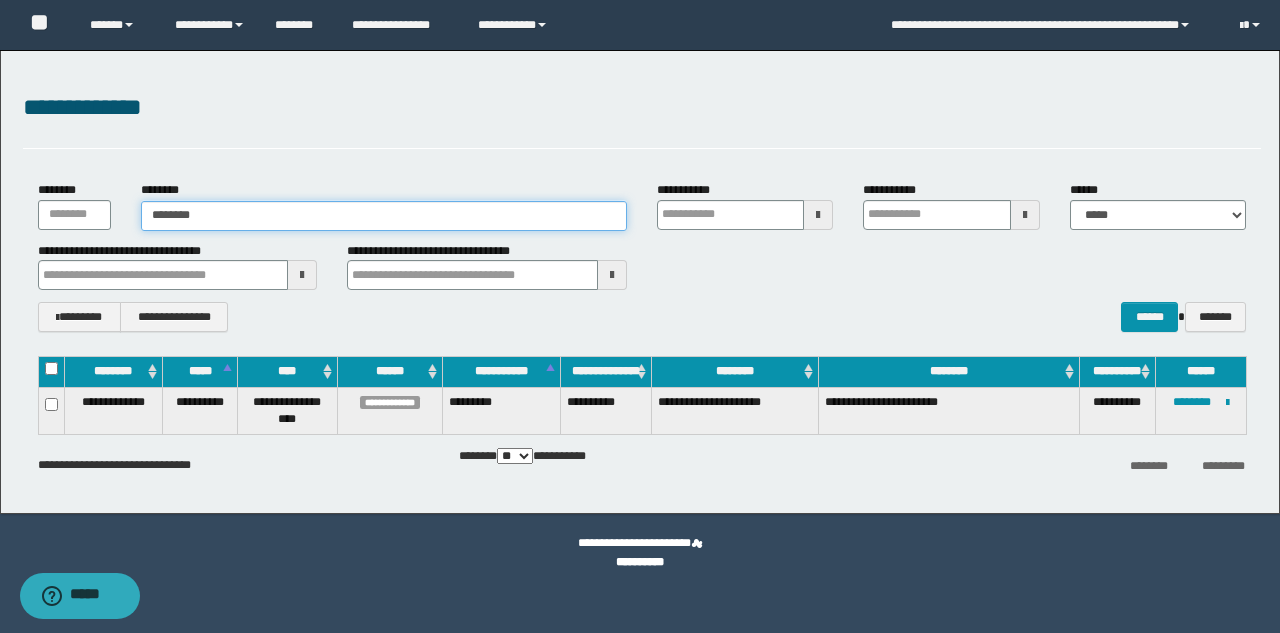 click on "********" at bounding box center (384, 216) 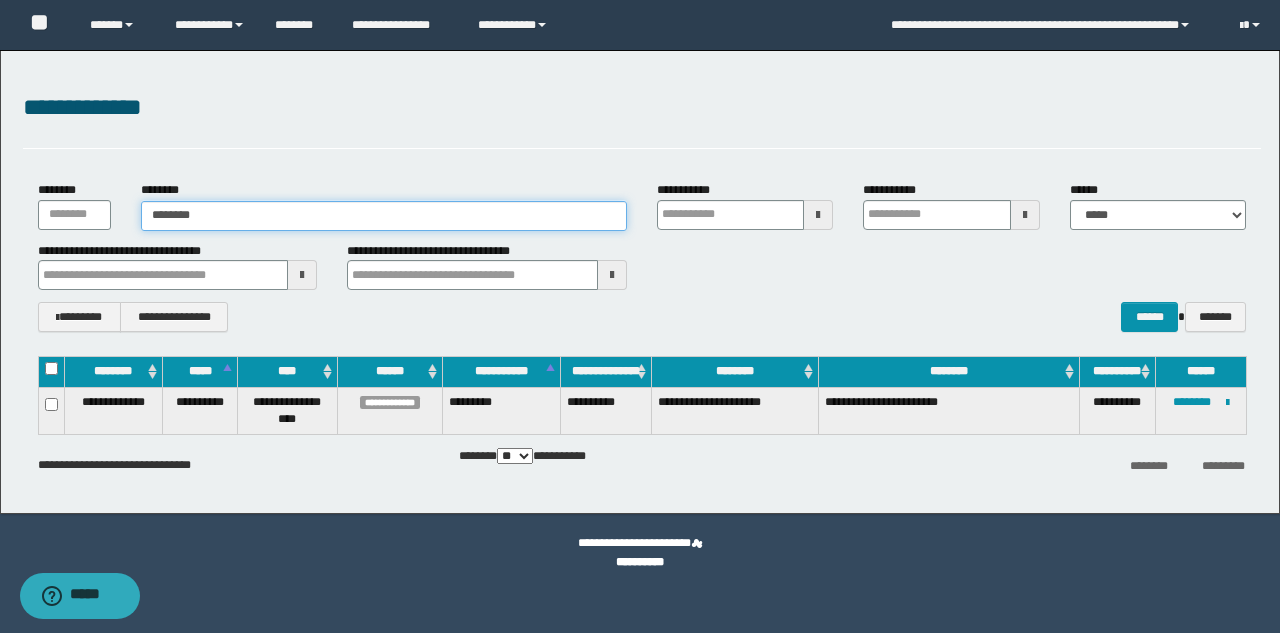 click on "********" at bounding box center [384, 216] 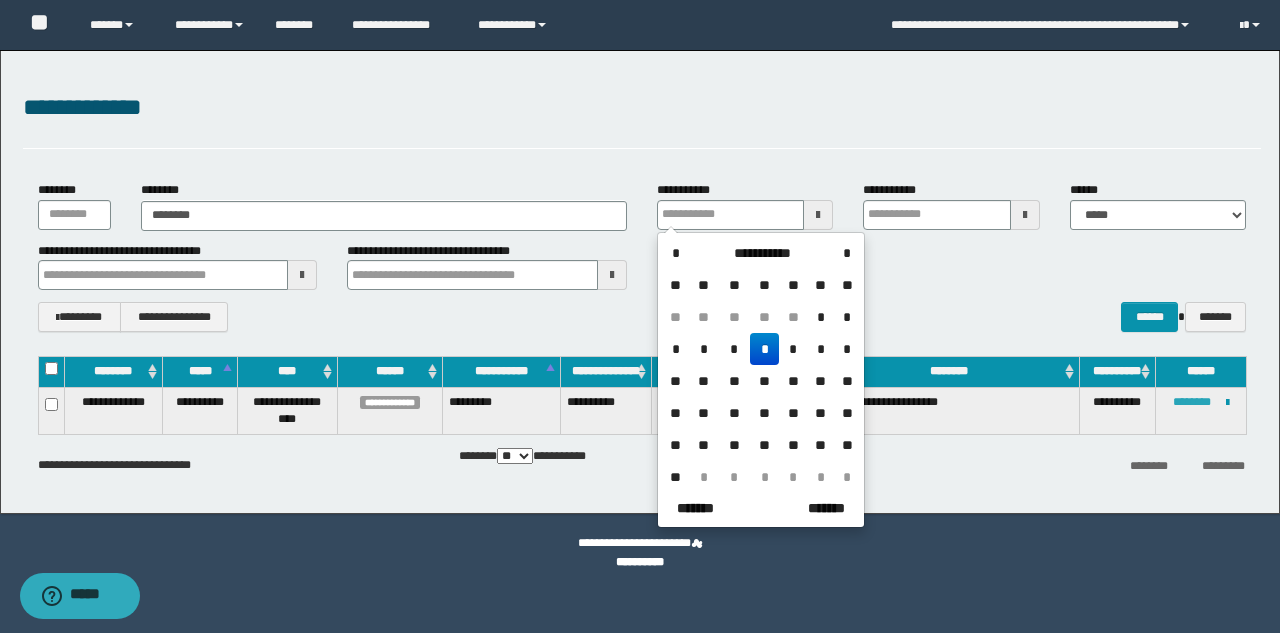 click on "********" at bounding box center [1192, 402] 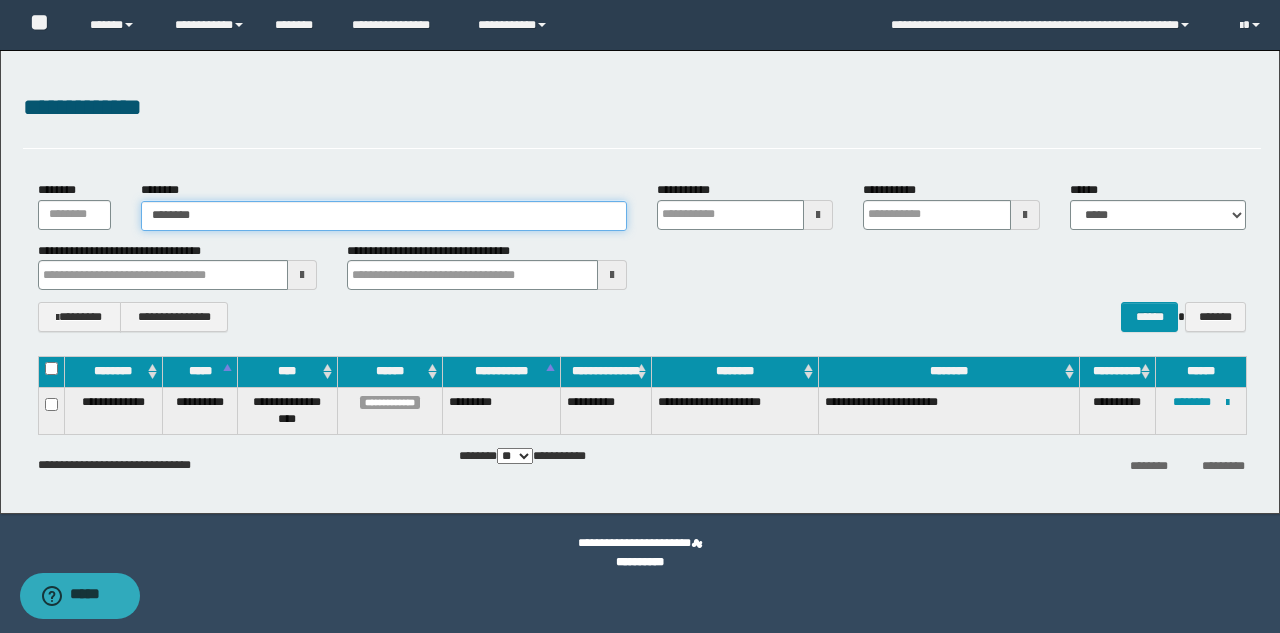 click on "********" at bounding box center [384, 216] 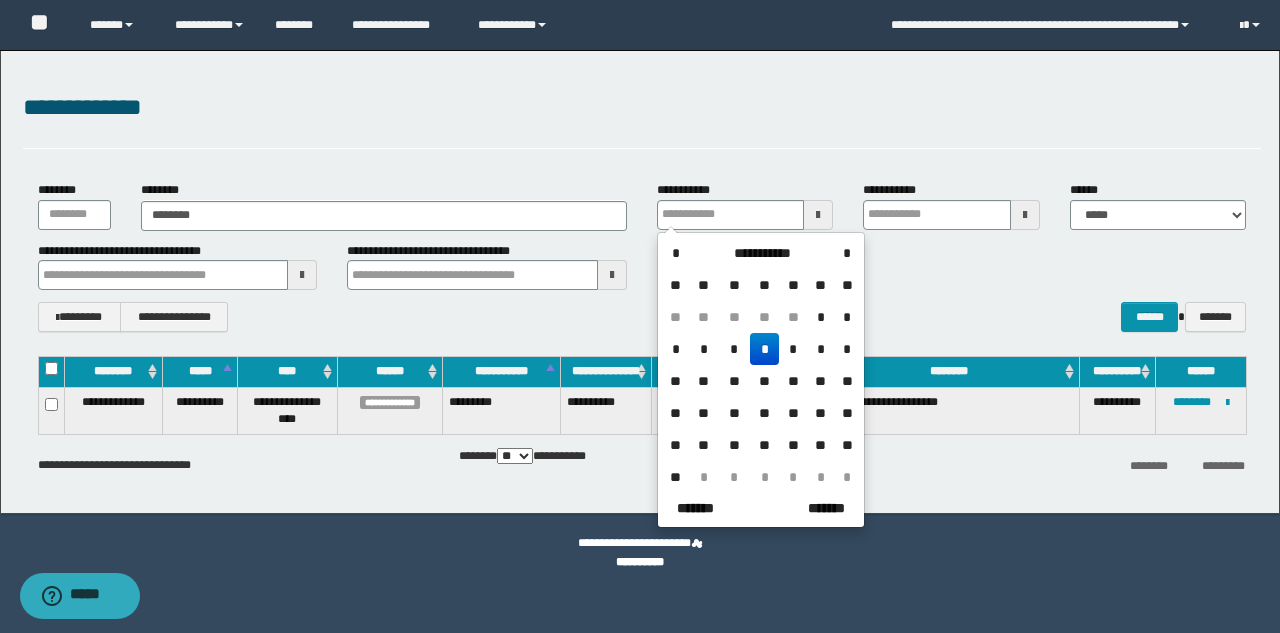 click on "**********" at bounding box center [642, 317] 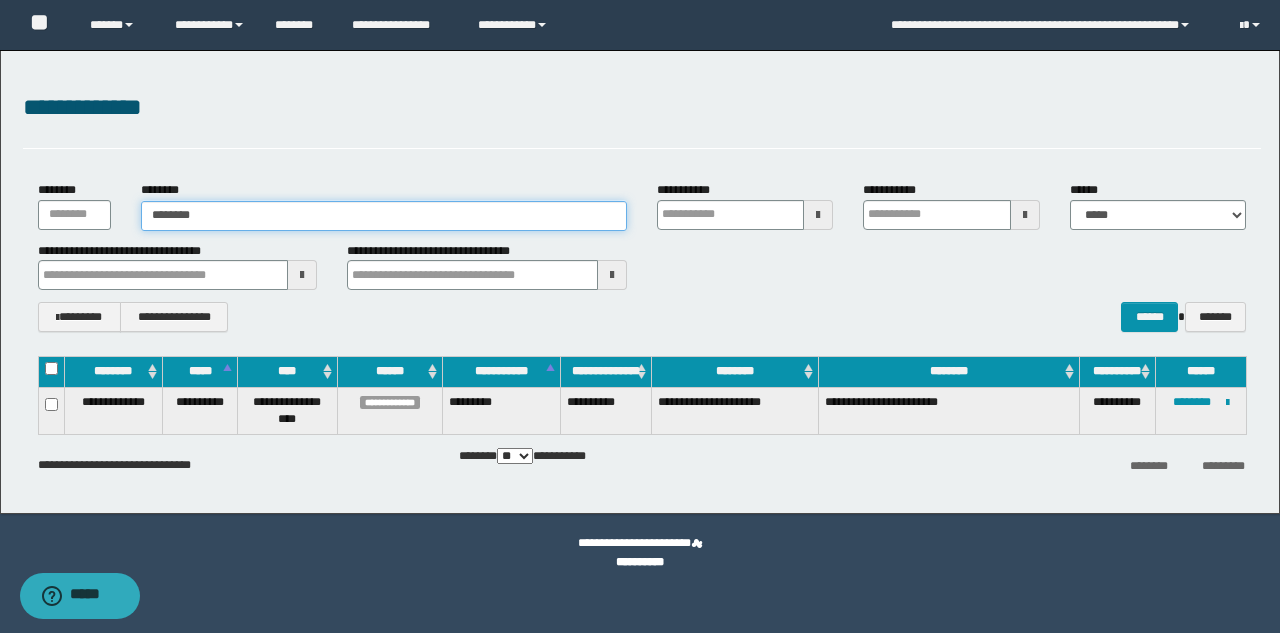 click on "********" at bounding box center [384, 216] 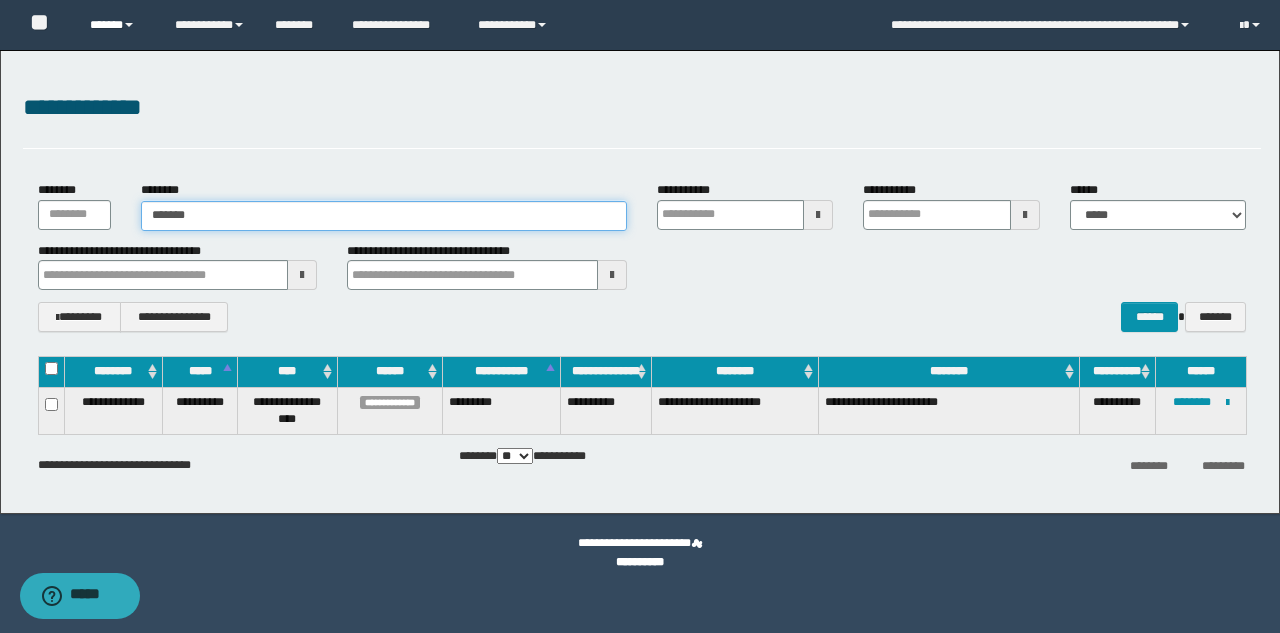 type on "********" 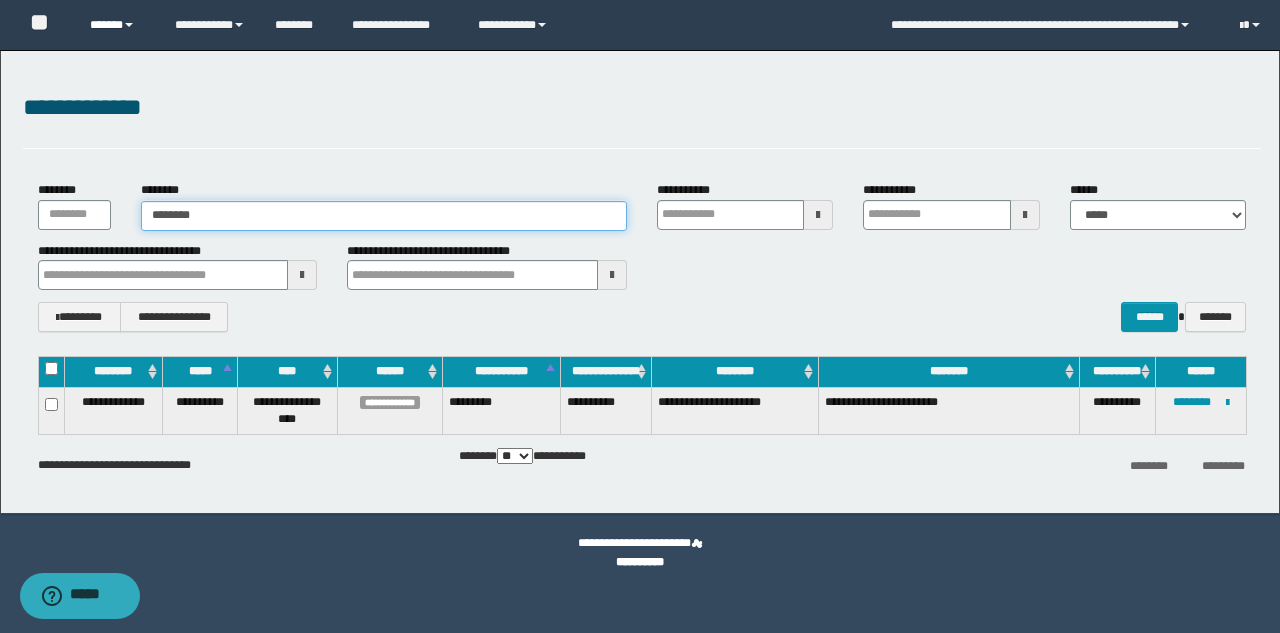 type on "********" 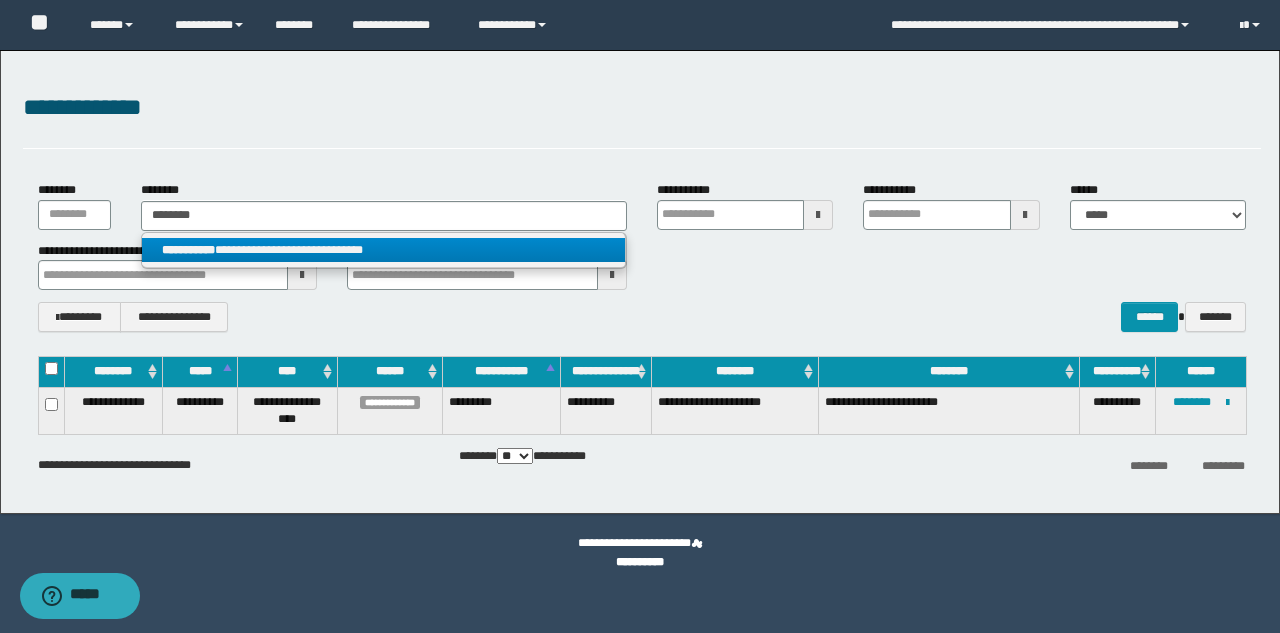 click on "**********" at bounding box center (383, 250) 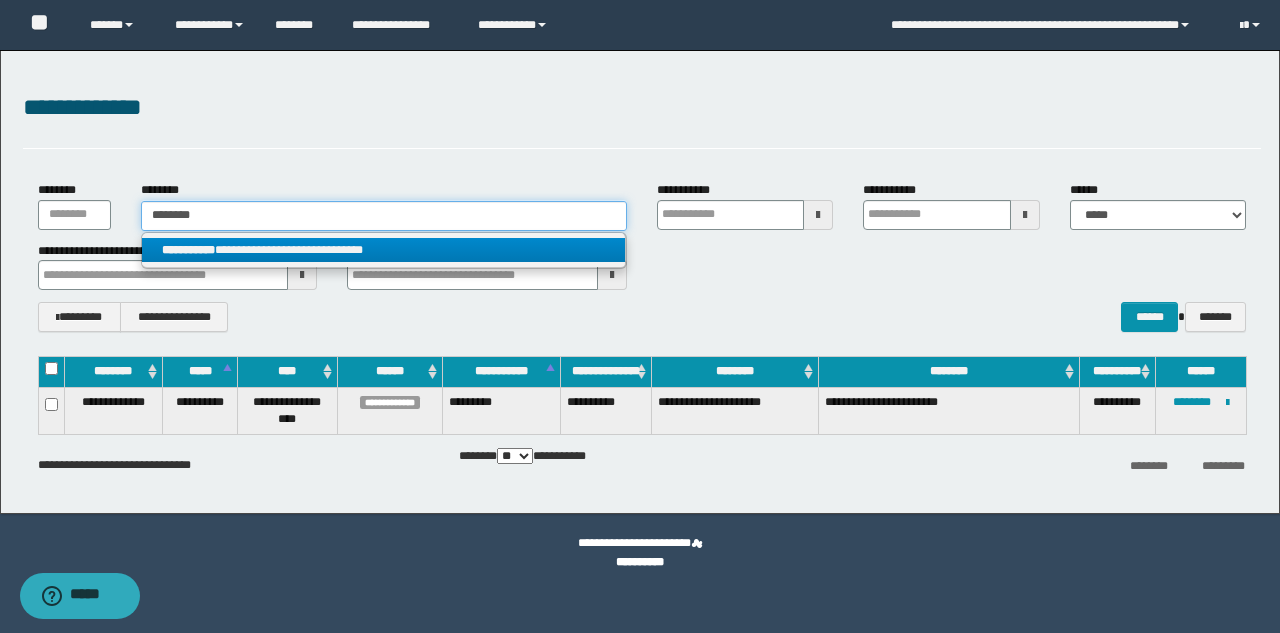 type 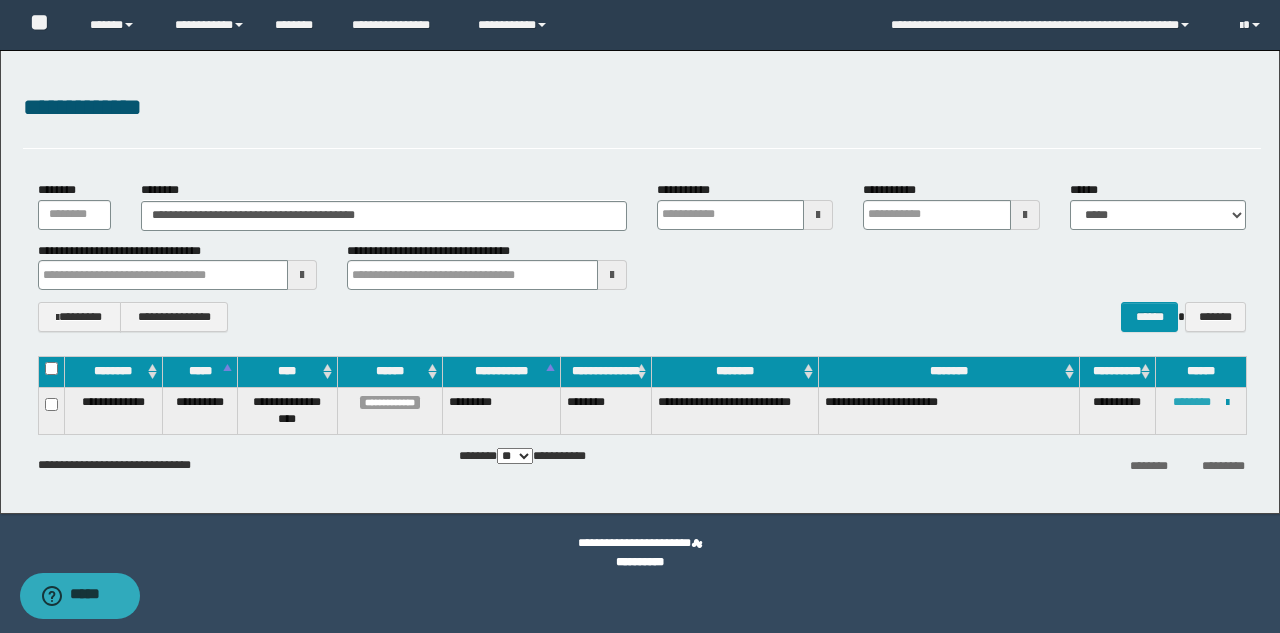 click on "********" at bounding box center [1192, 402] 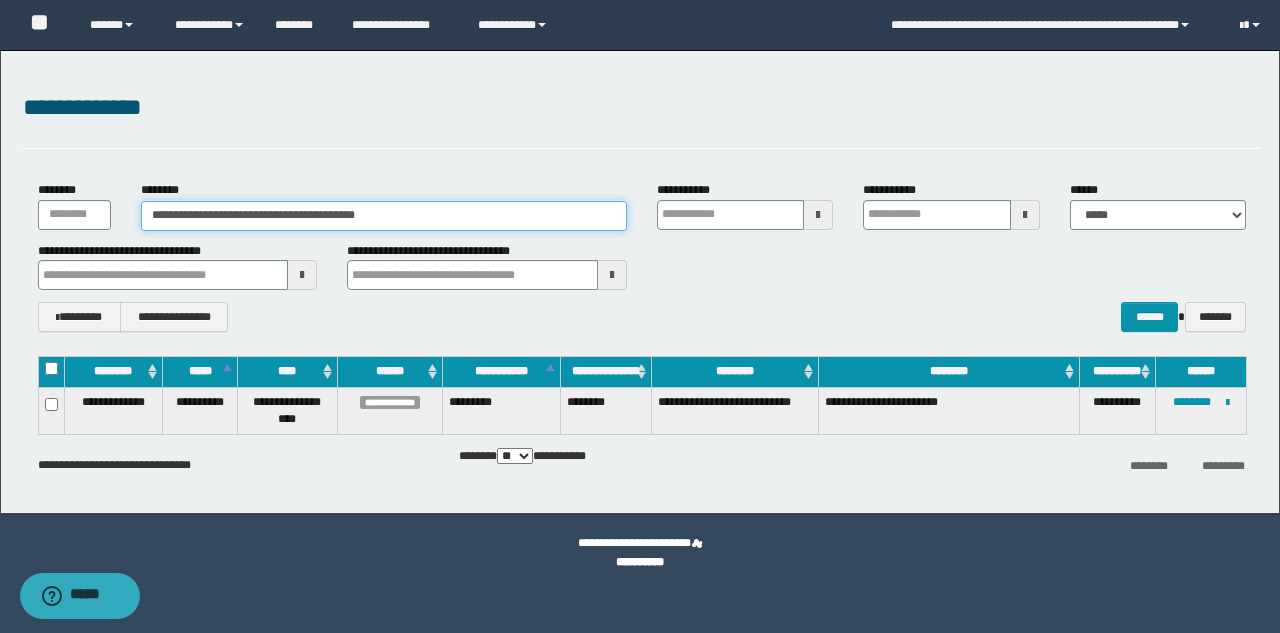drag, startPoint x: 380, startPoint y: 219, endPoint x: 154, endPoint y: 185, distance: 228.54321 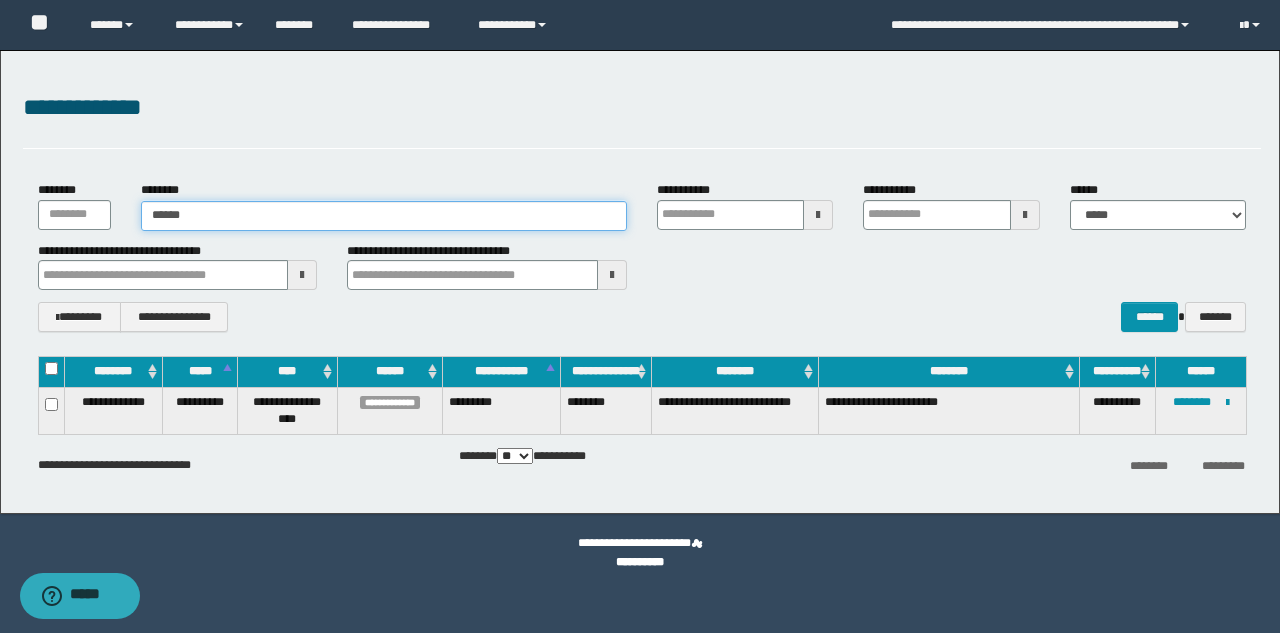 click on "******" at bounding box center (384, 216) 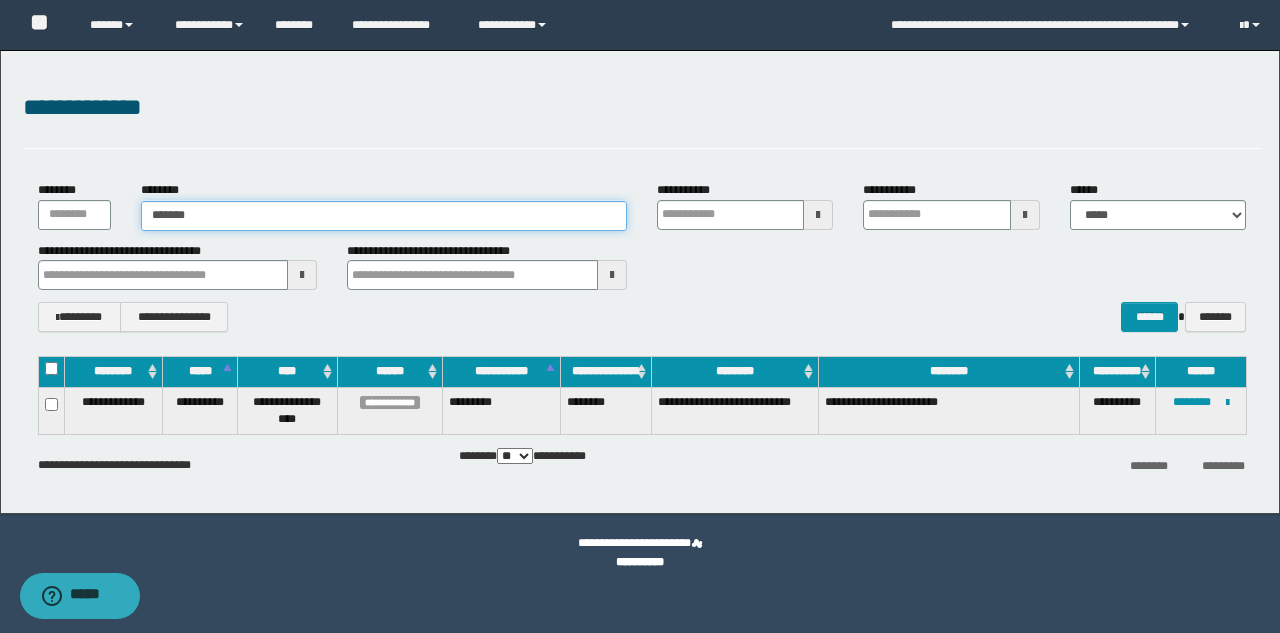 type on "*******" 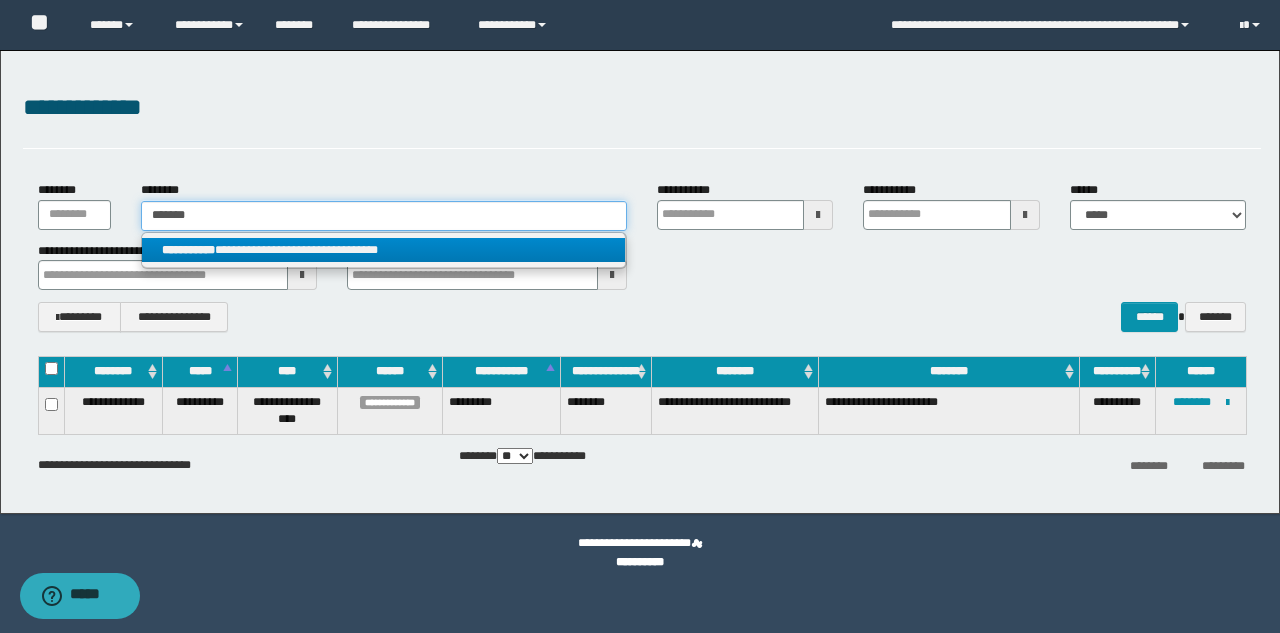 type on "*******" 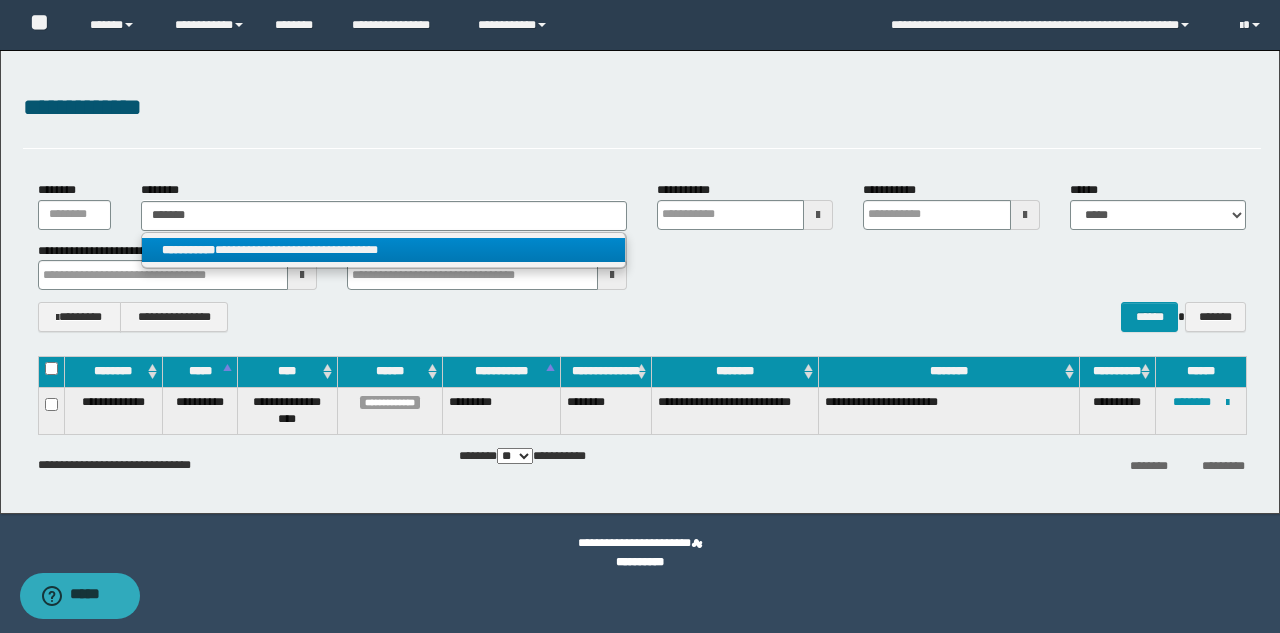 click on "**********" at bounding box center [188, 250] 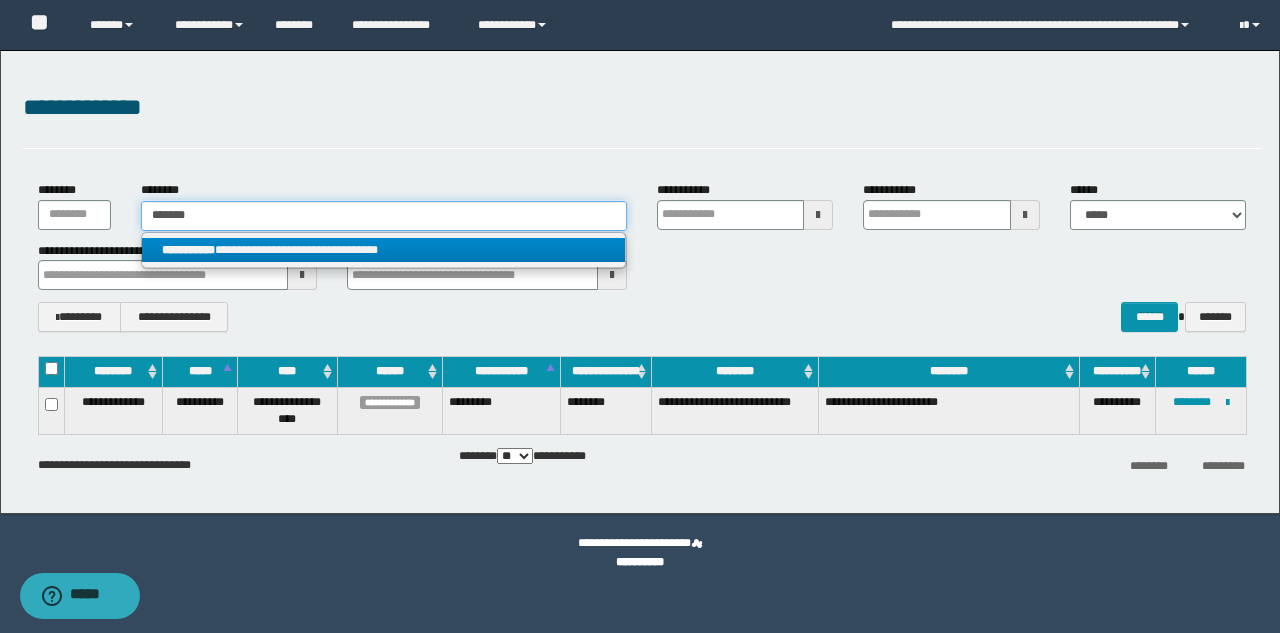 type 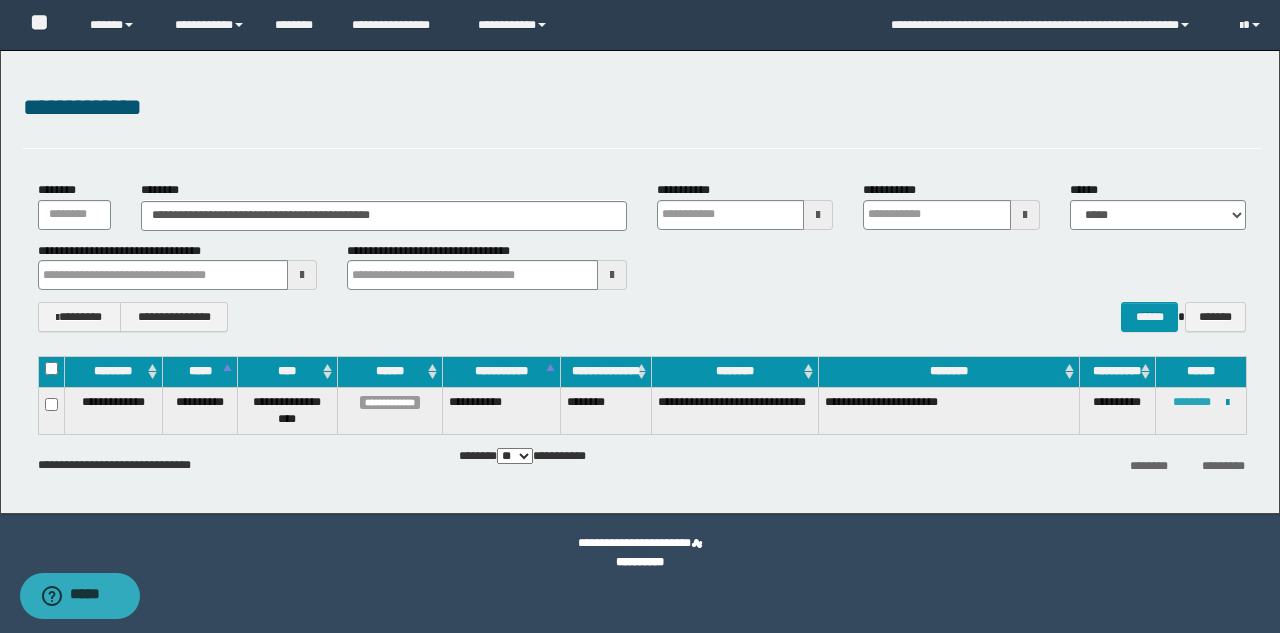 click on "********" at bounding box center [1192, 402] 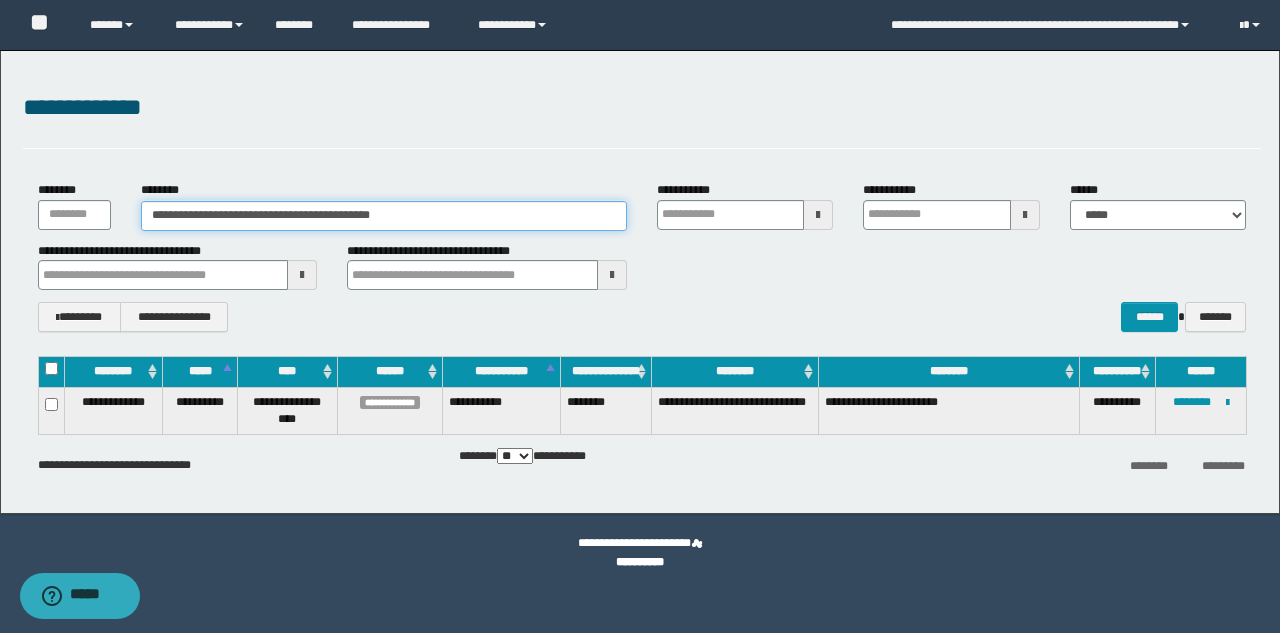 drag, startPoint x: 403, startPoint y: 206, endPoint x: 0, endPoint y: 144, distance: 407.74133 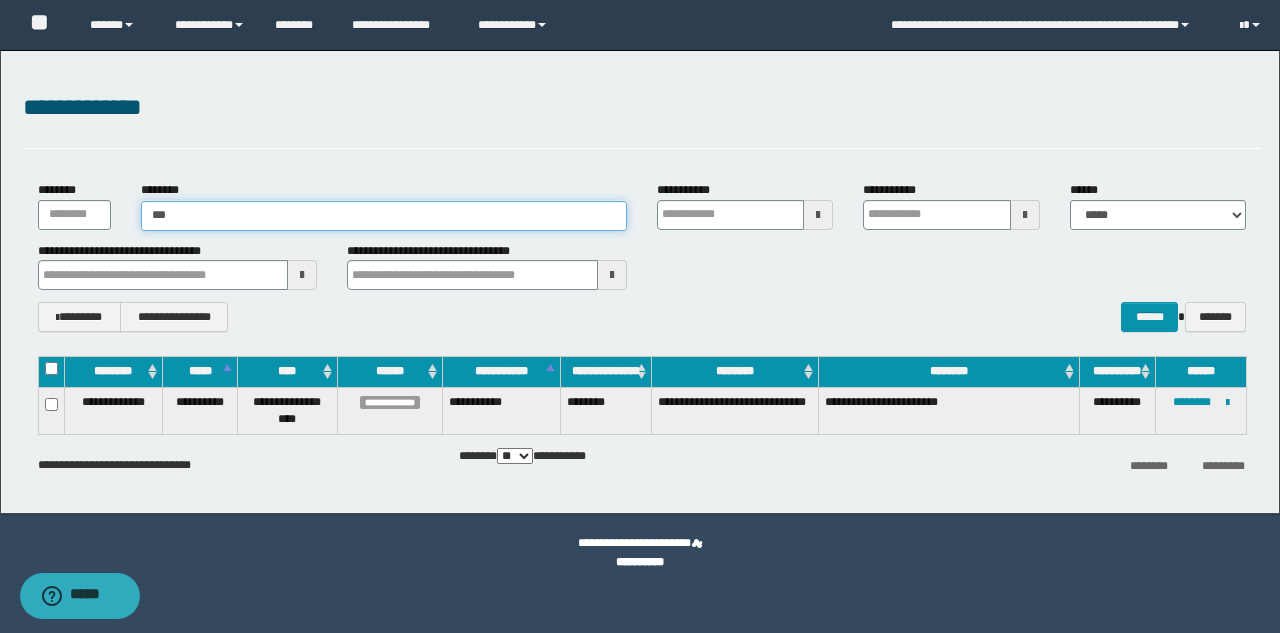 type on "****" 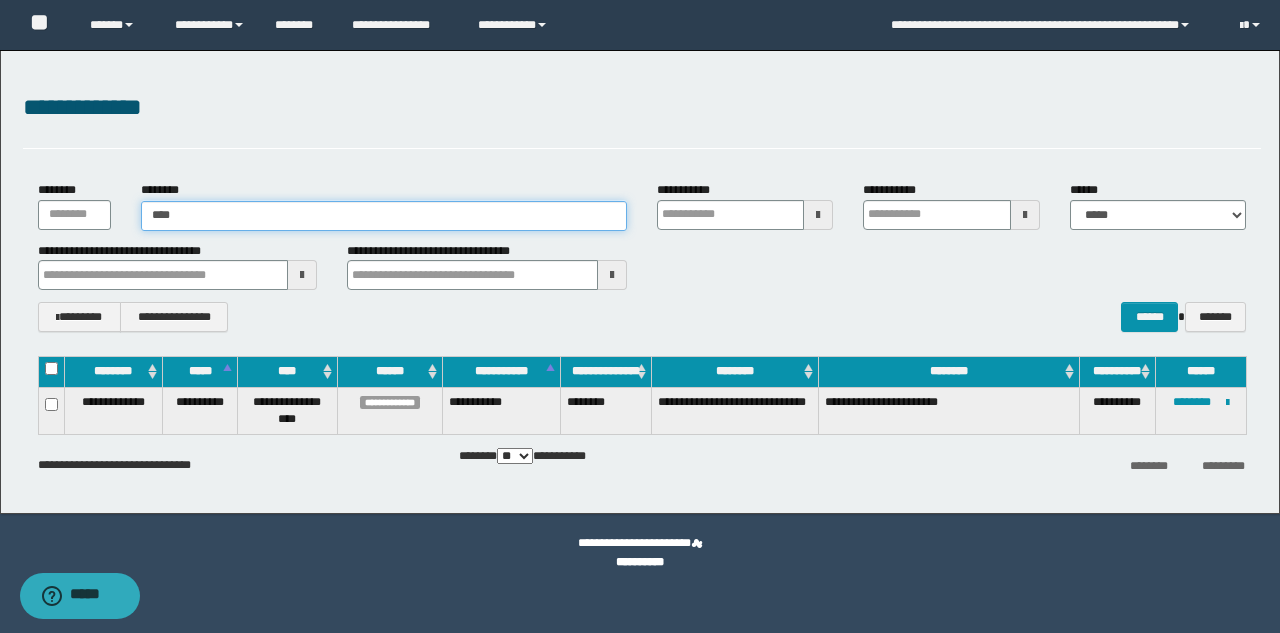 click on "****" at bounding box center [384, 216] 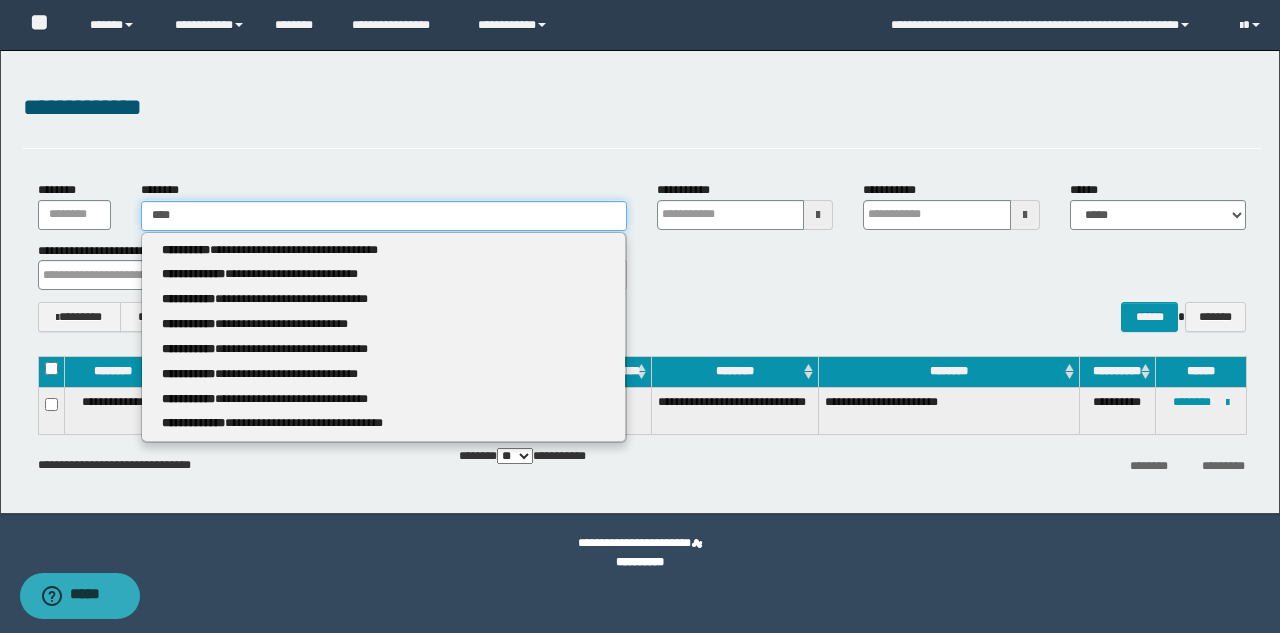 type on "****" 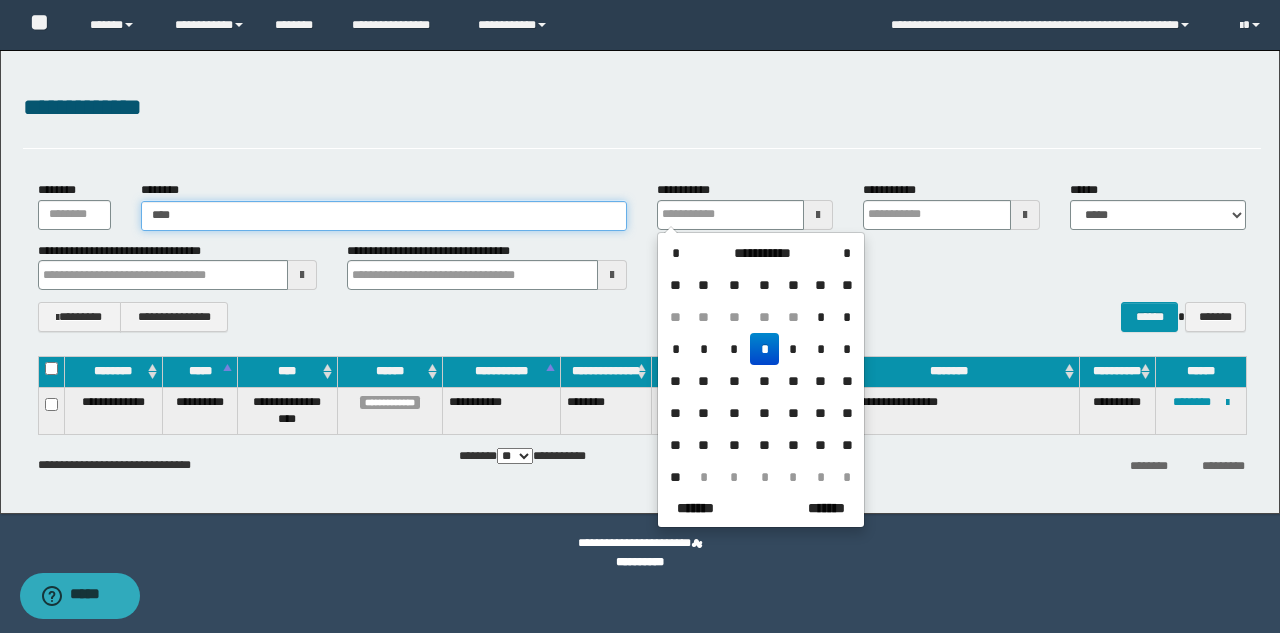 type on "****" 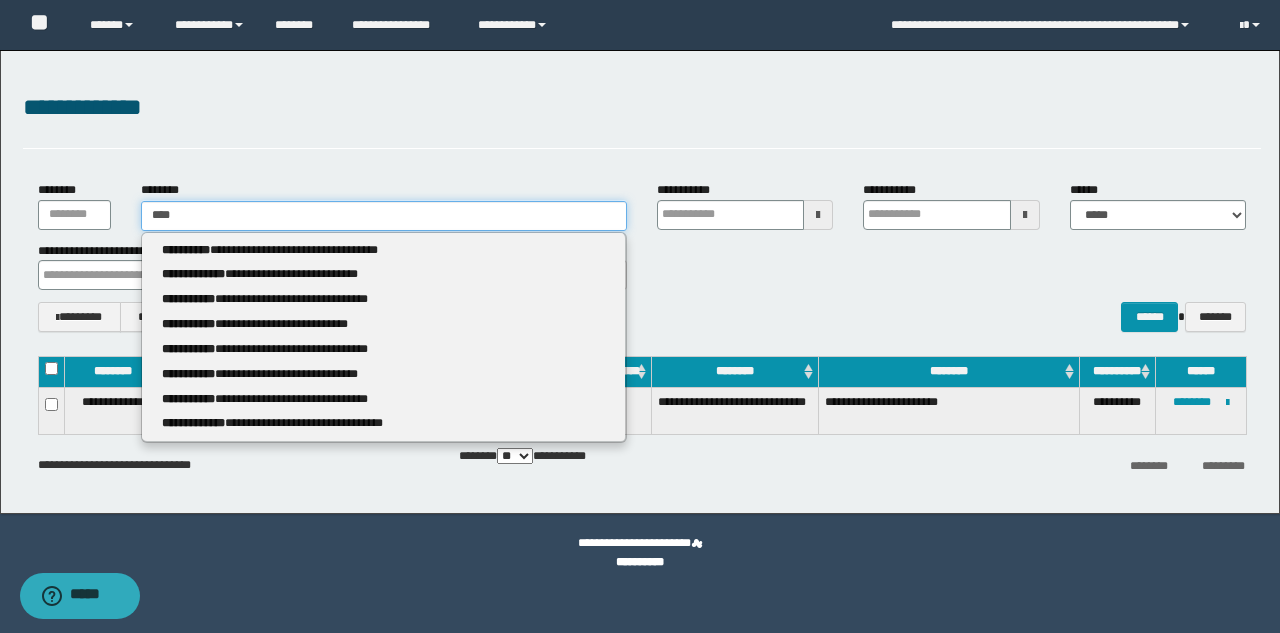 click on "****" at bounding box center (384, 216) 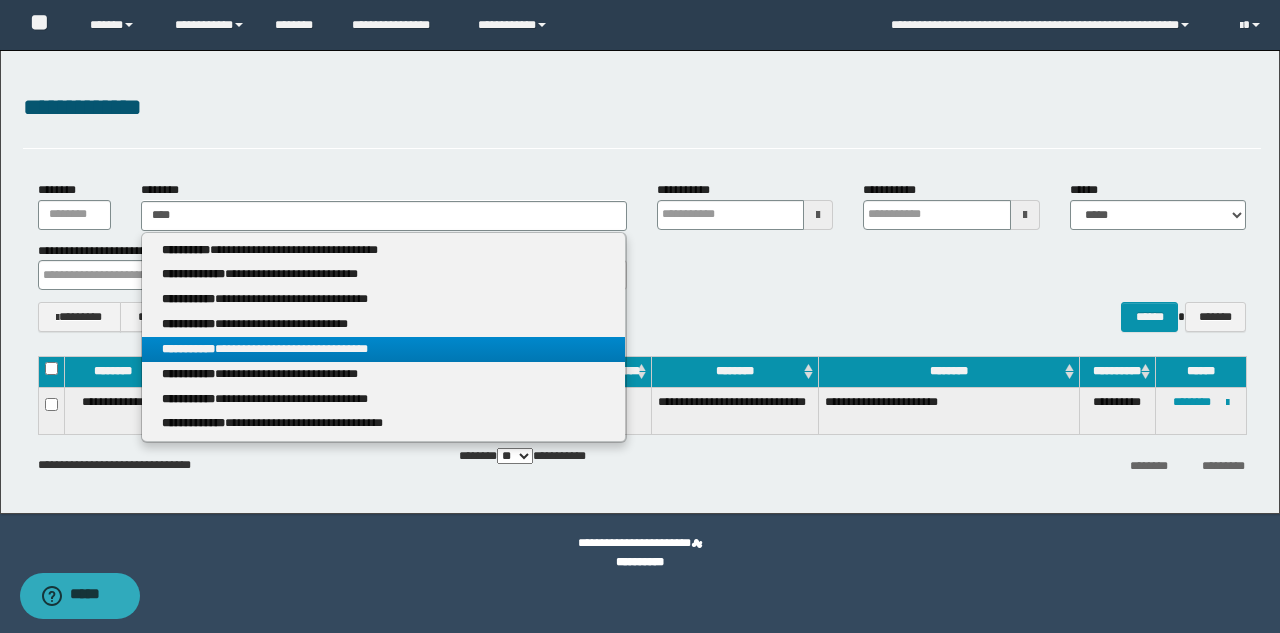 click on "**********" at bounding box center [383, 349] 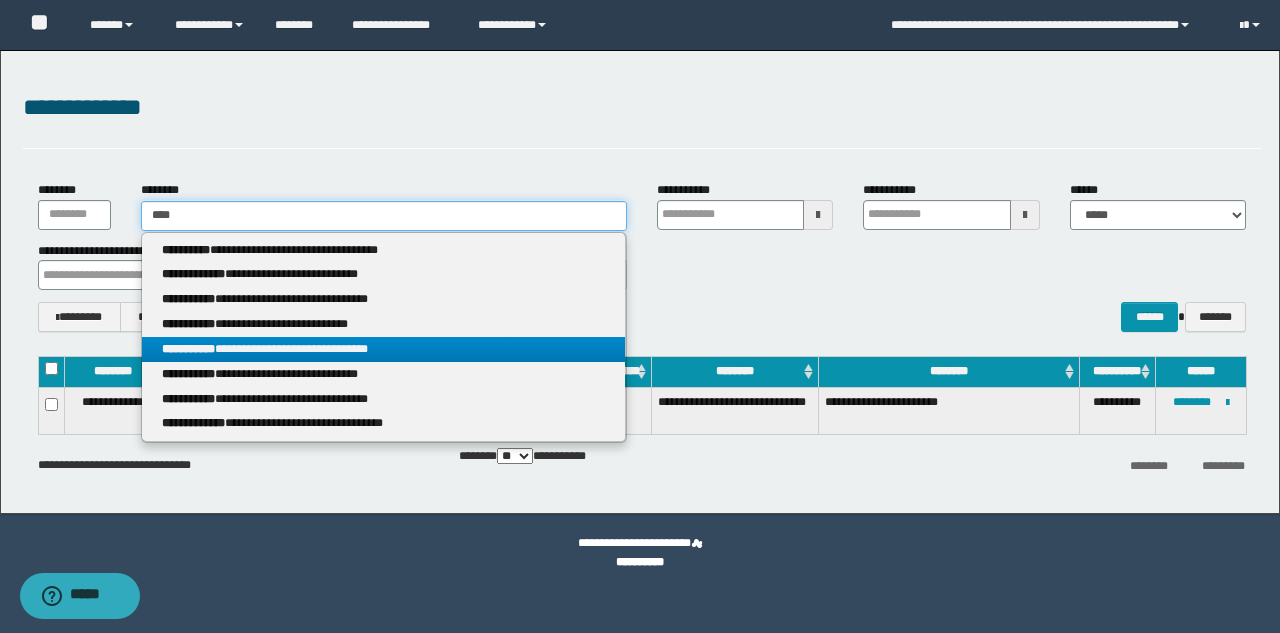 type 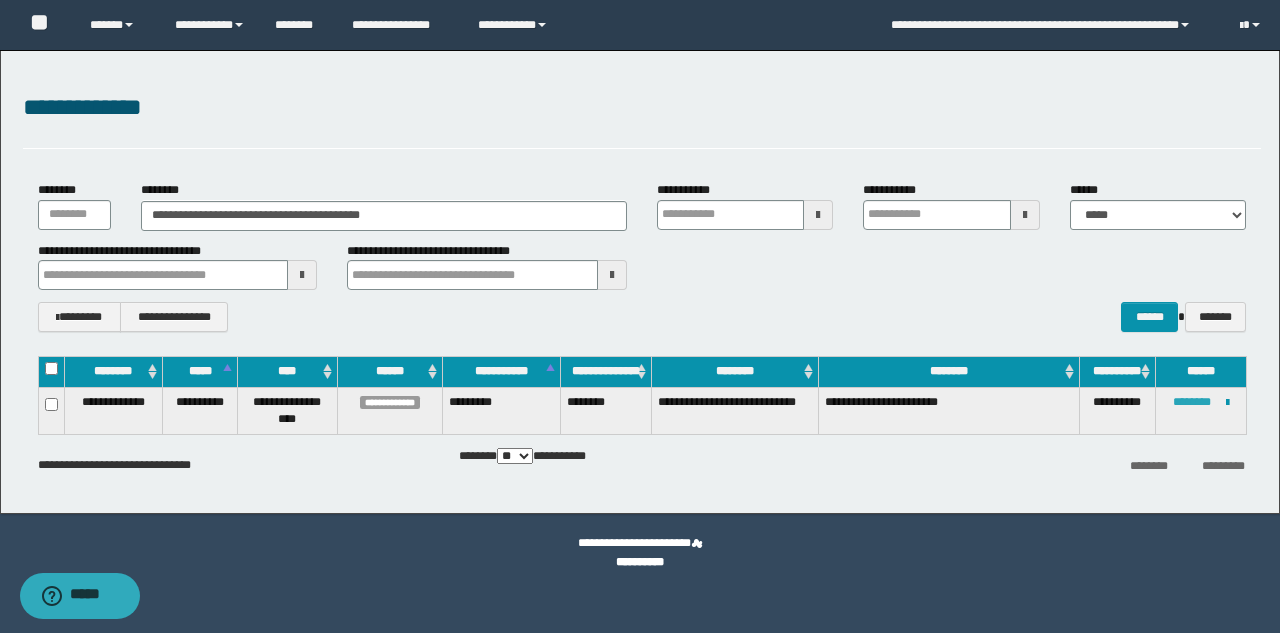 click on "********" at bounding box center [1192, 402] 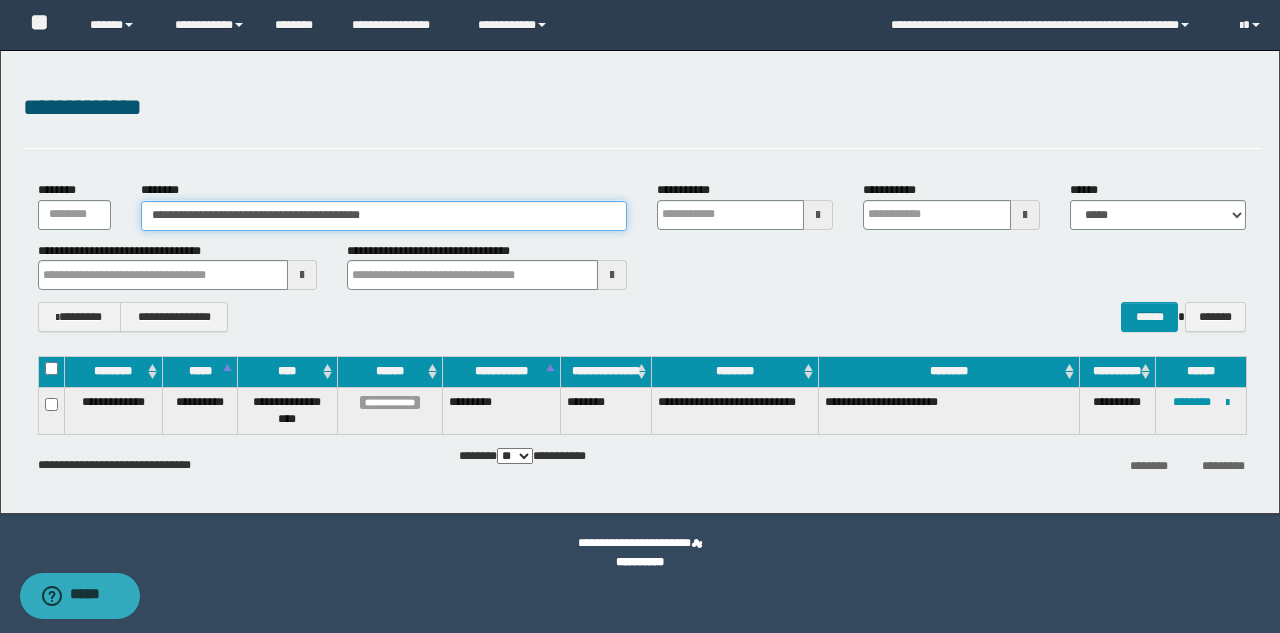 drag, startPoint x: 397, startPoint y: 212, endPoint x: 0, endPoint y: 219, distance: 397.0617 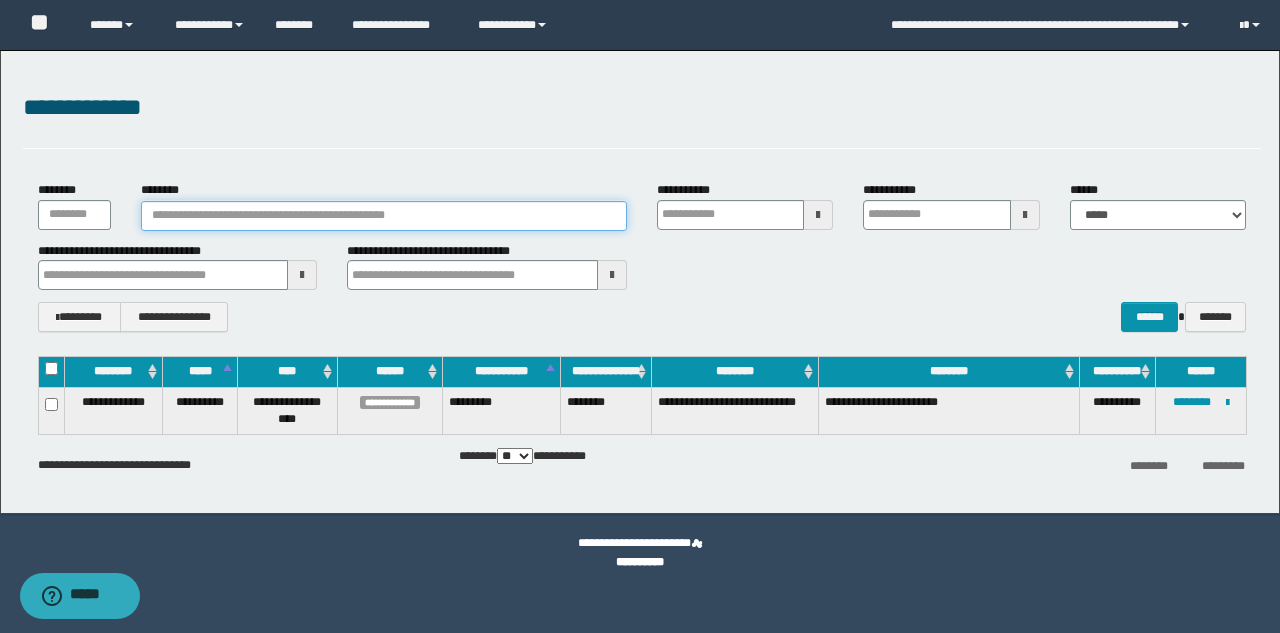 type 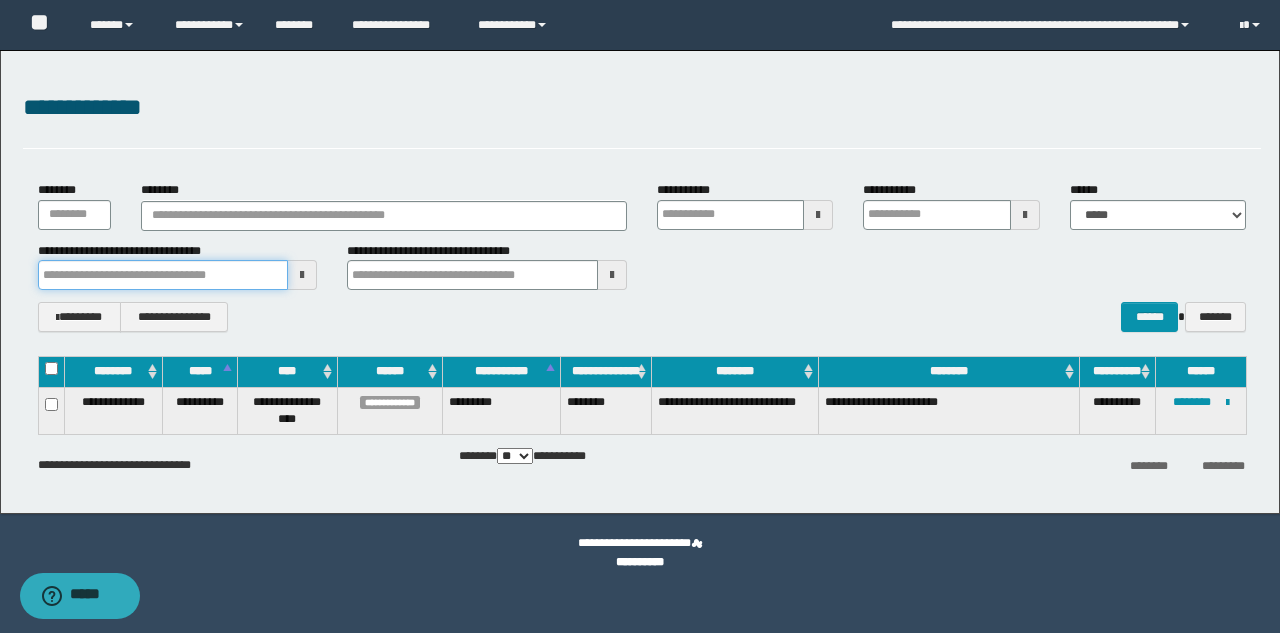 click at bounding box center (163, 275) 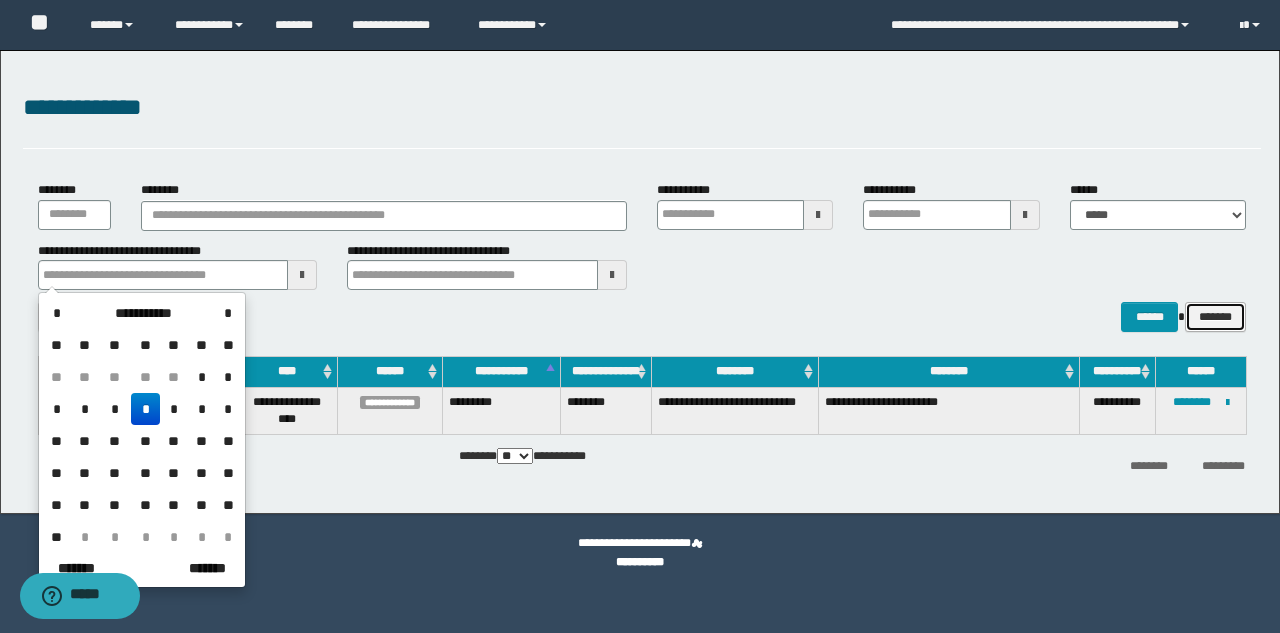 click on "*******" at bounding box center (1215, 317) 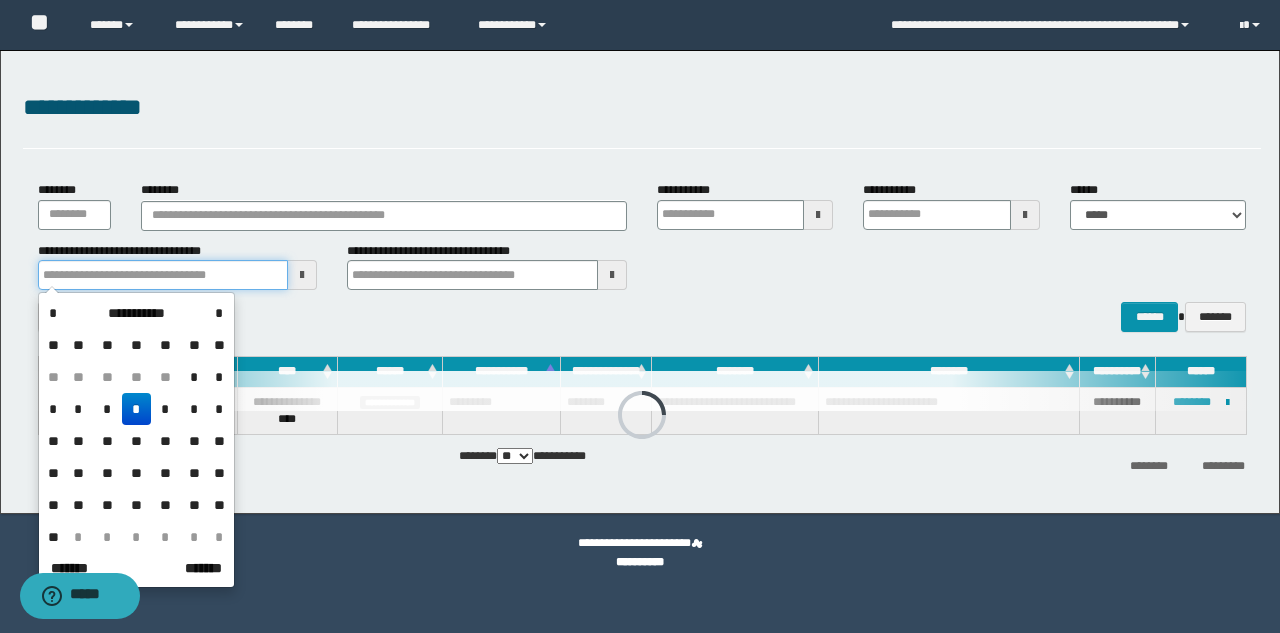 click at bounding box center (163, 275) 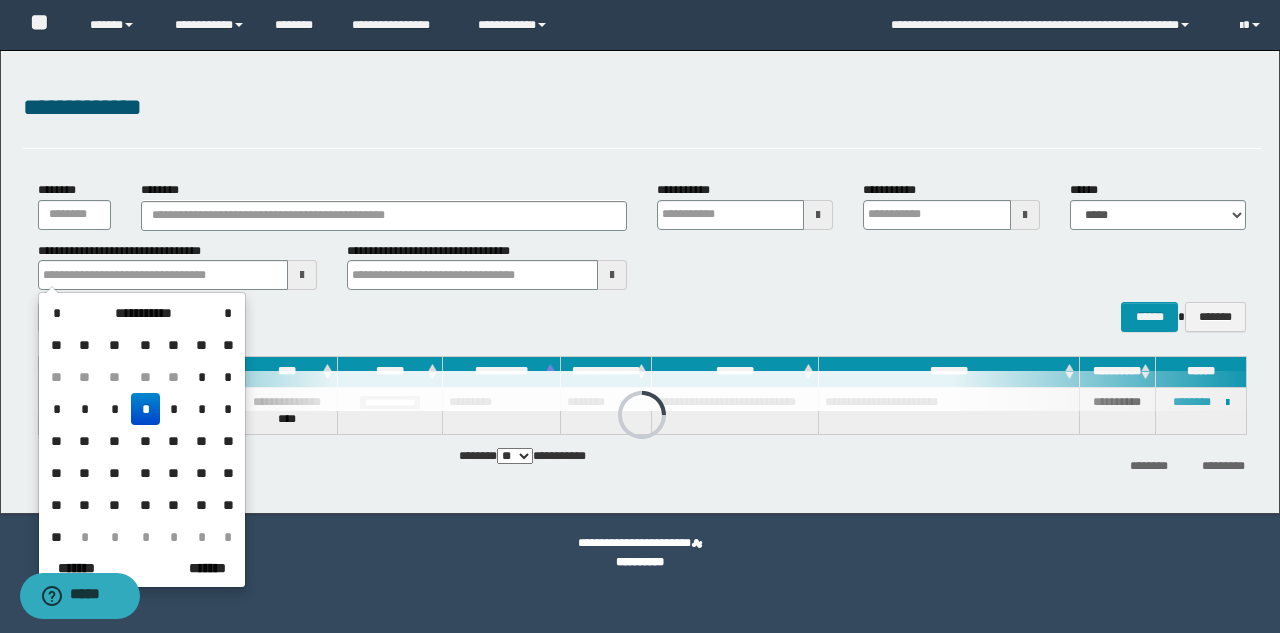 click on "*" at bounding box center (145, 409) 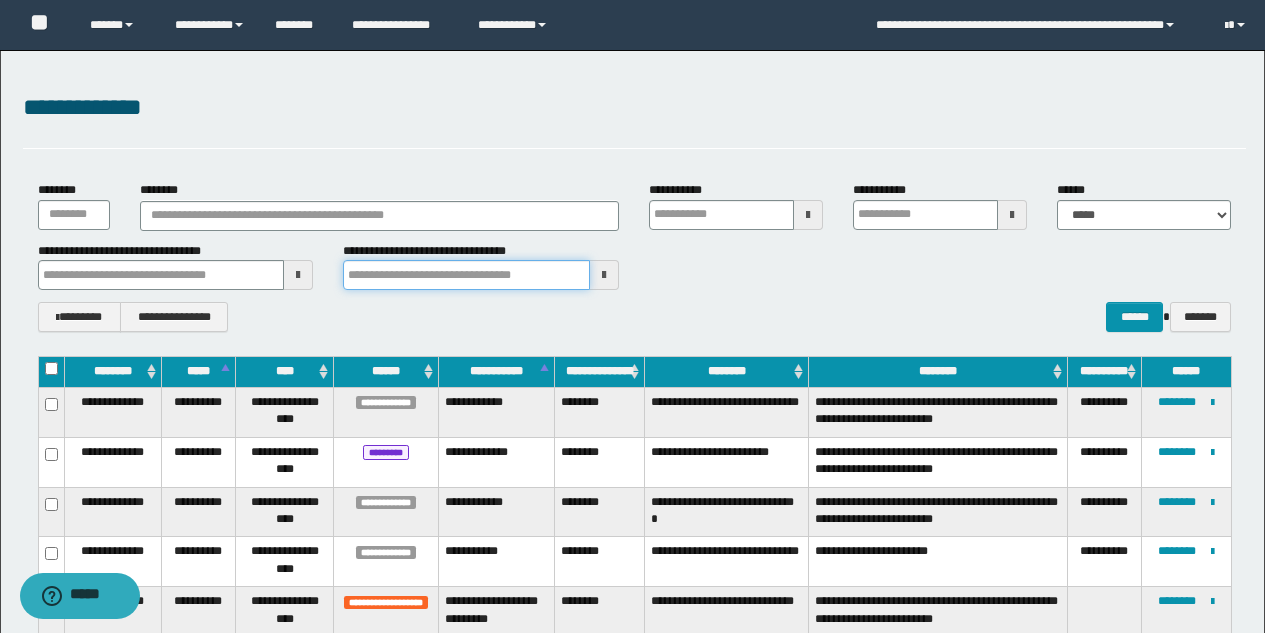 click at bounding box center (466, 275) 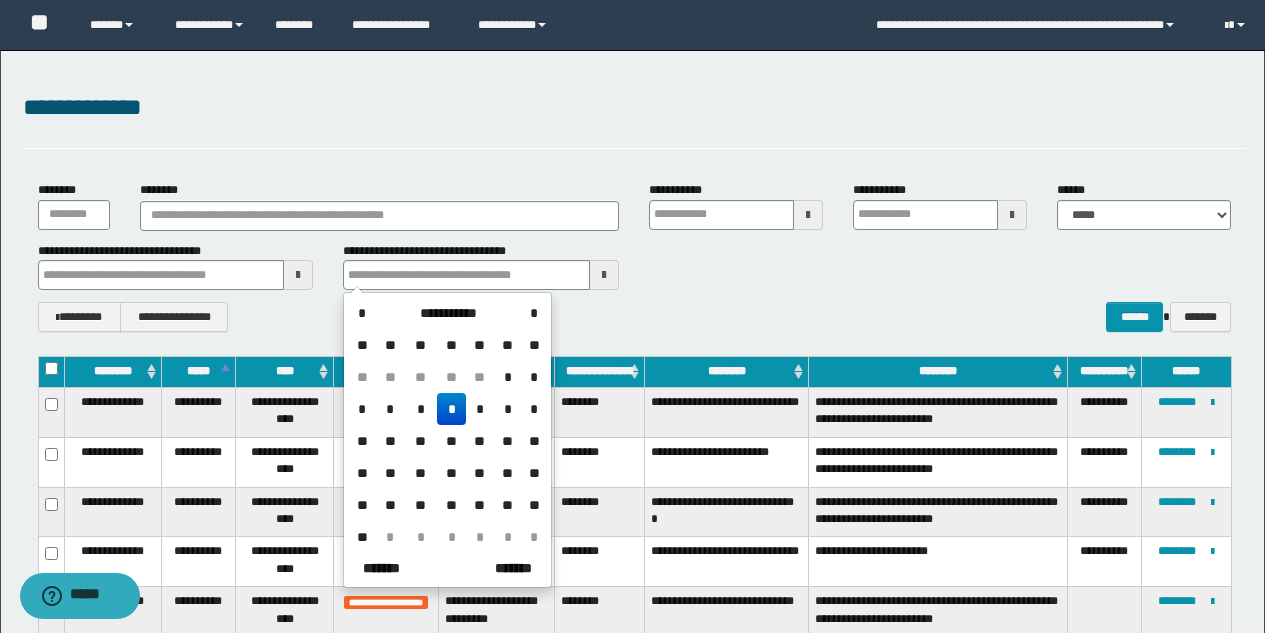 click on "*" at bounding box center (451, 409) 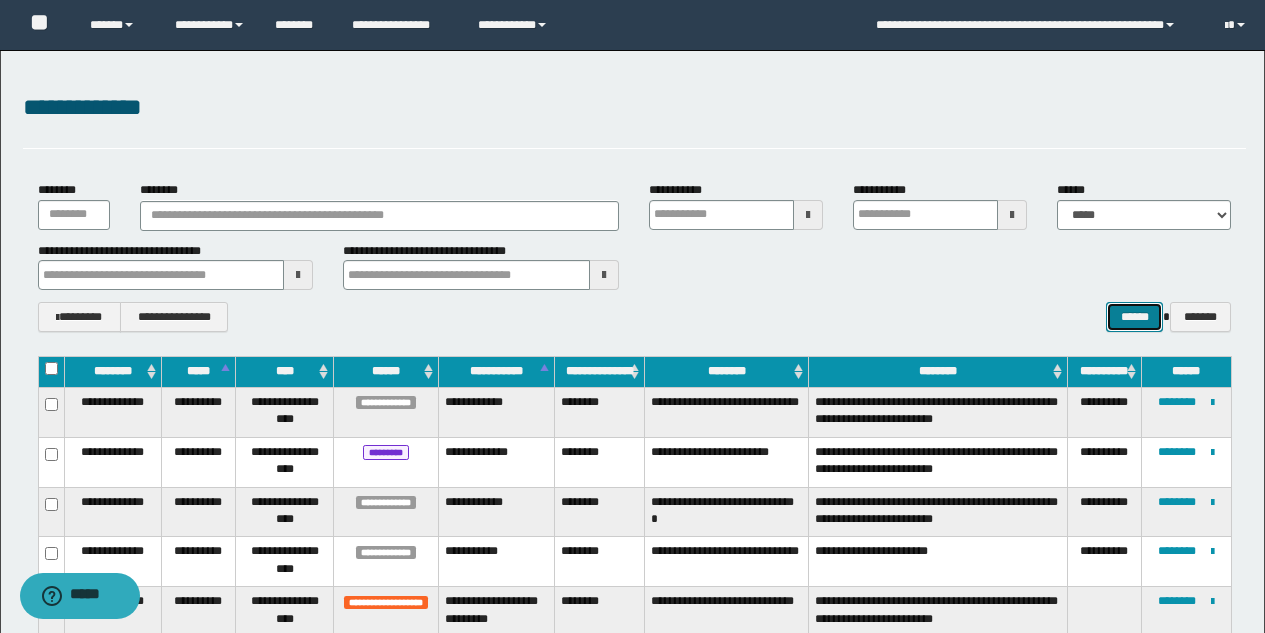 click on "******" at bounding box center (1134, 317) 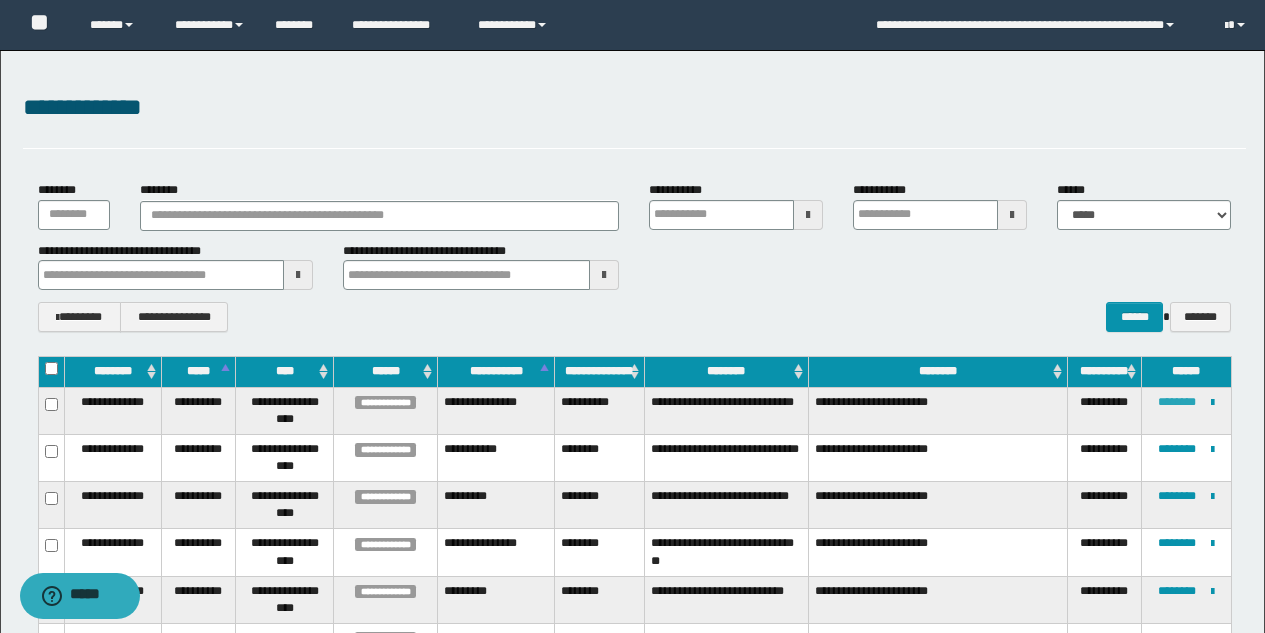 click on "********" at bounding box center [1177, 402] 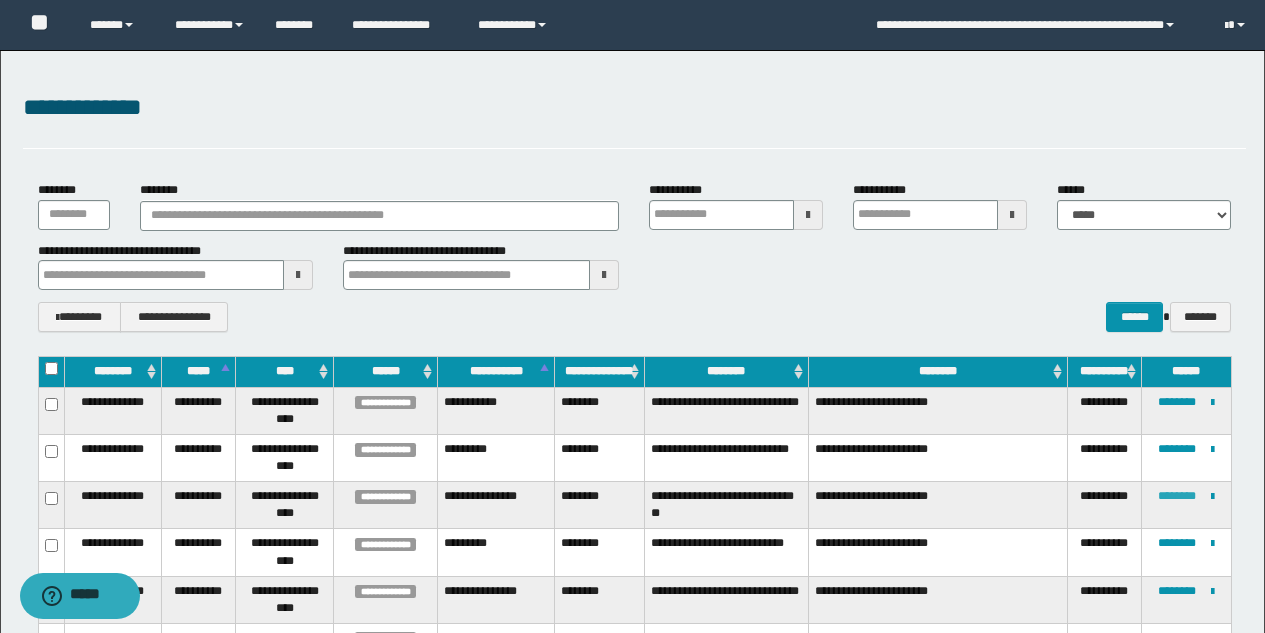 click on "********" at bounding box center (1177, 496) 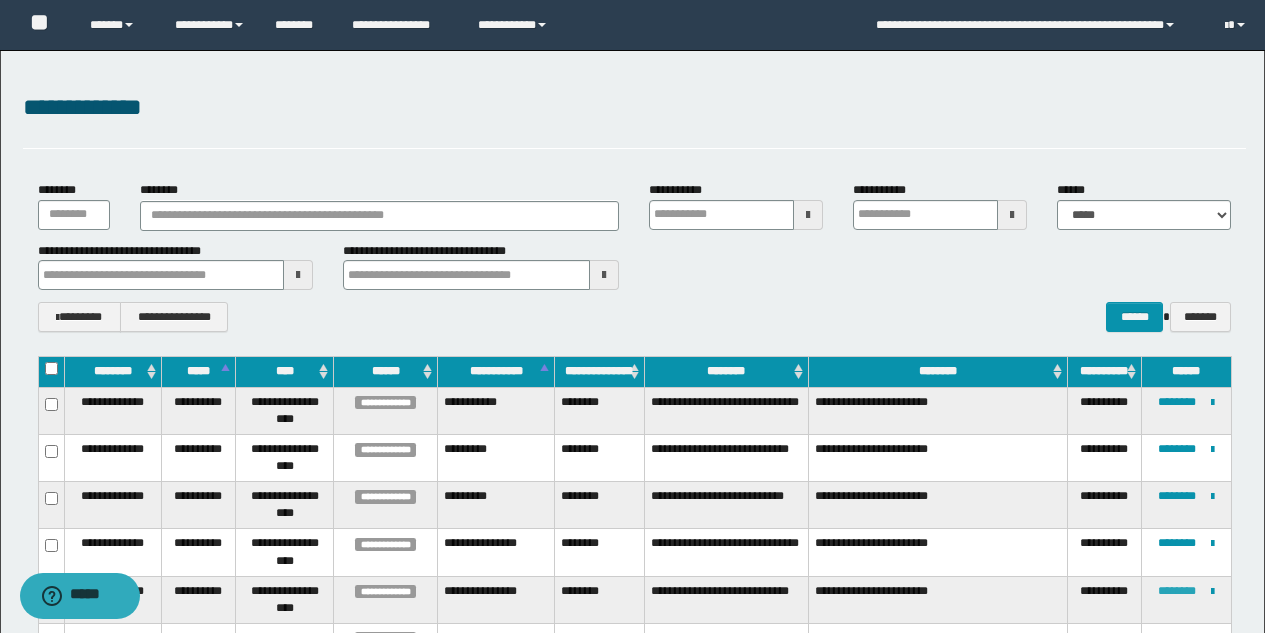 click on "********" at bounding box center [1177, 591] 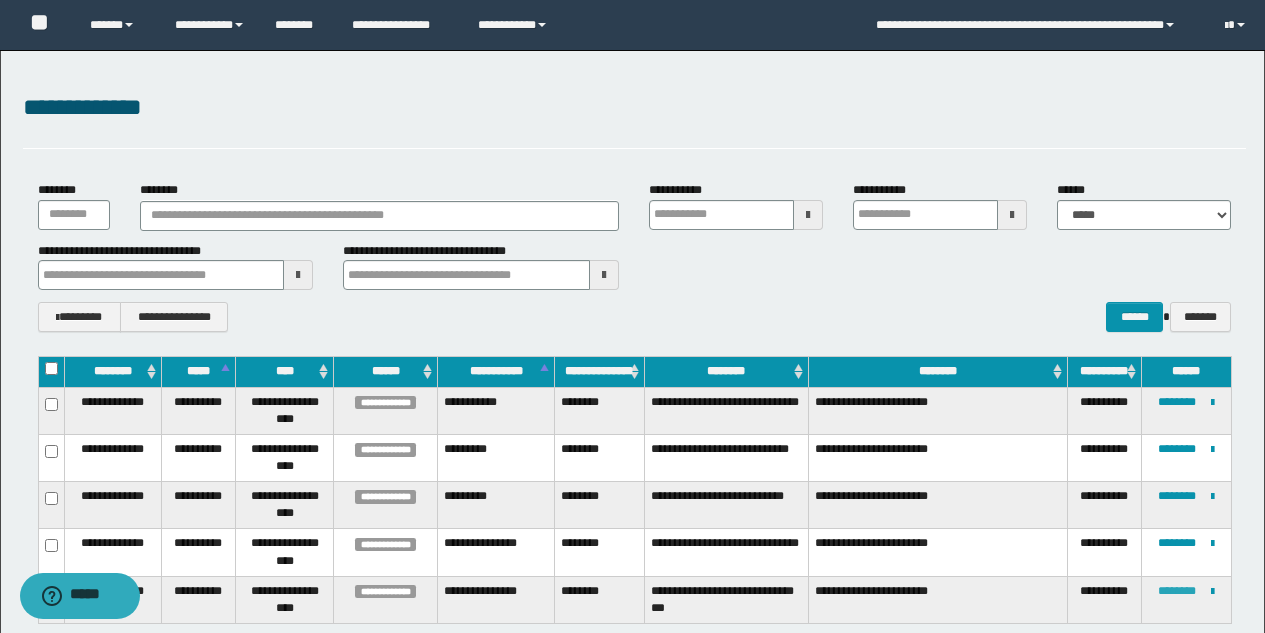 click on "********" at bounding box center [1177, 591] 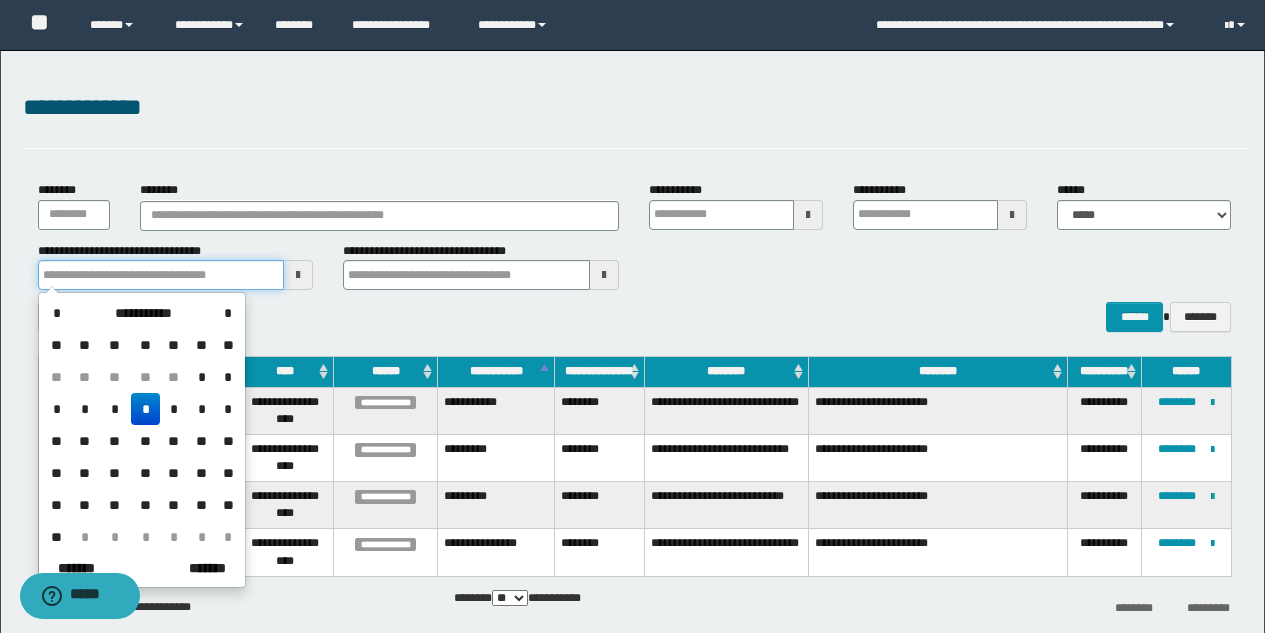 drag, startPoint x: 176, startPoint y: 275, endPoint x: 0, endPoint y: 275, distance: 176 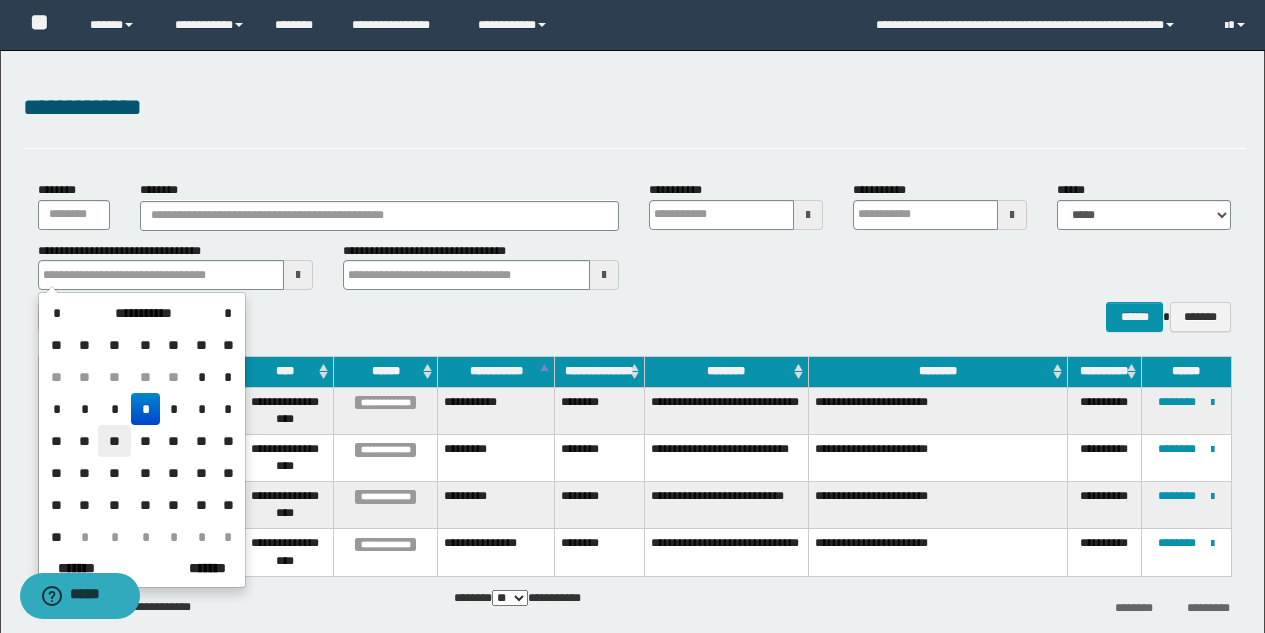 click on "**" at bounding box center [114, 441] 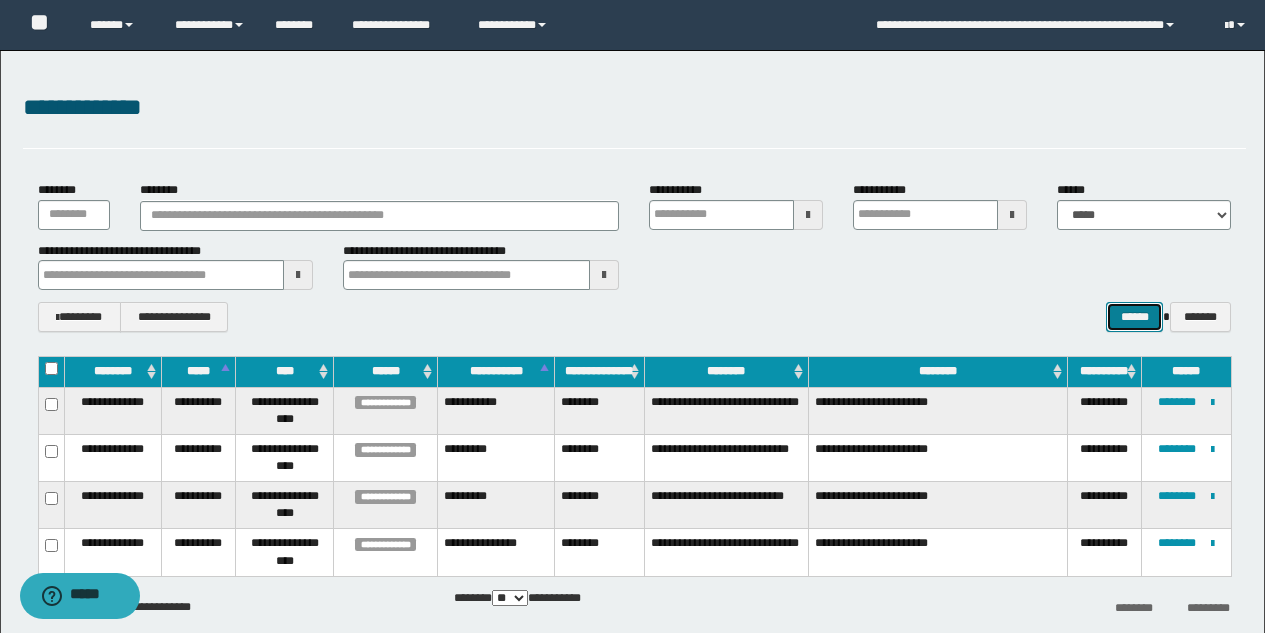 click on "******" at bounding box center (1134, 317) 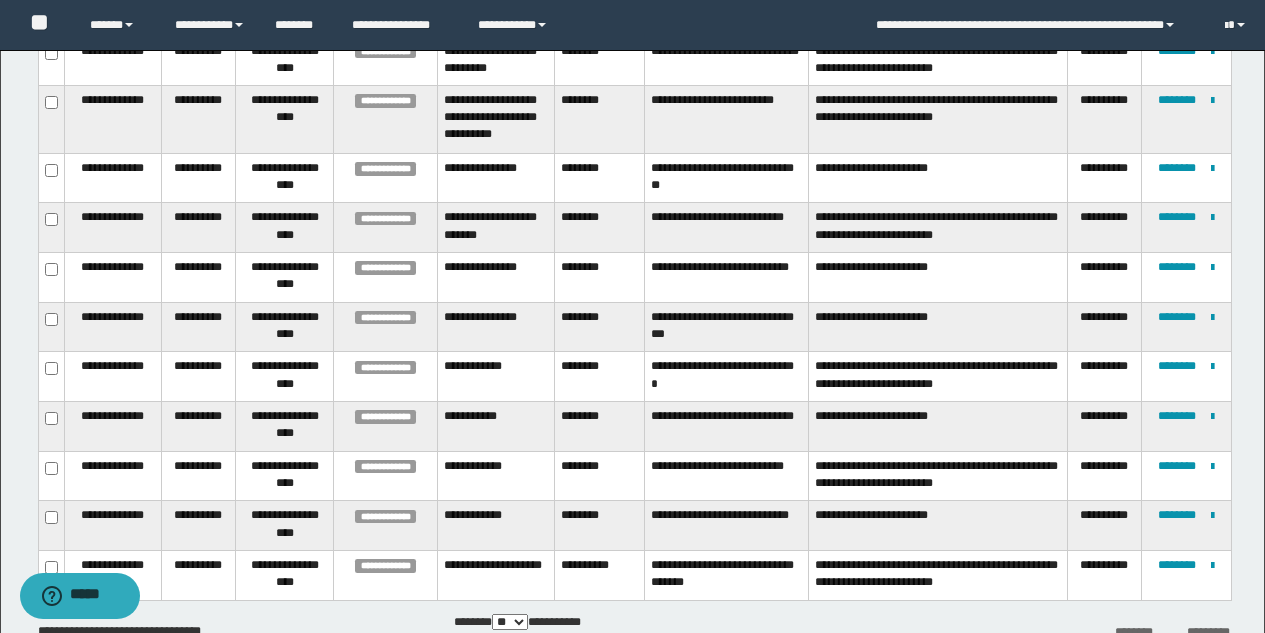 scroll, scrollTop: 561, scrollLeft: 0, axis: vertical 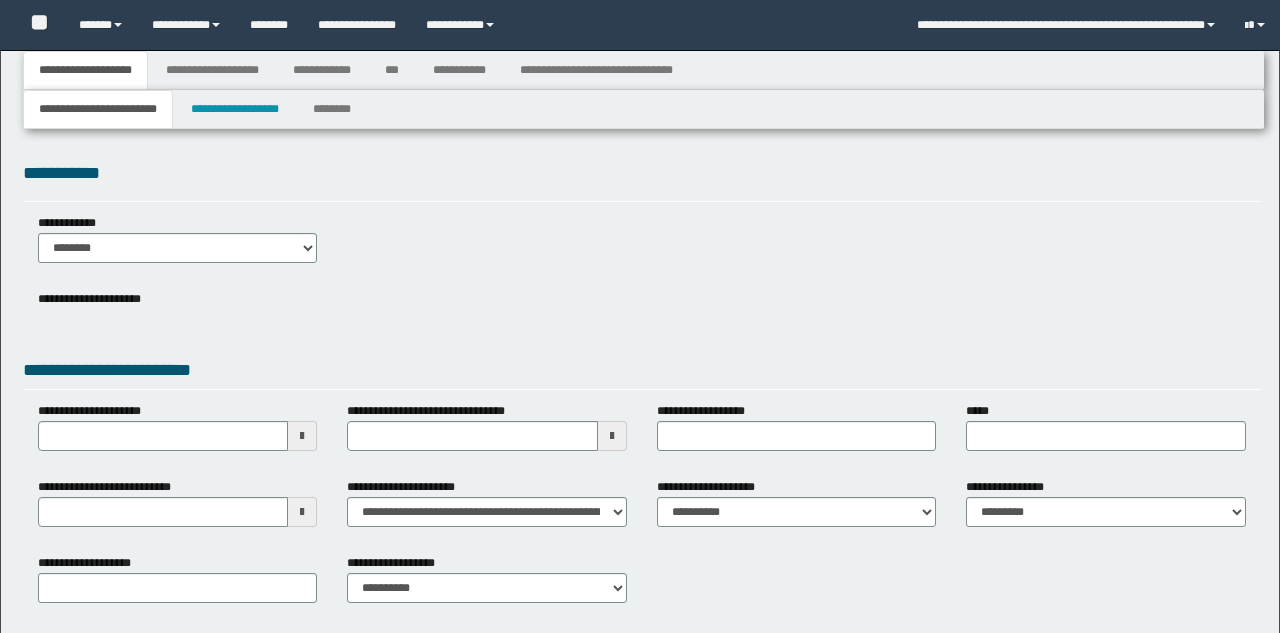 type 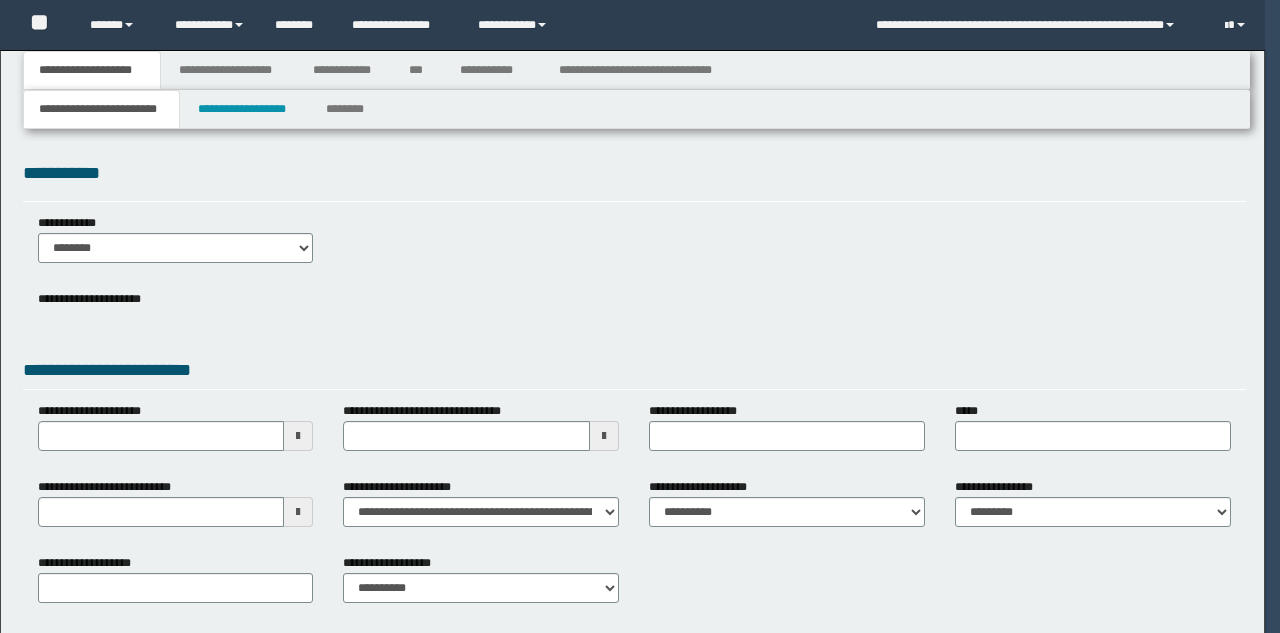 scroll, scrollTop: 0, scrollLeft: 0, axis: both 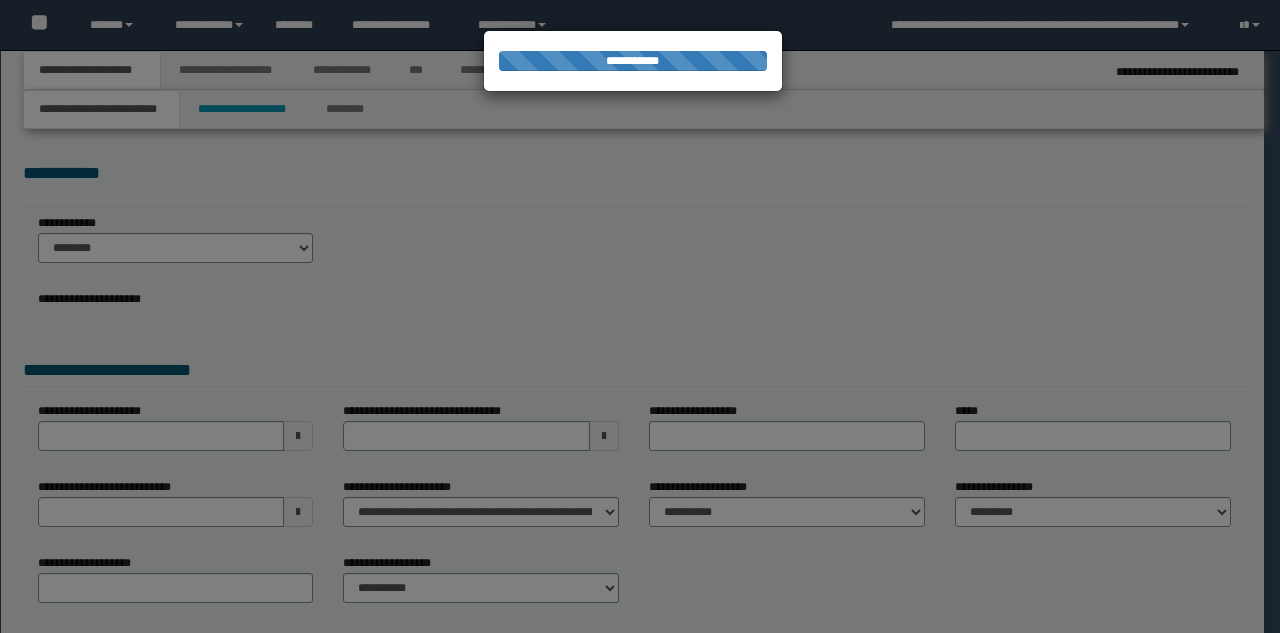 type on "**********" 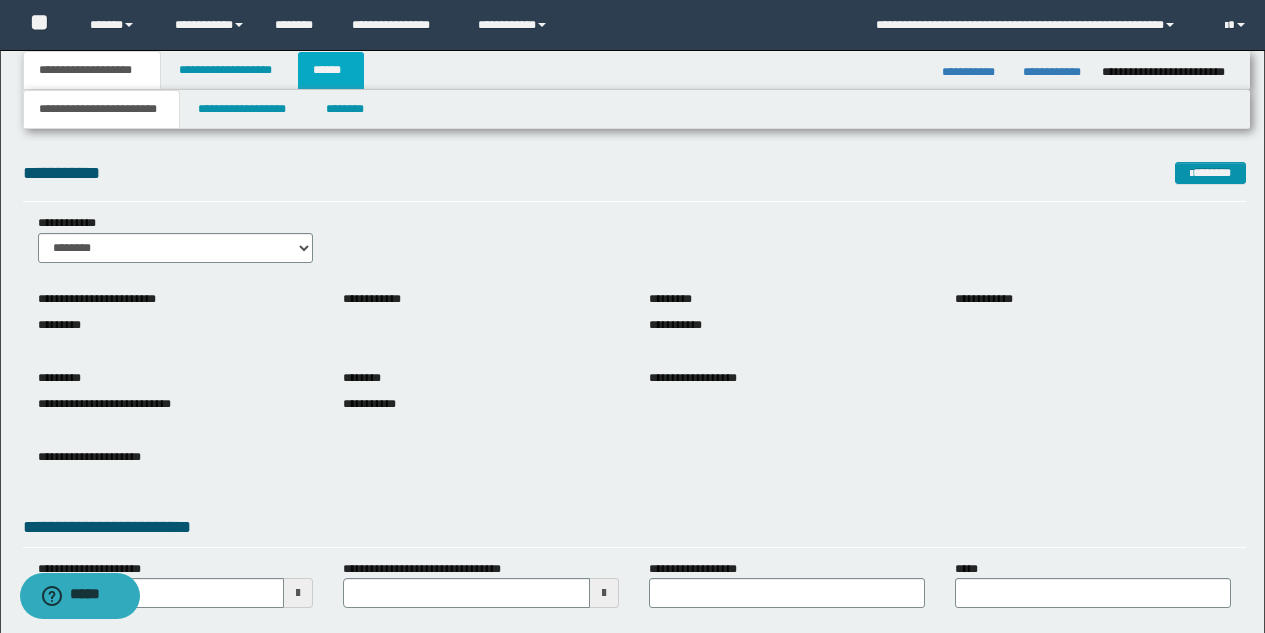 click on "******" at bounding box center [331, 70] 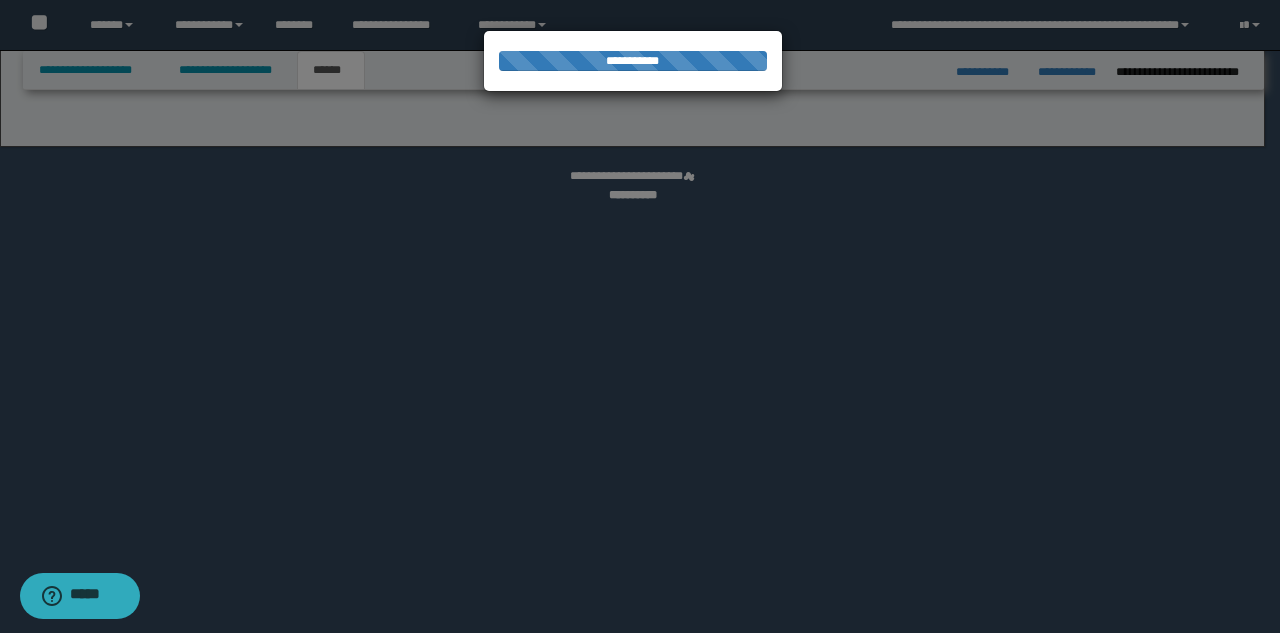 select on "*" 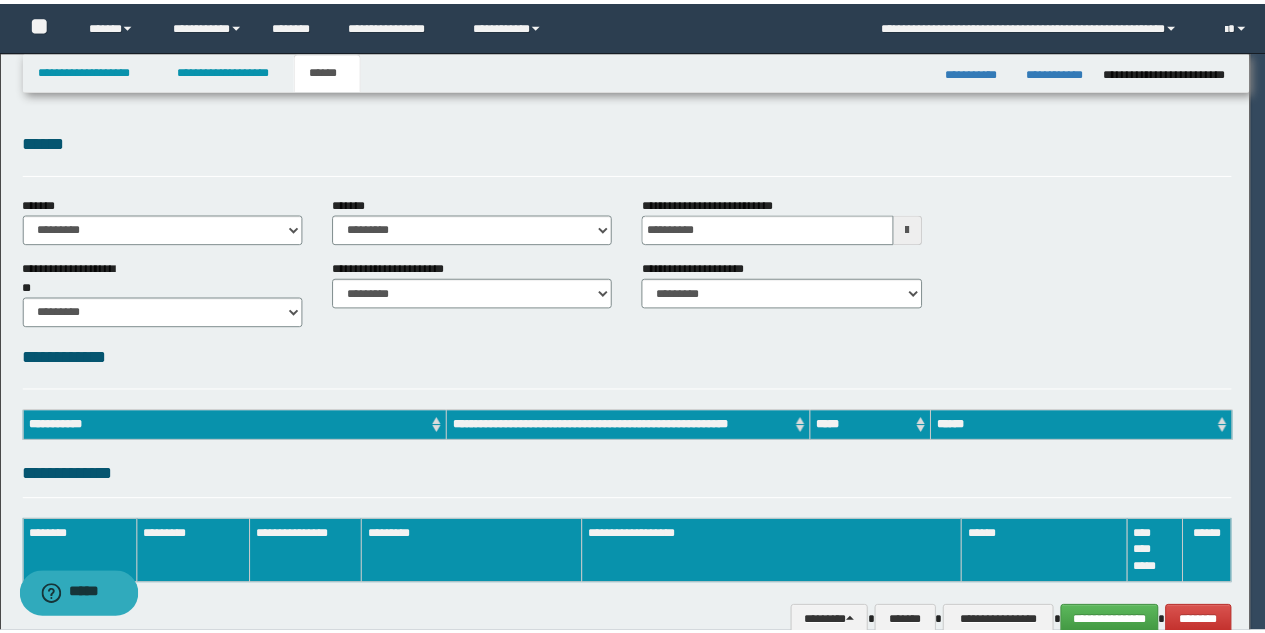 scroll, scrollTop: 0, scrollLeft: 0, axis: both 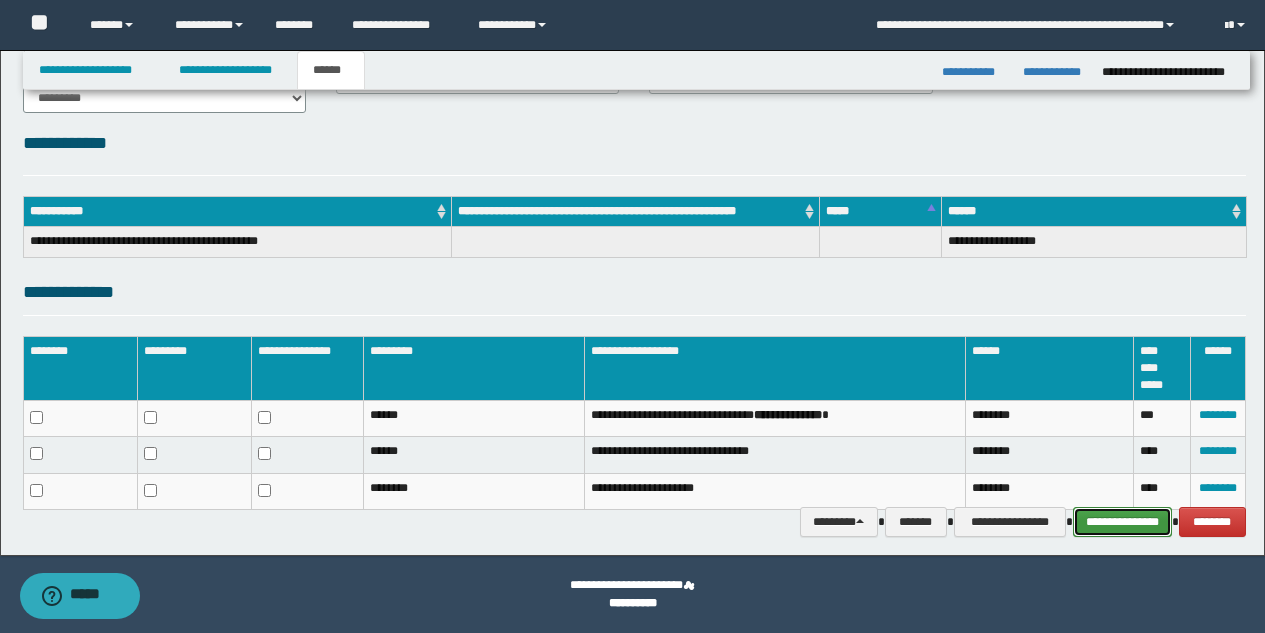 click on "**********" at bounding box center [1122, 522] 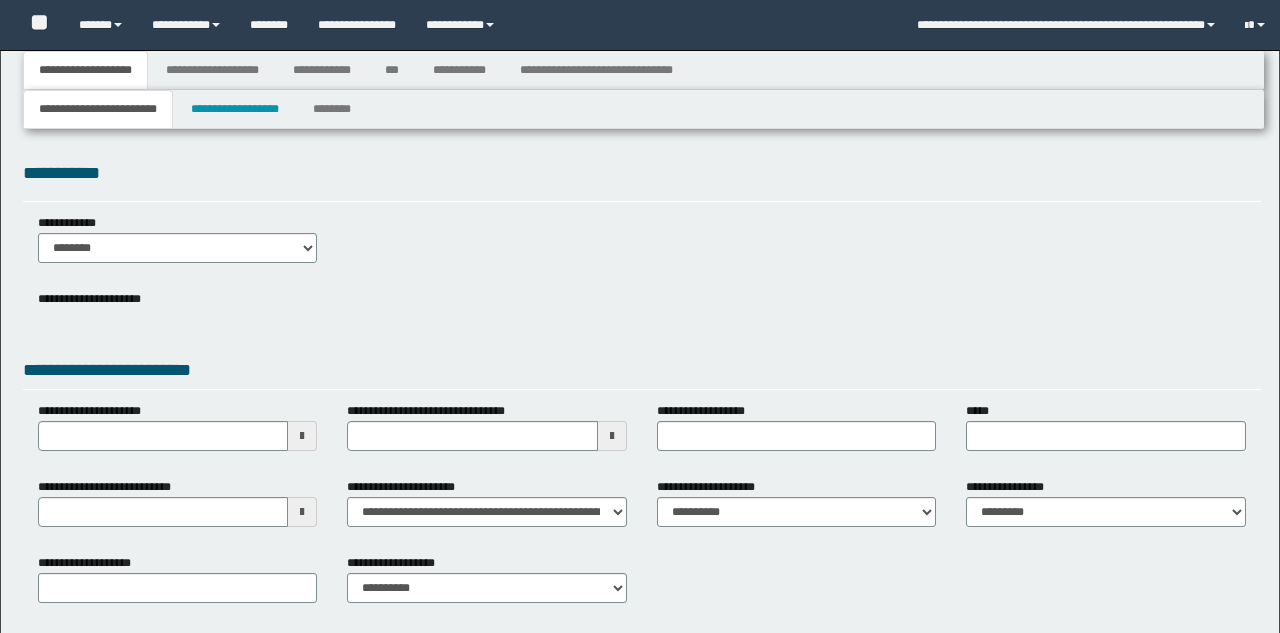 type 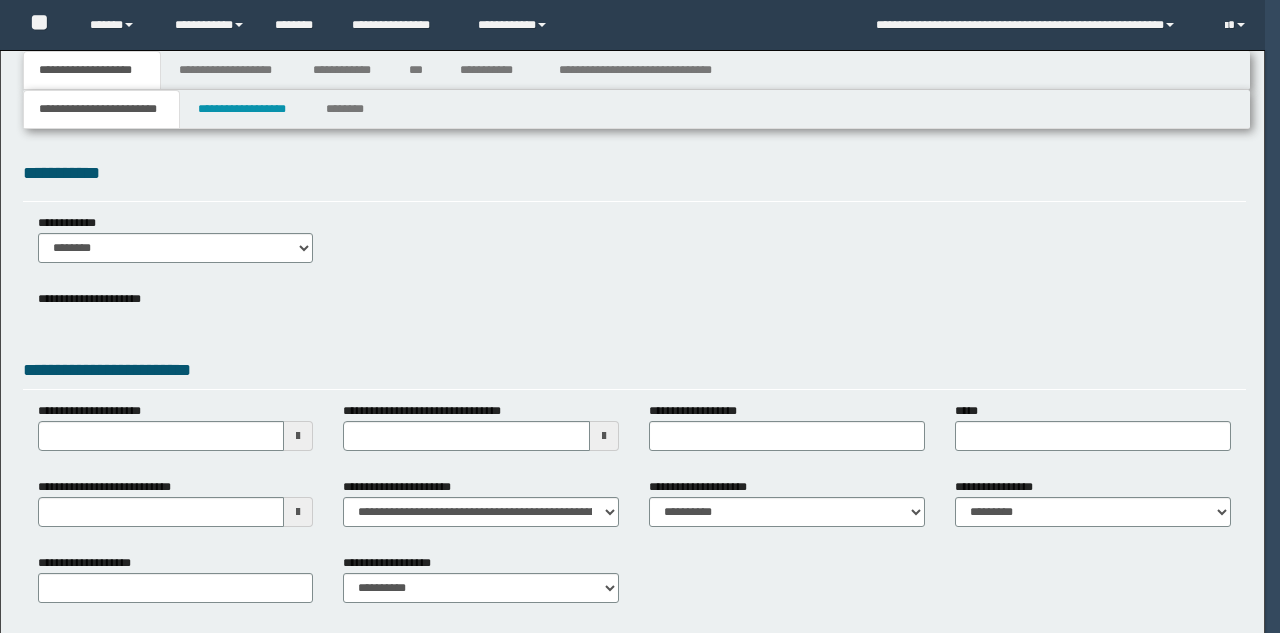 scroll, scrollTop: 0, scrollLeft: 0, axis: both 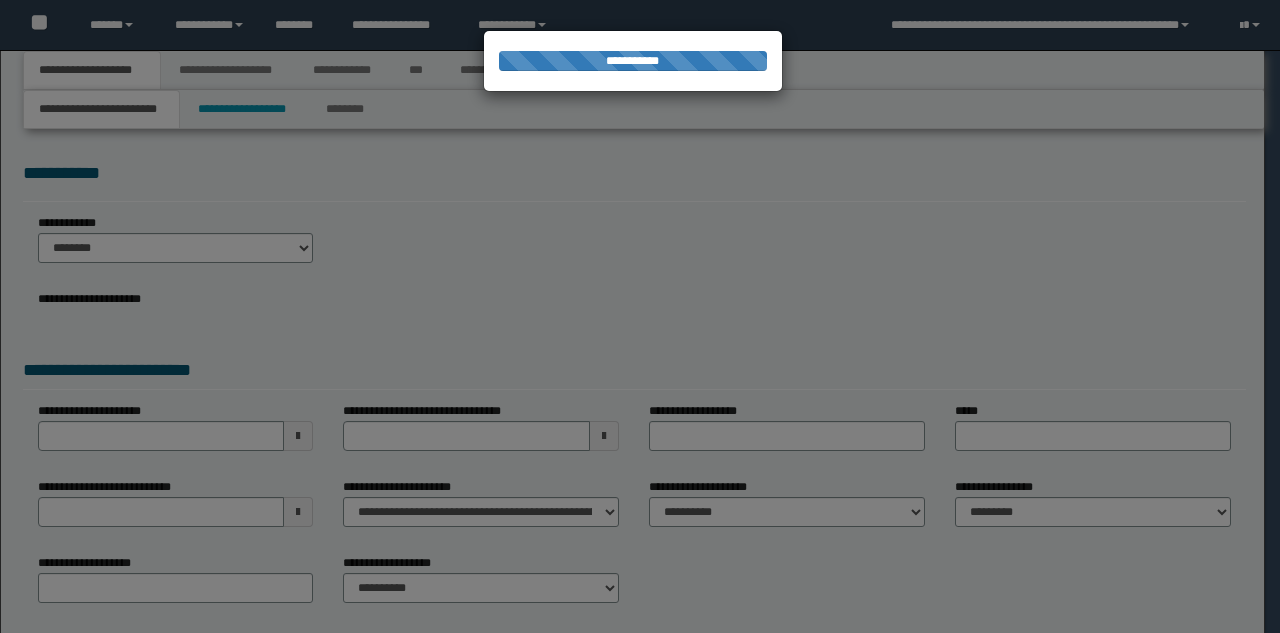 type on "**********" 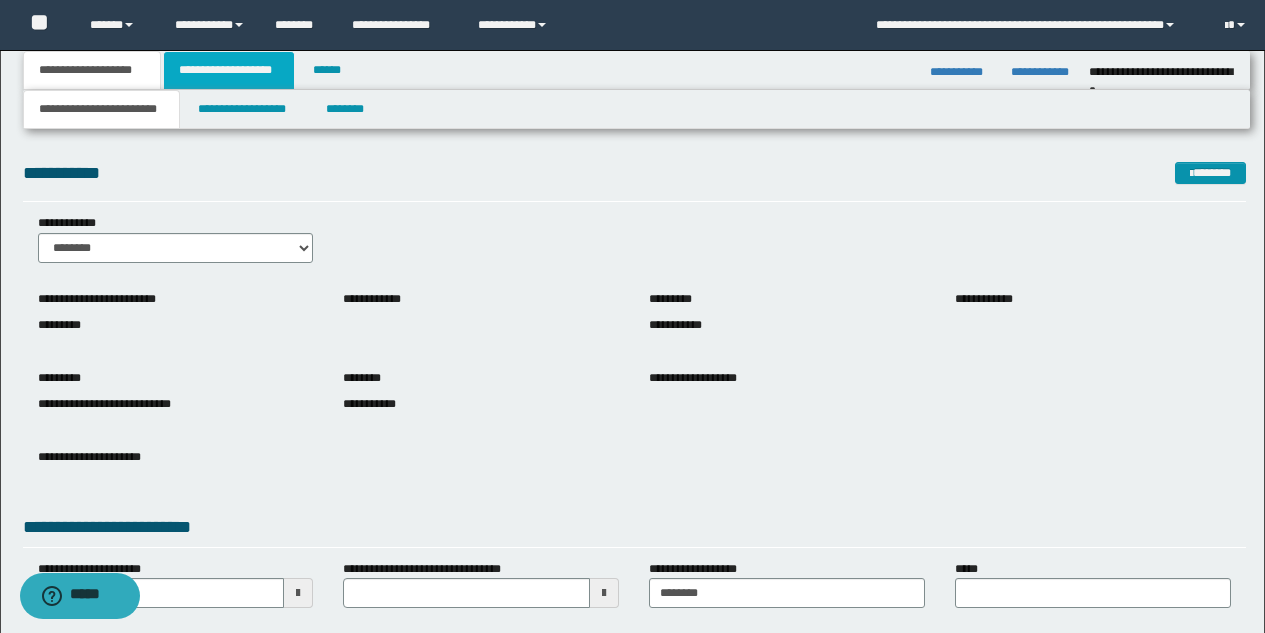 click on "**********" at bounding box center [229, 70] 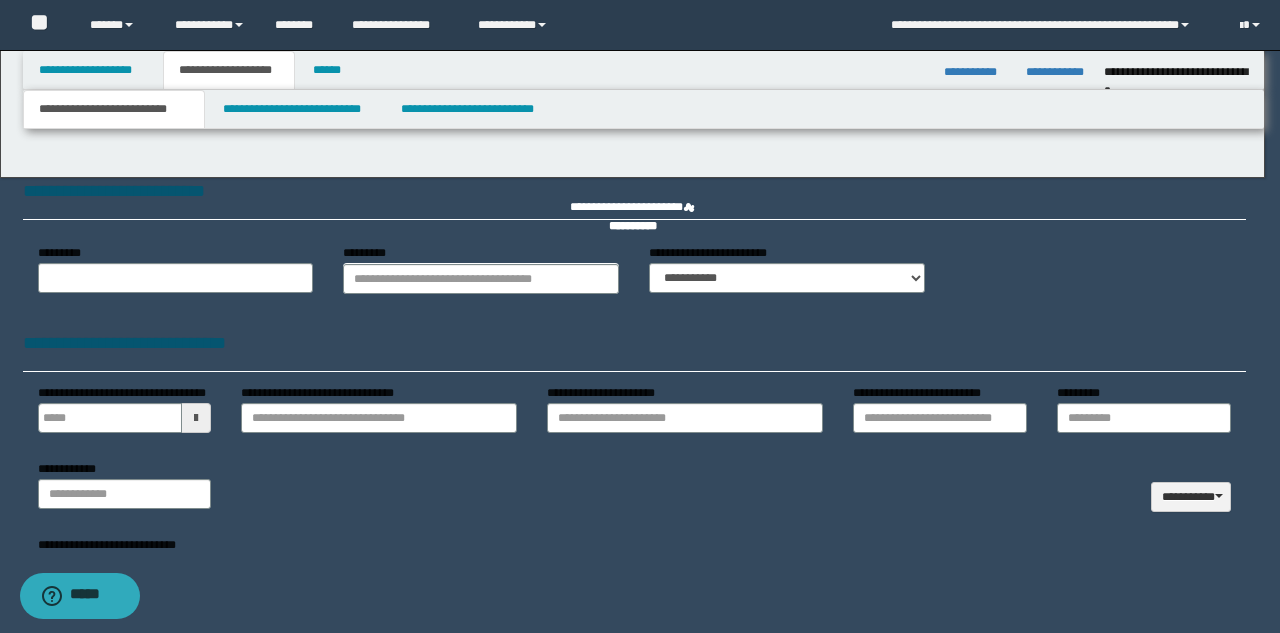type 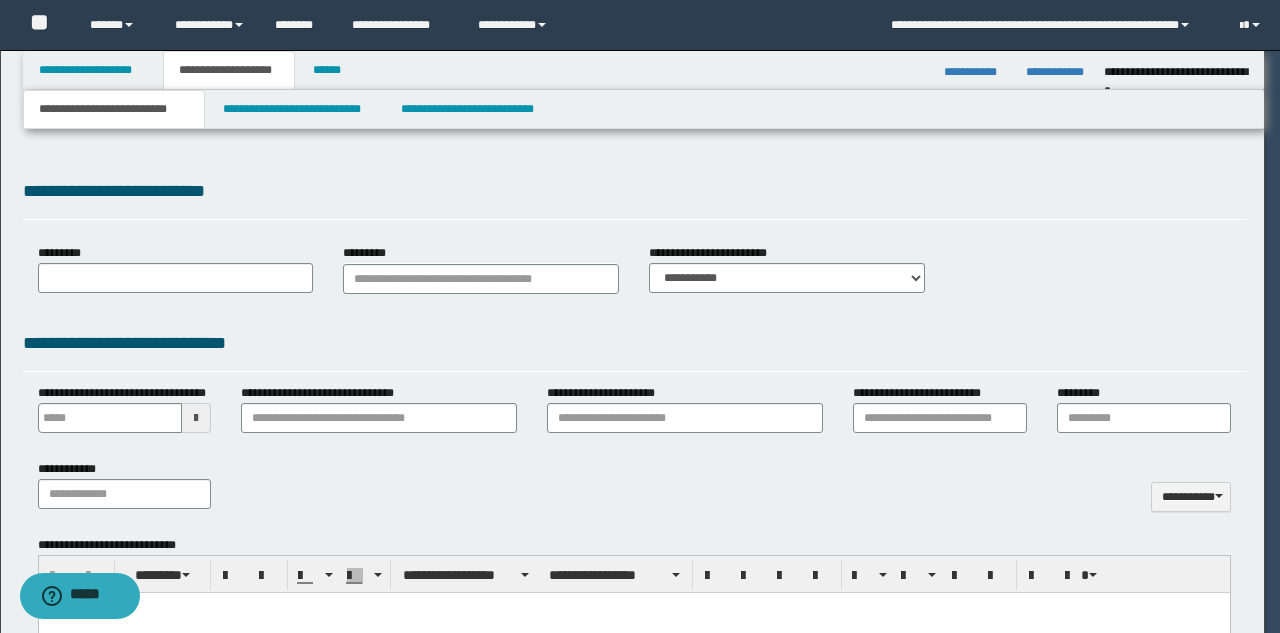 select on "*" 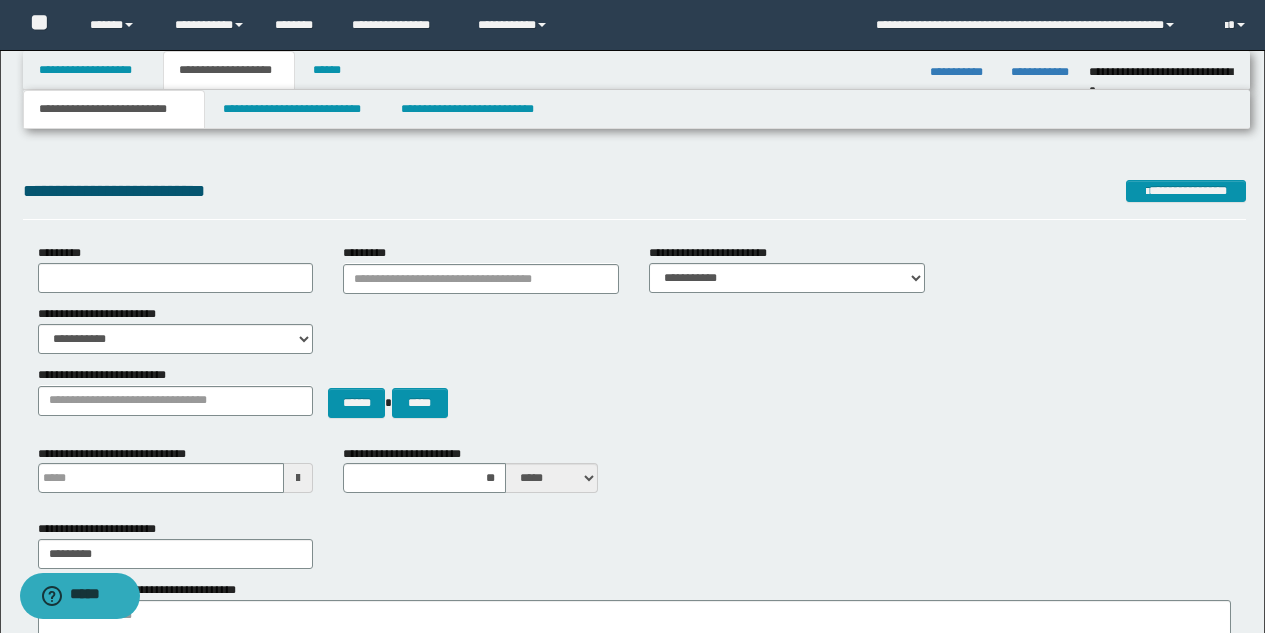 scroll, scrollTop: 0, scrollLeft: 0, axis: both 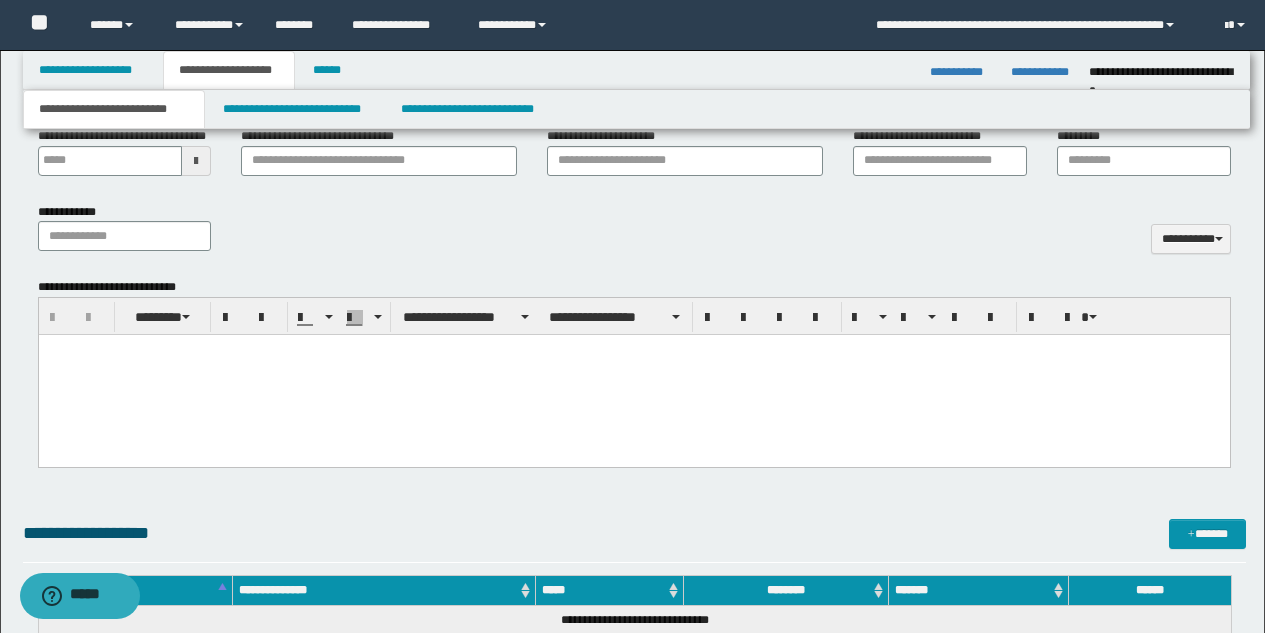 click at bounding box center [633, 375] 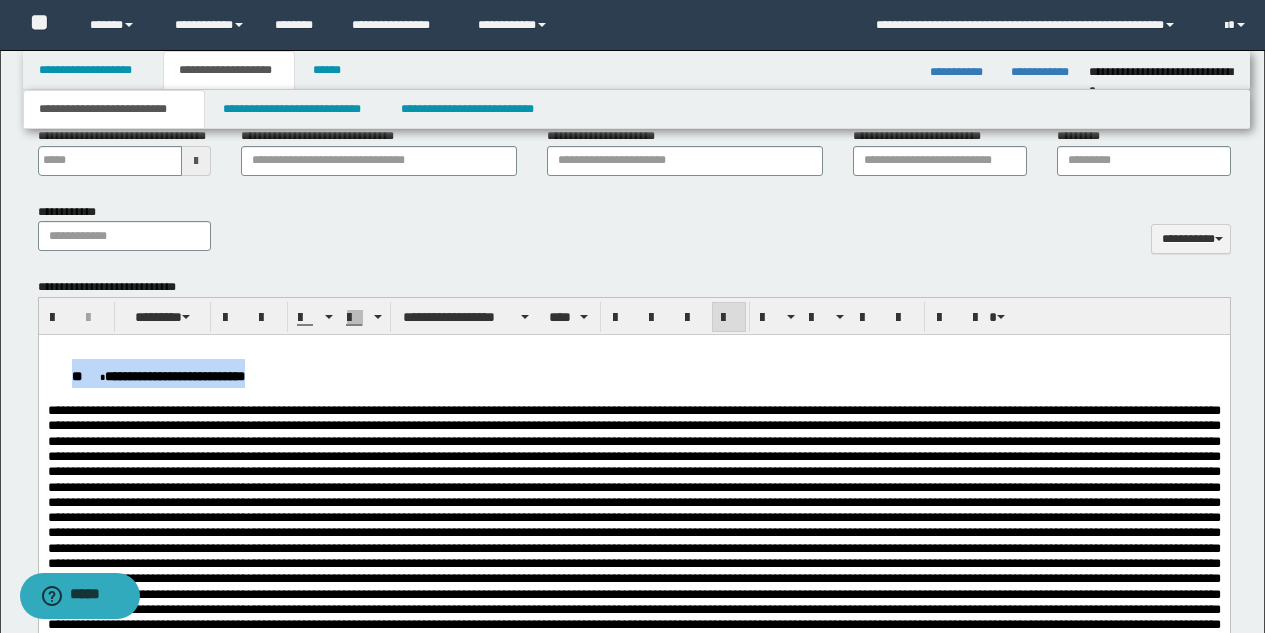 drag, startPoint x: 346, startPoint y: 380, endPoint x: -1, endPoint y: 314, distance: 353.2209 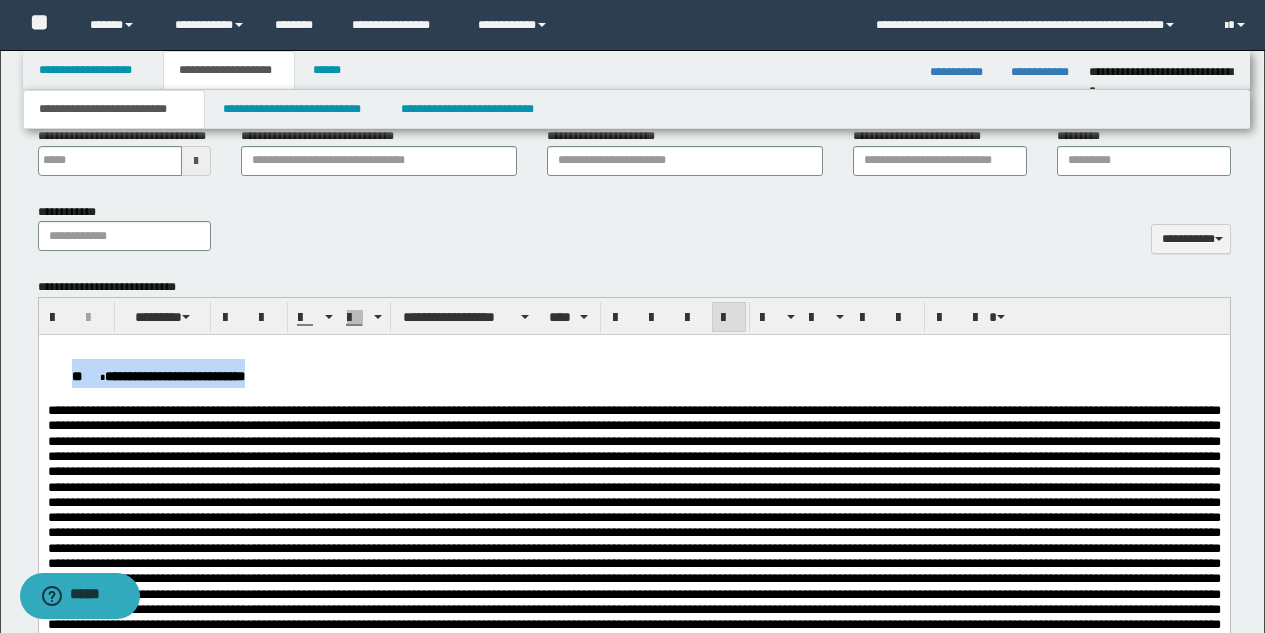 click on "**********" at bounding box center (633, 1141) 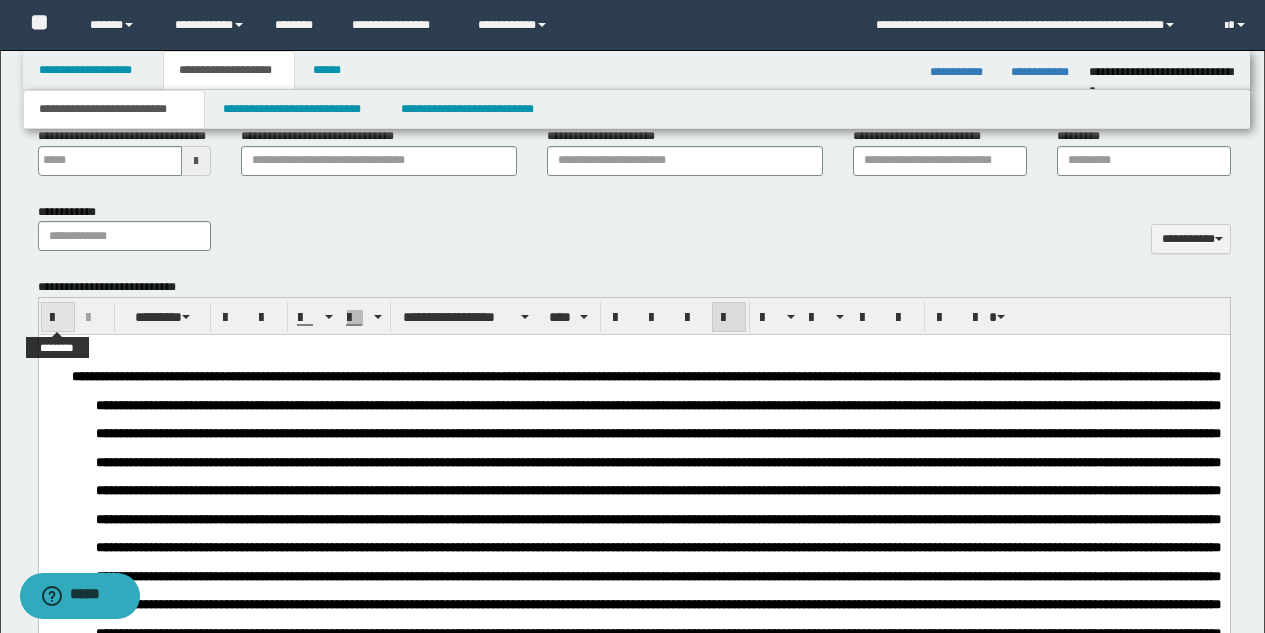 click at bounding box center [58, 318] 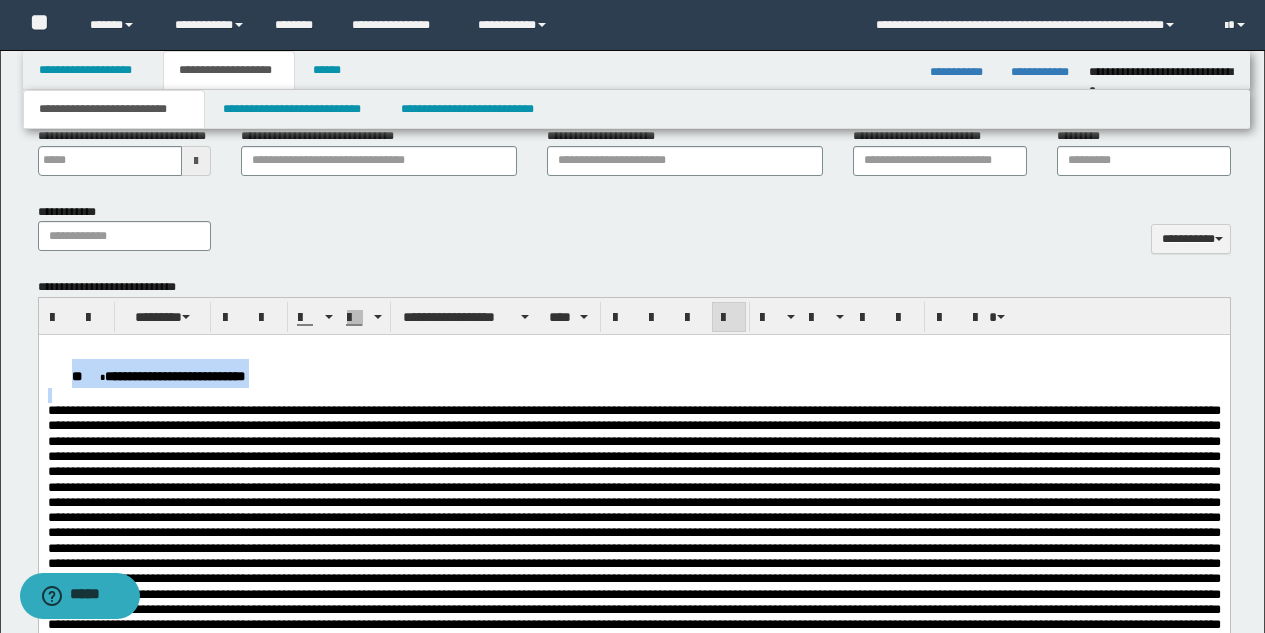 drag, startPoint x: 62, startPoint y: 353, endPoint x: 339, endPoint y: 387, distance: 279.07883 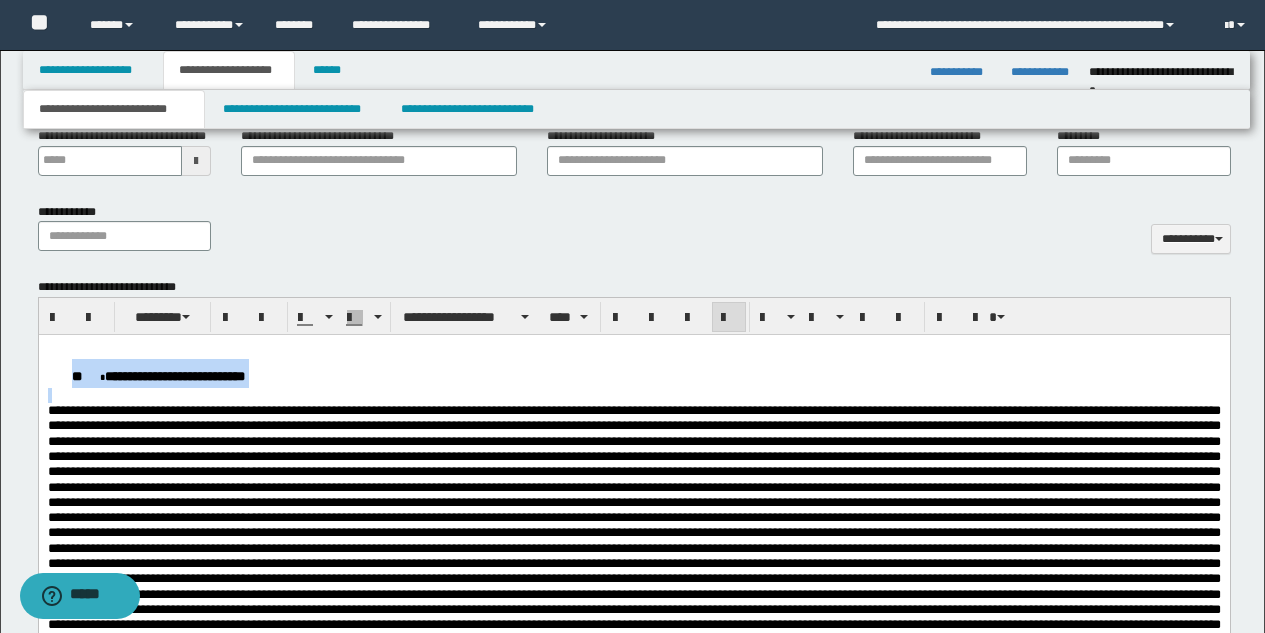 click on "**********" at bounding box center (633, 1141) 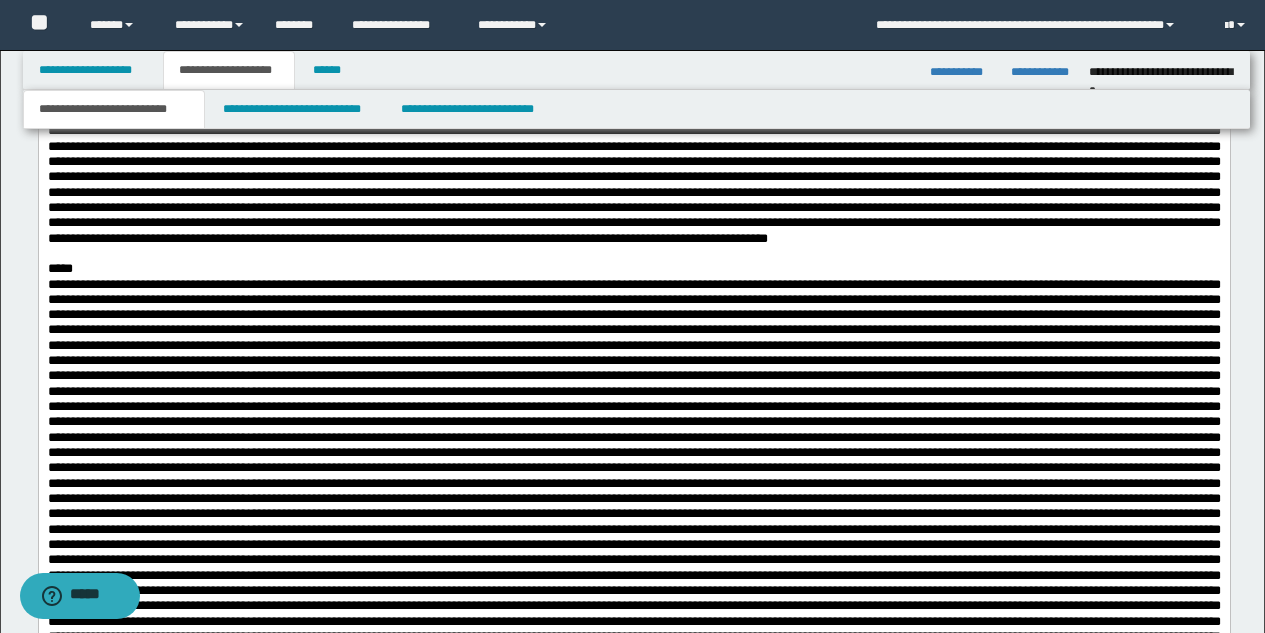 scroll, scrollTop: 1478, scrollLeft: 0, axis: vertical 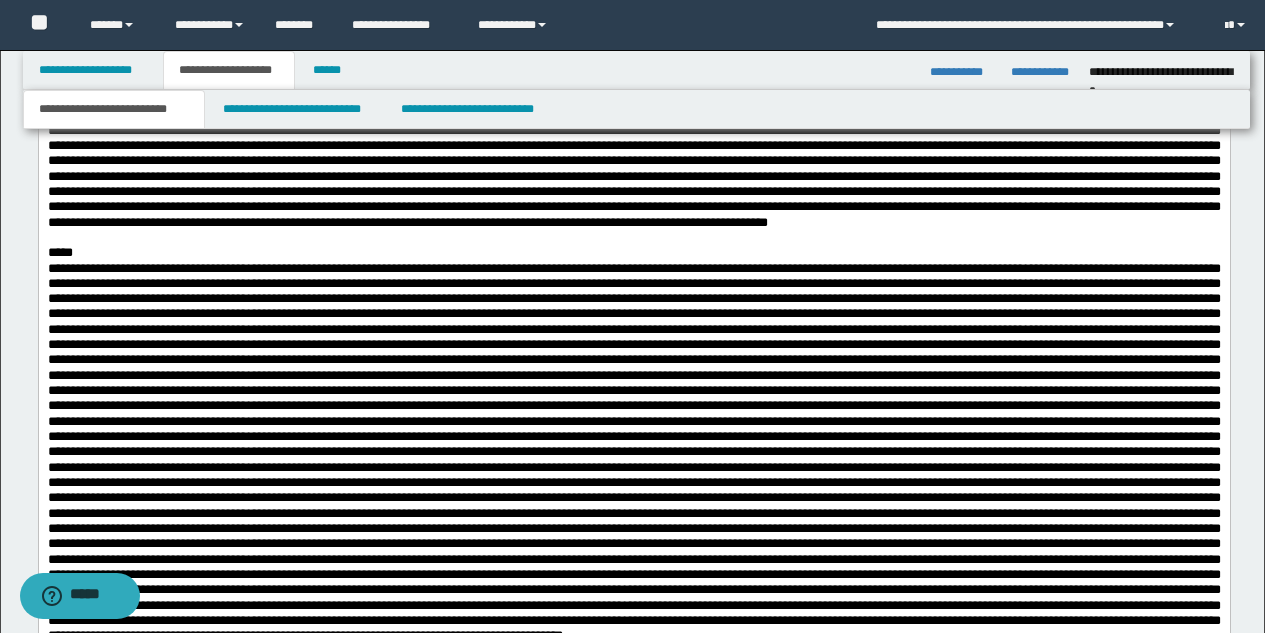 click on "*****" at bounding box center [633, 246] 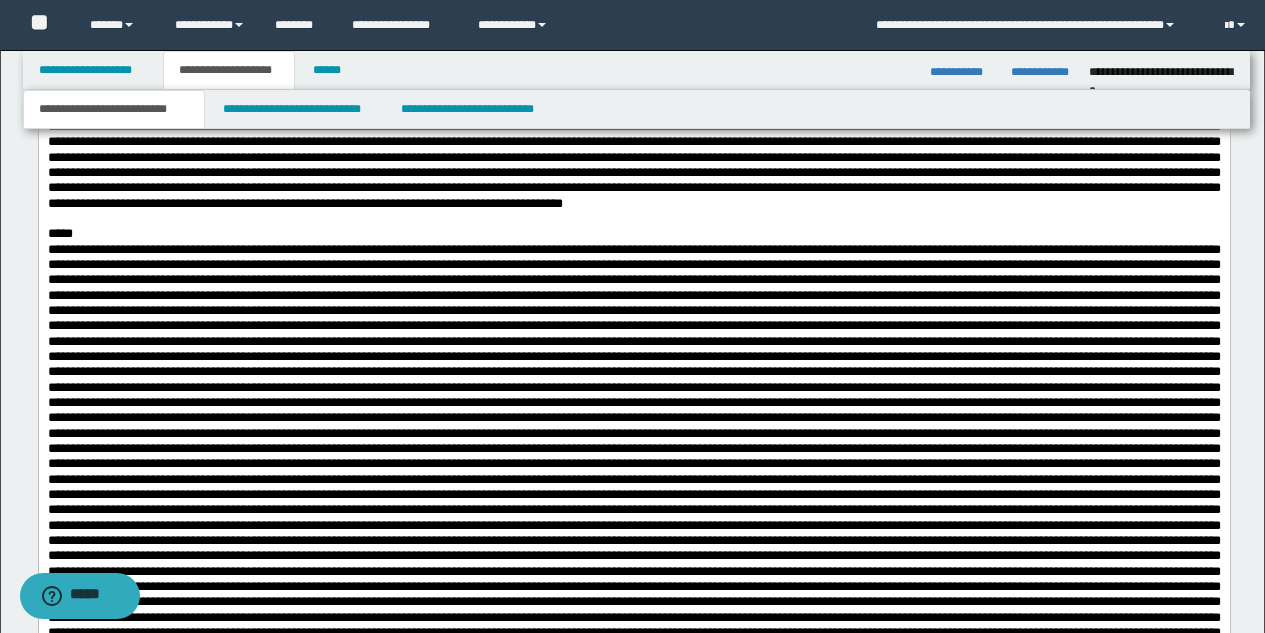 scroll, scrollTop: 2022, scrollLeft: 0, axis: vertical 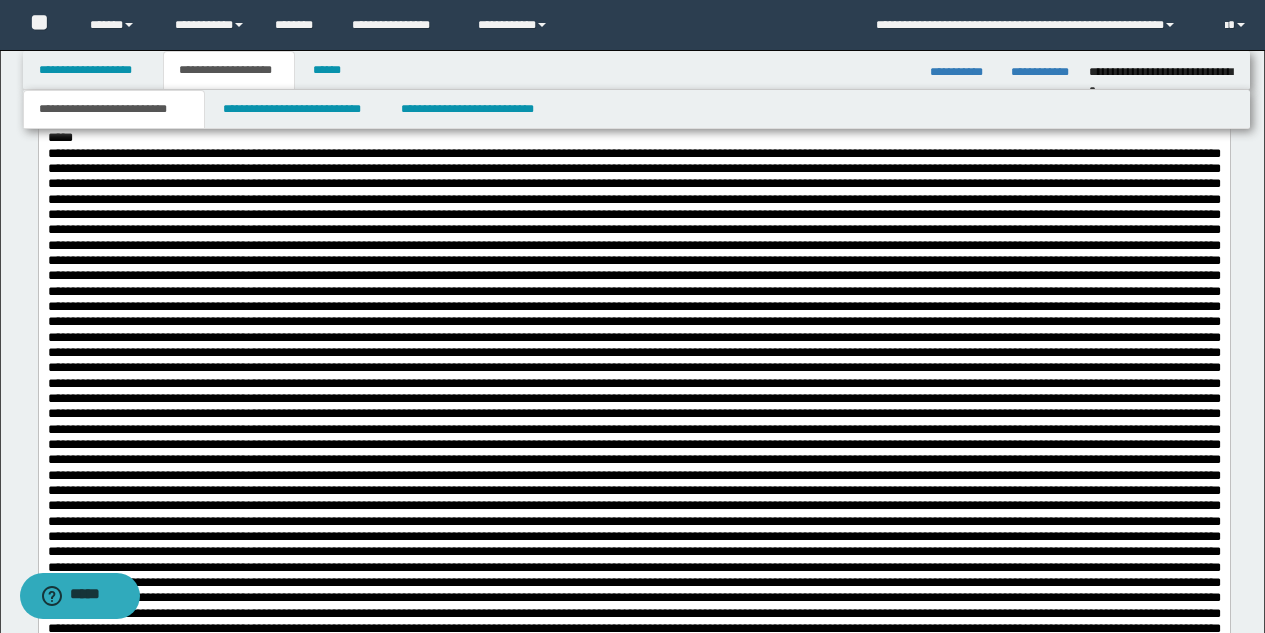click on "*****" at bounding box center (633, 138) 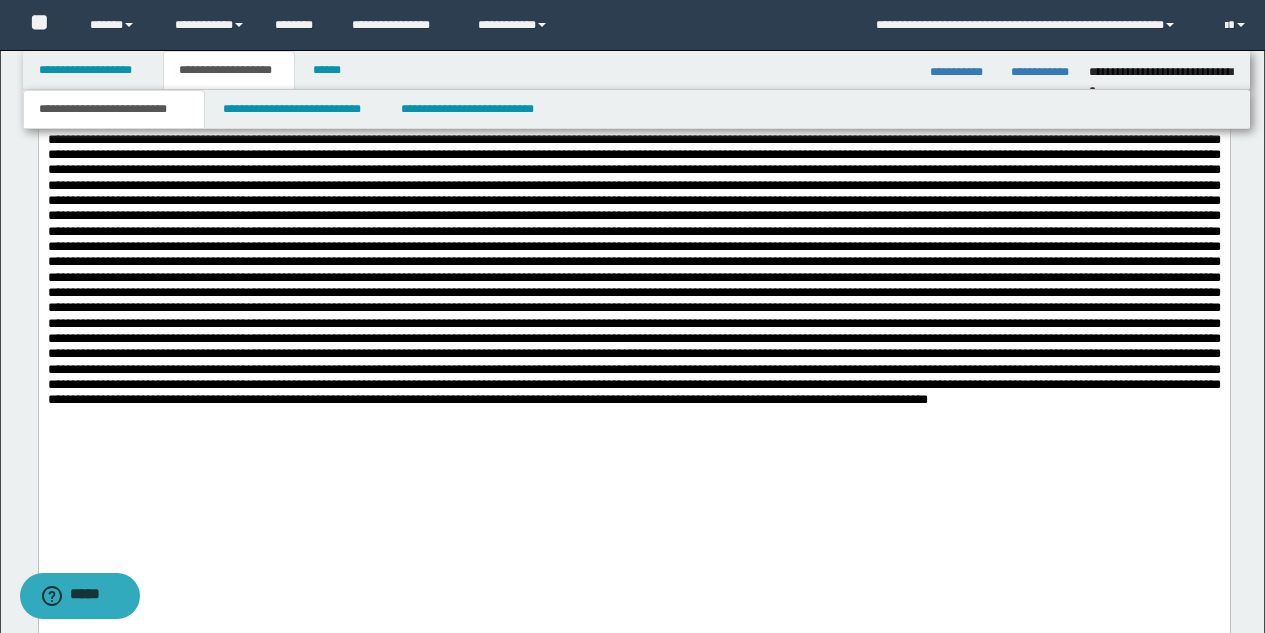 scroll, scrollTop: 2406, scrollLeft: 0, axis: vertical 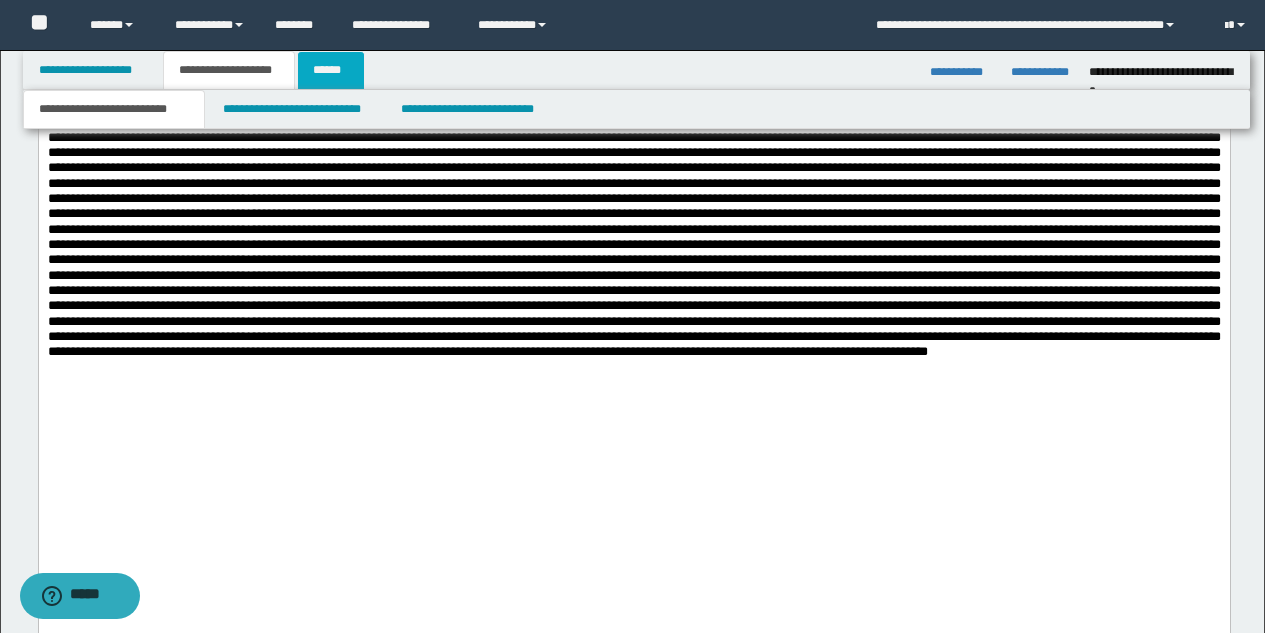 click on "******" at bounding box center (331, 70) 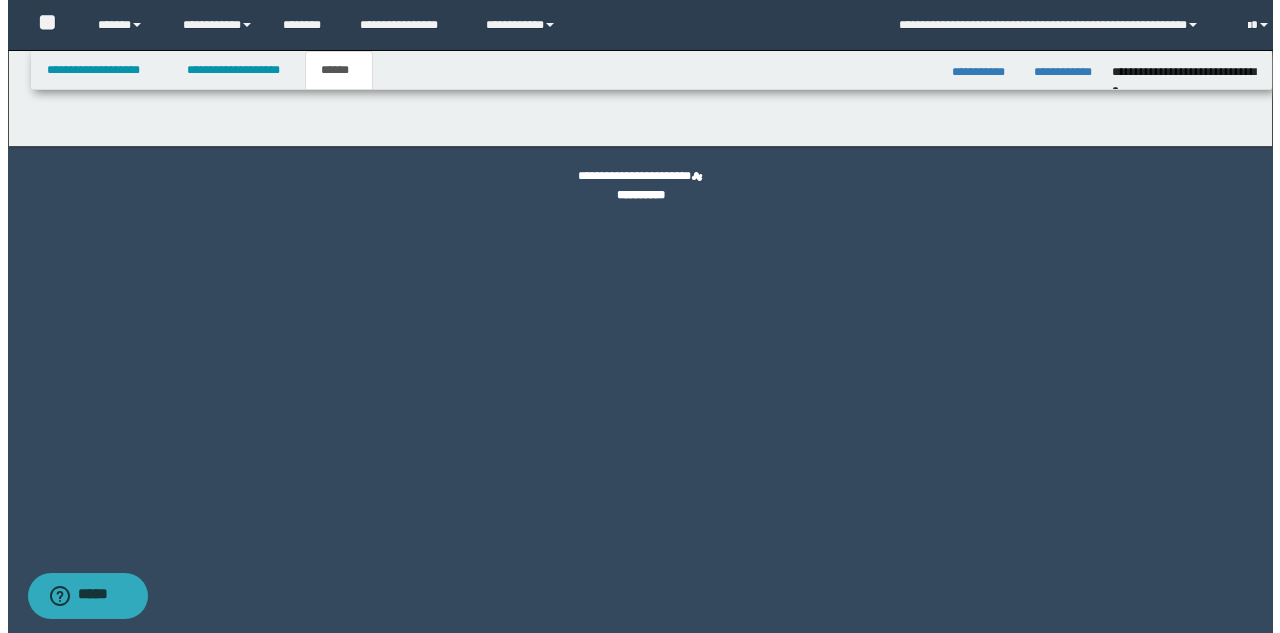 scroll, scrollTop: 0, scrollLeft: 0, axis: both 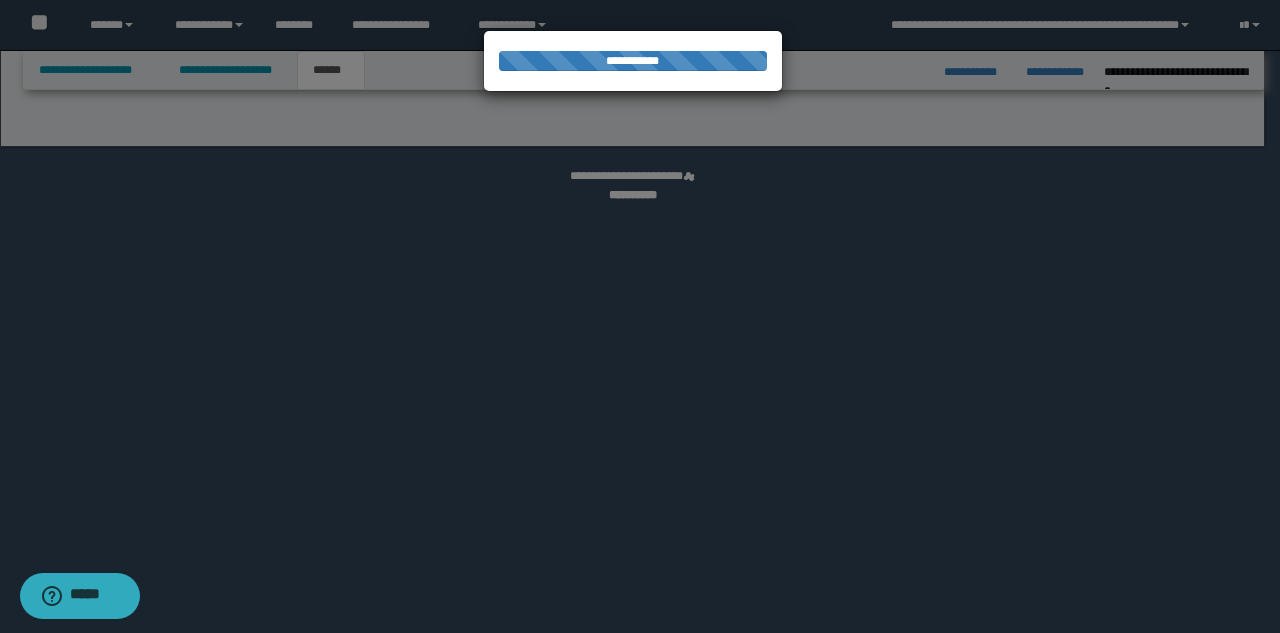 select on "*" 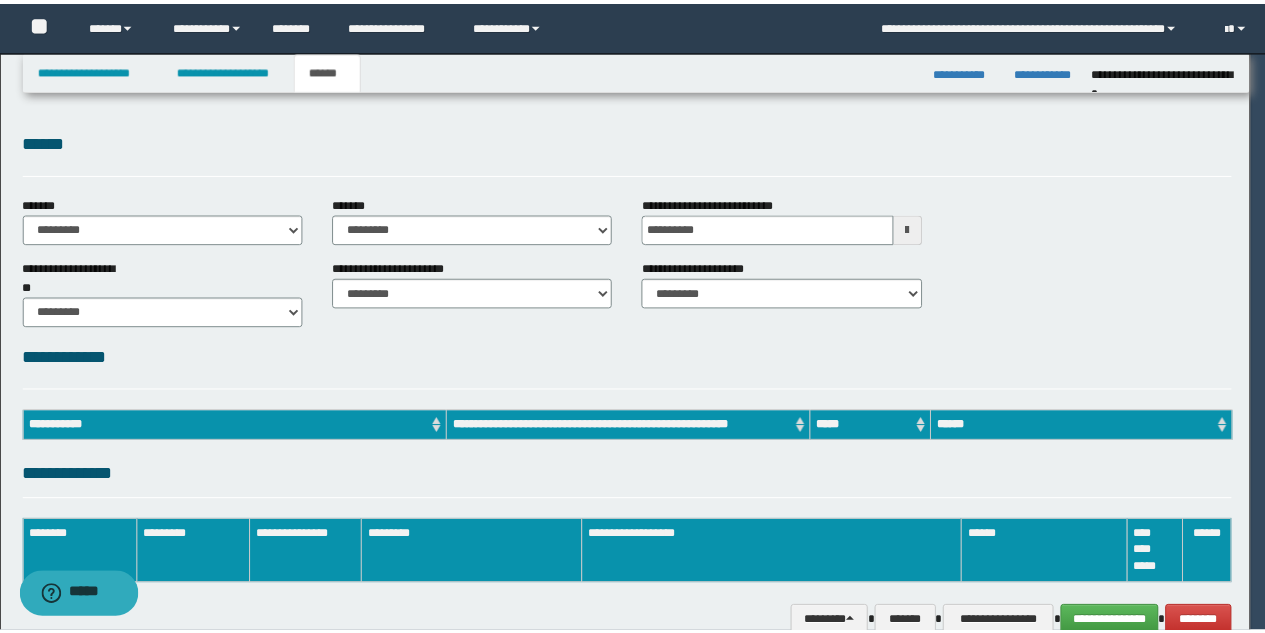scroll, scrollTop: 0, scrollLeft: 0, axis: both 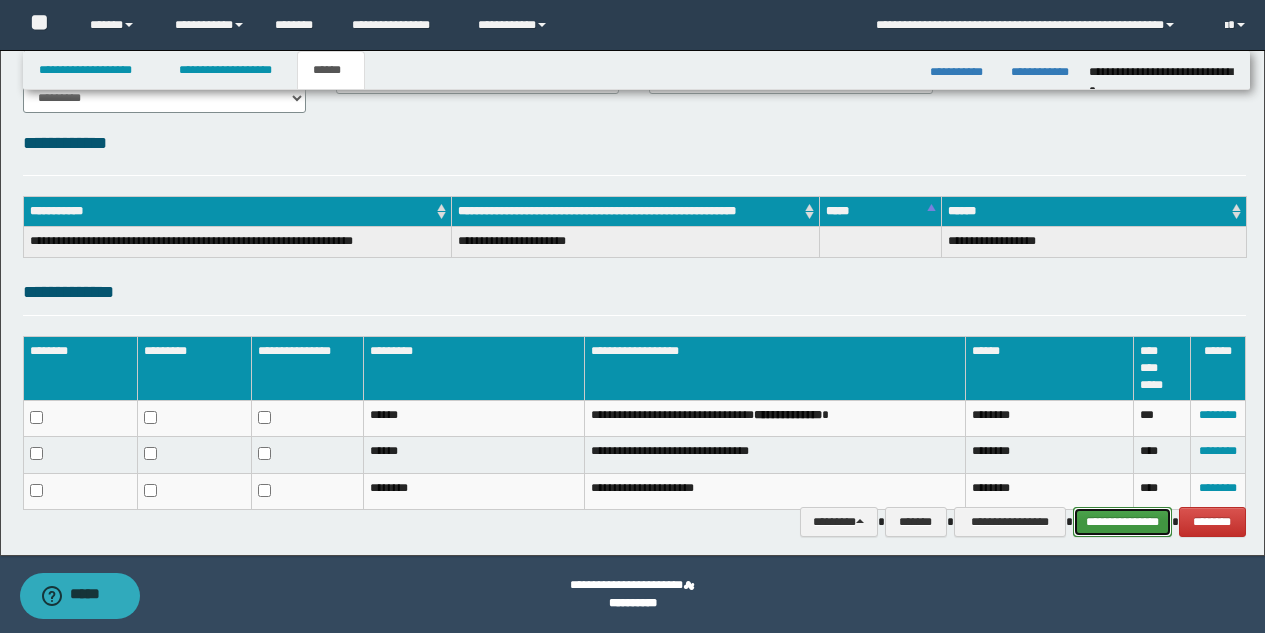 click on "**********" at bounding box center (1122, 522) 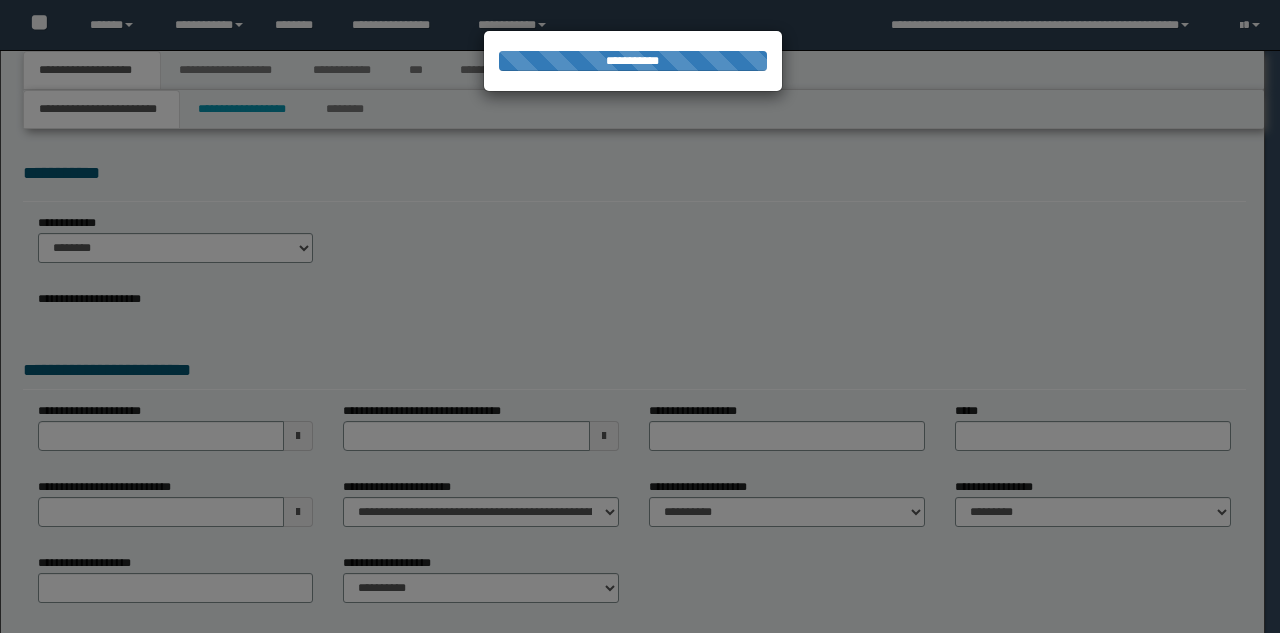 scroll, scrollTop: 0, scrollLeft: 0, axis: both 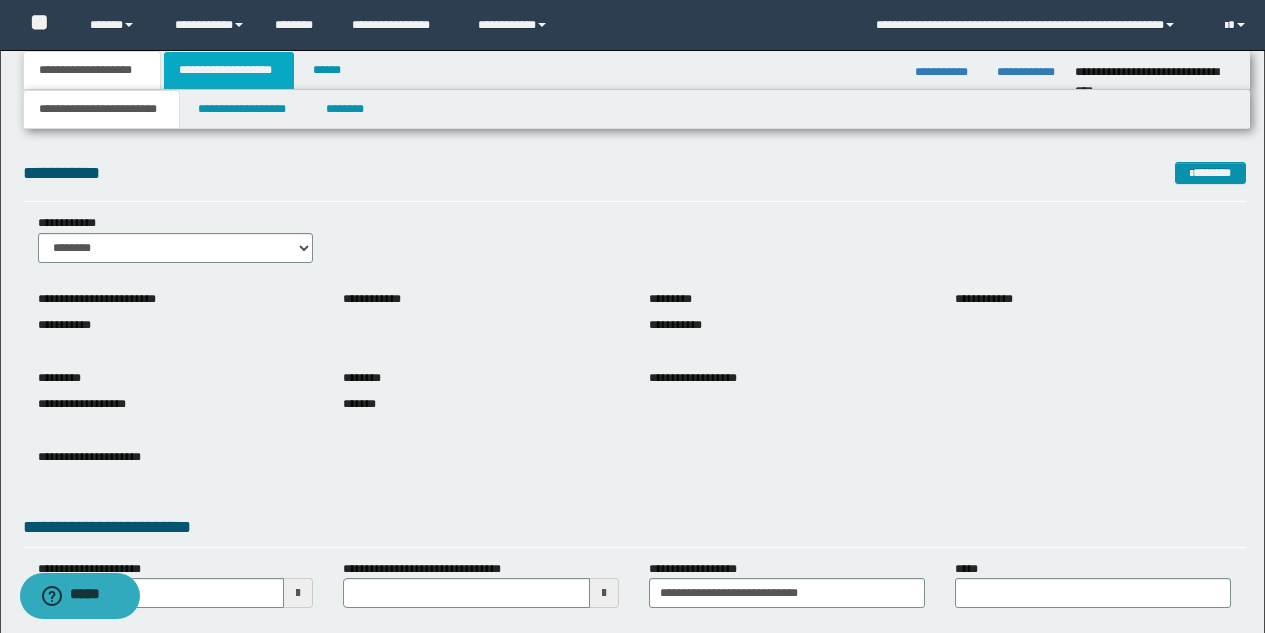 click on "**********" at bounding box center [229, 70] 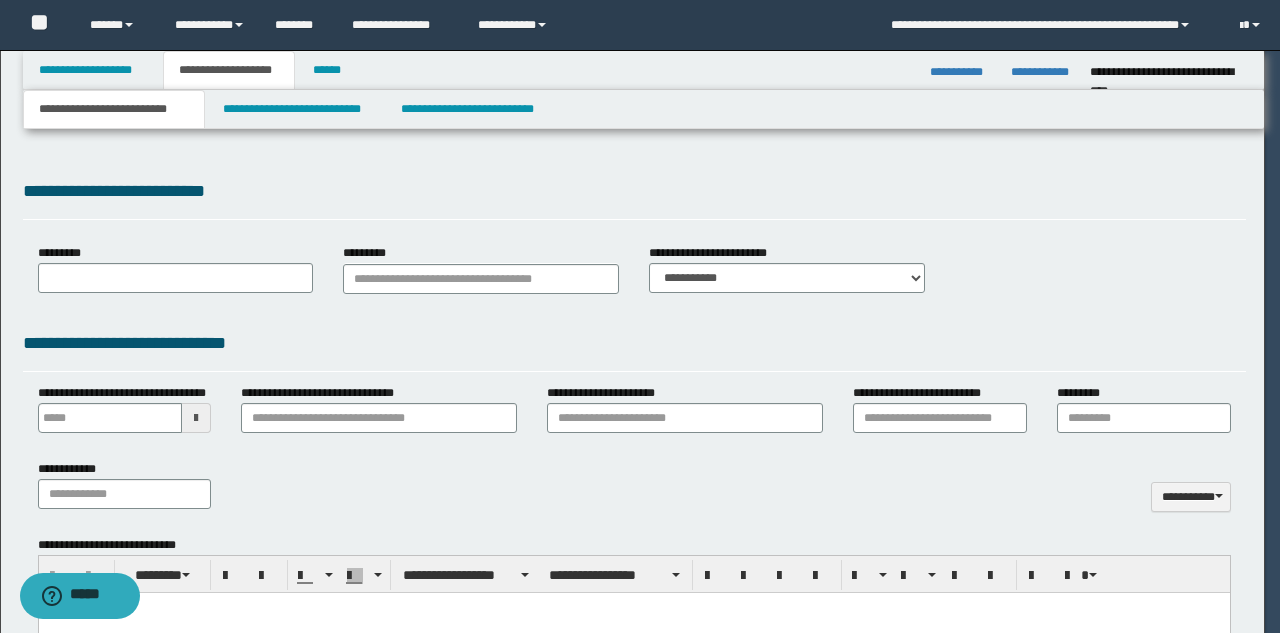 type 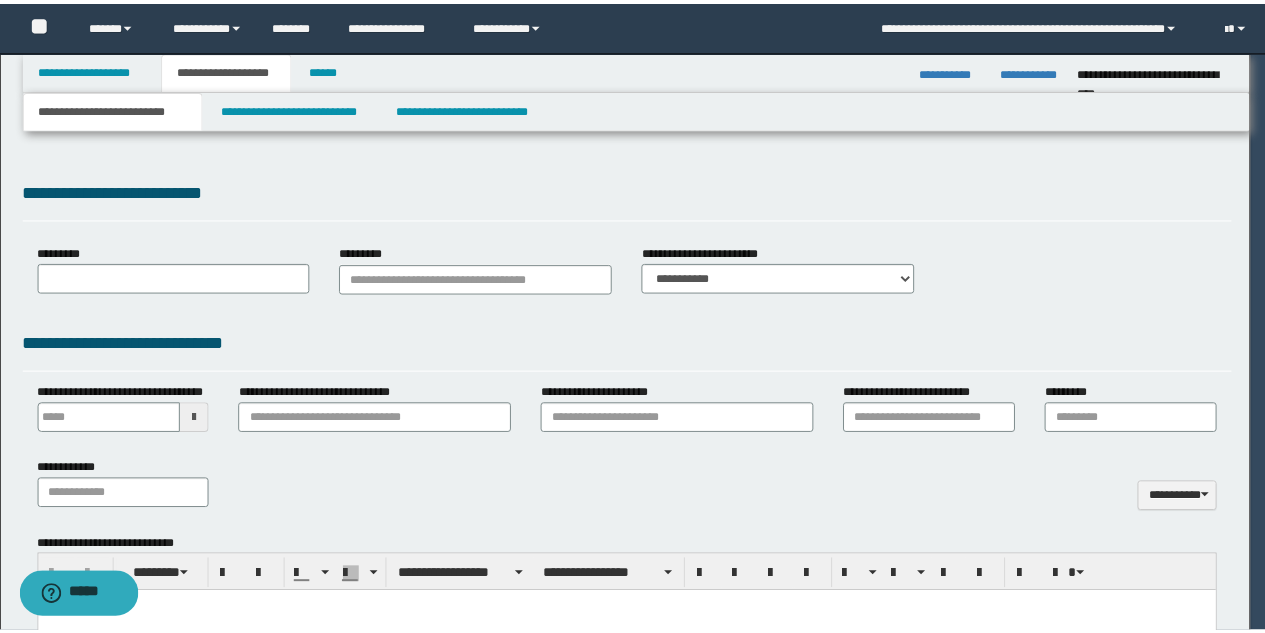 scroll, scrollTop: 0, scrollLeft: 0, axis: both 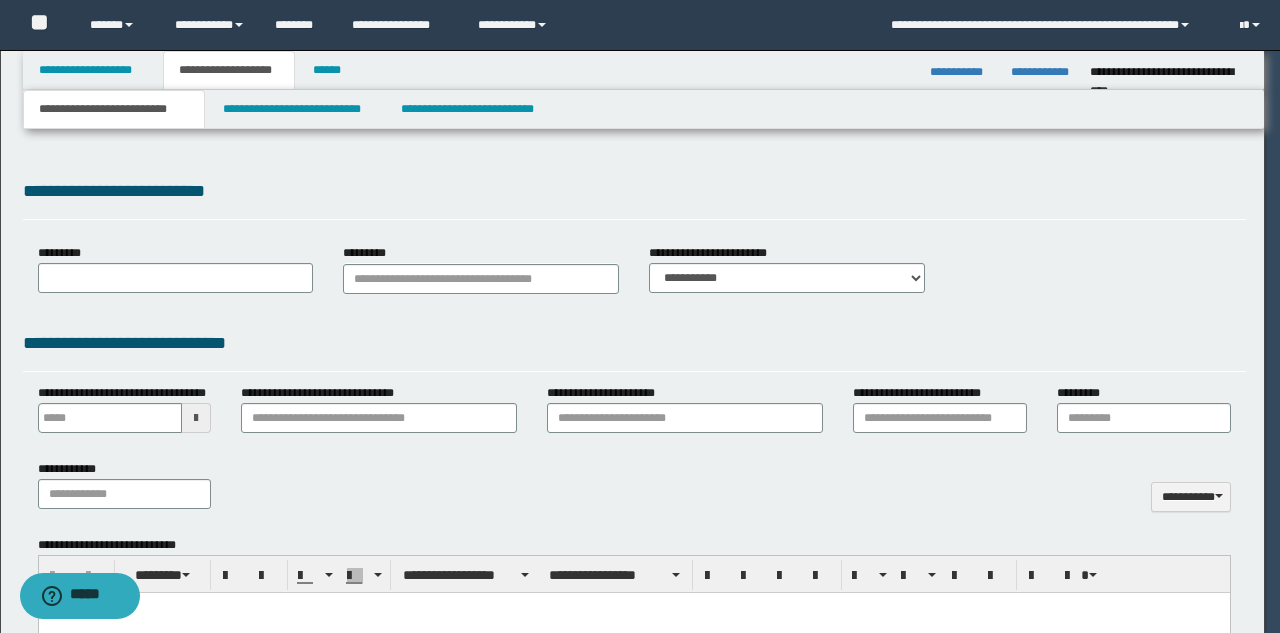 select on "*" 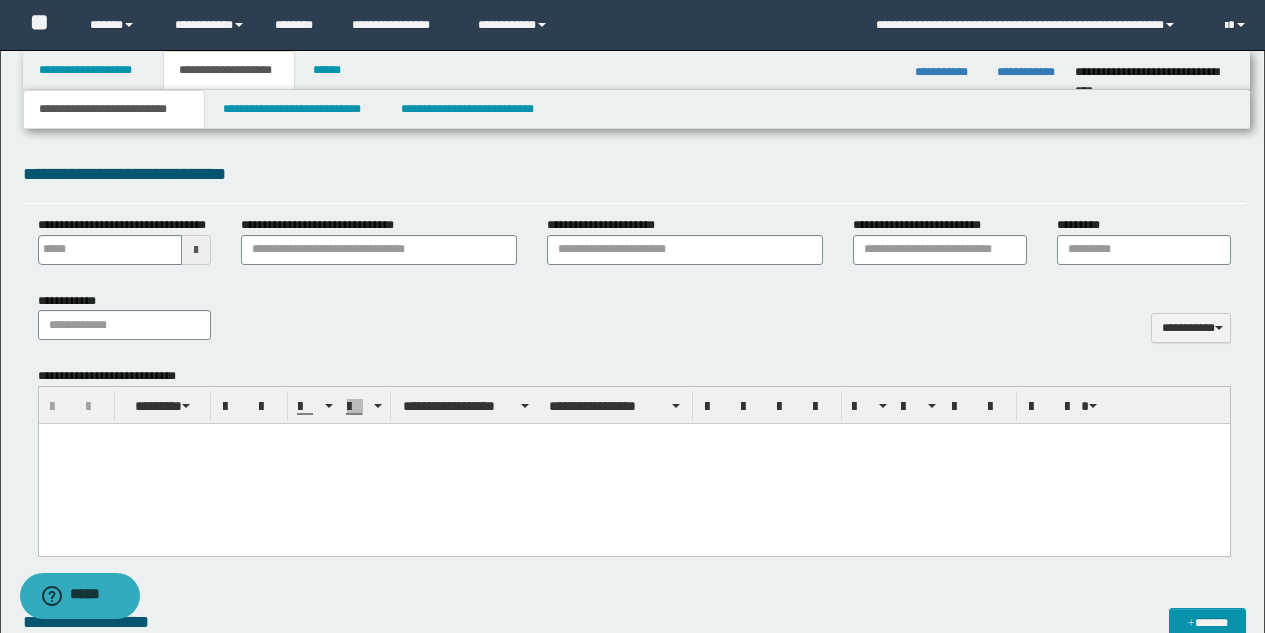 scroll, scrollTop: 813, scrollLeft: 0, axis: vertical 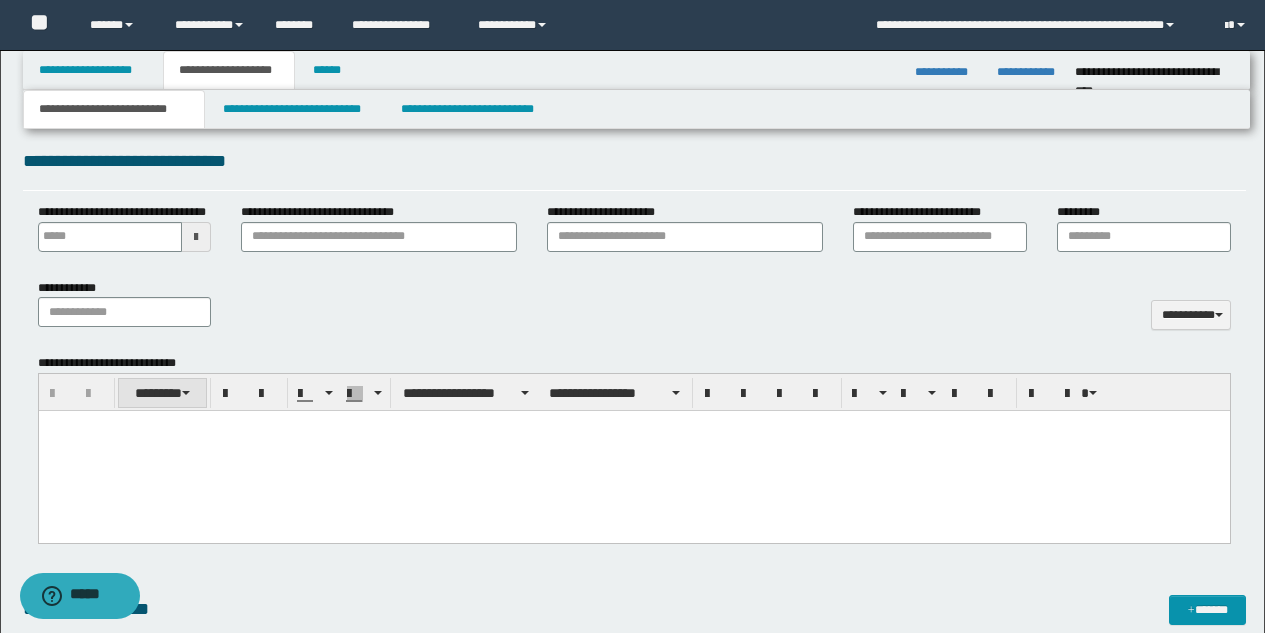 click on "********" at bounding box center [162, 393] 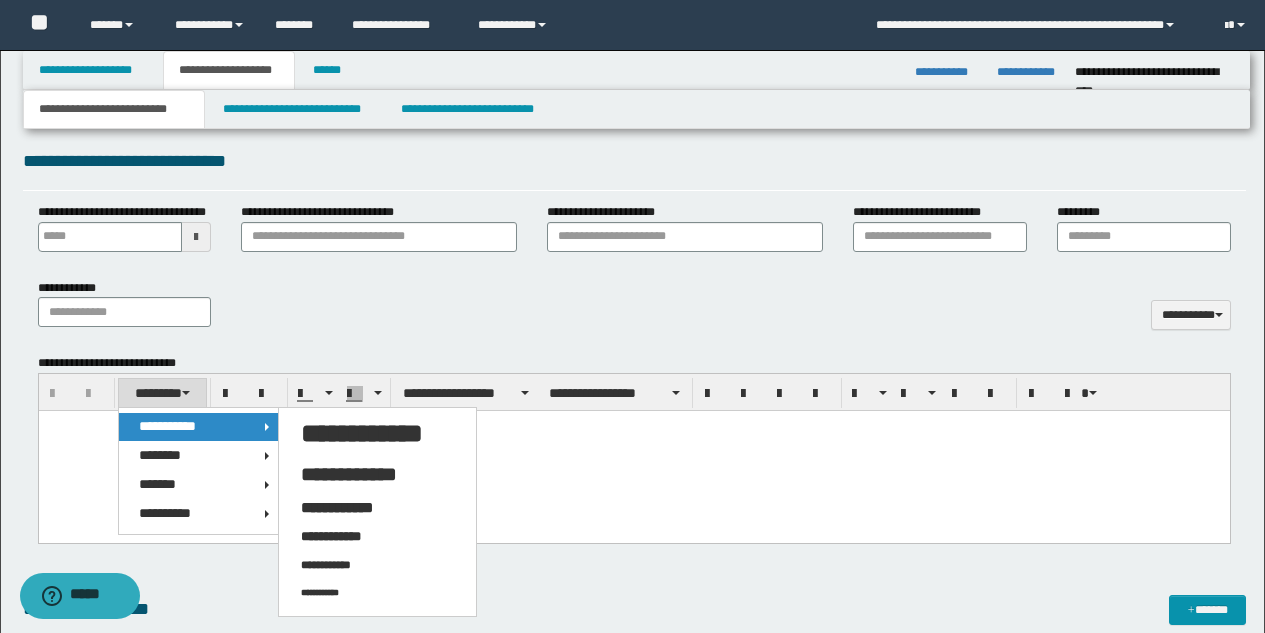 drag, startPoint x: 159, startPoint y: 831, endPoint x: 96, endPoint y: 420, distance: 415.80045 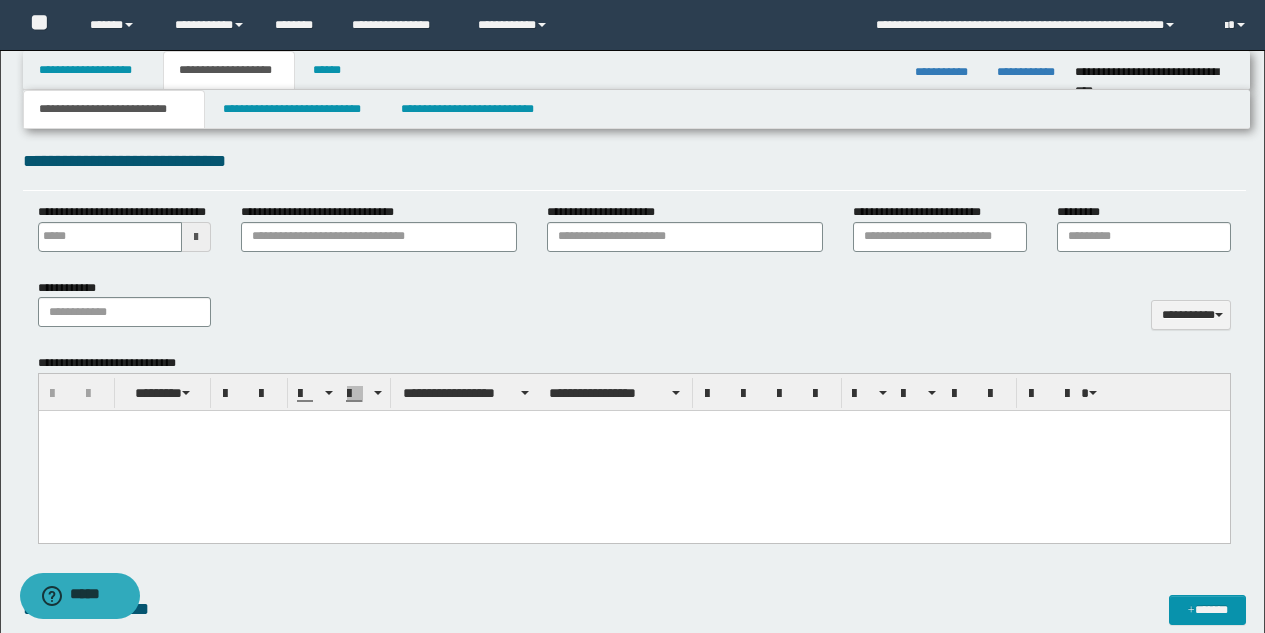 click at bounding box center (633, 426) 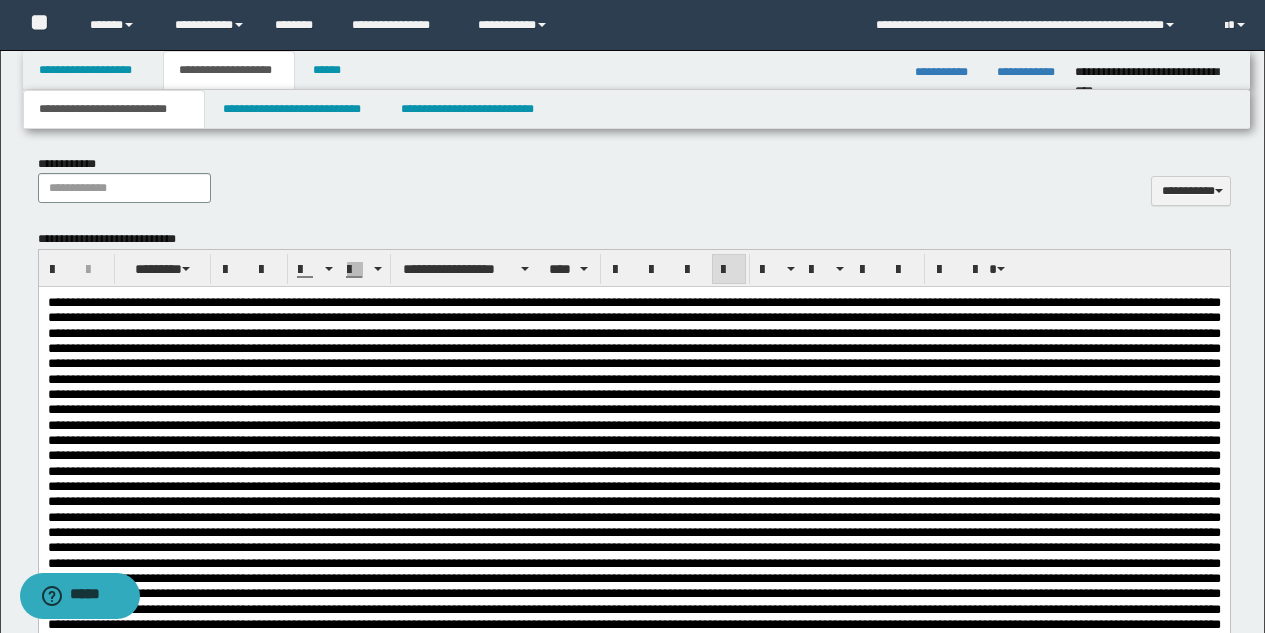 scroll, scrollTop: 918, scrollLeft: 0, axis: vertical 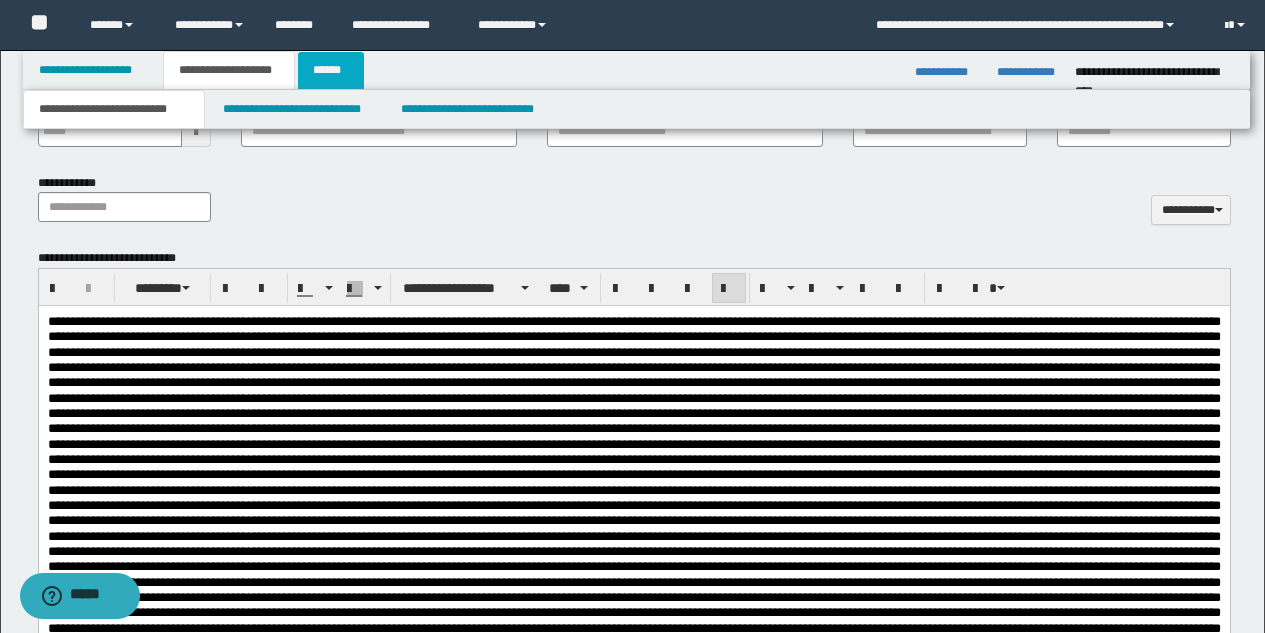 click on "******" at bounding box center (331, 70) 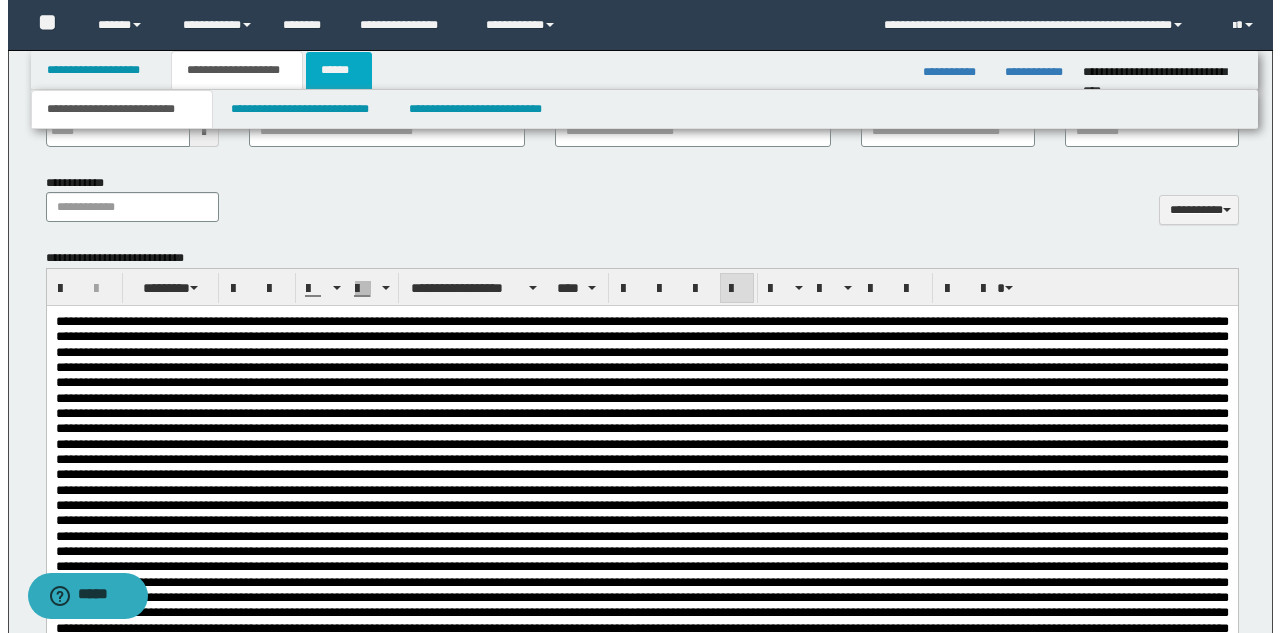 scroll, scrollTop: 0, scrollLeft: 0, axis: both 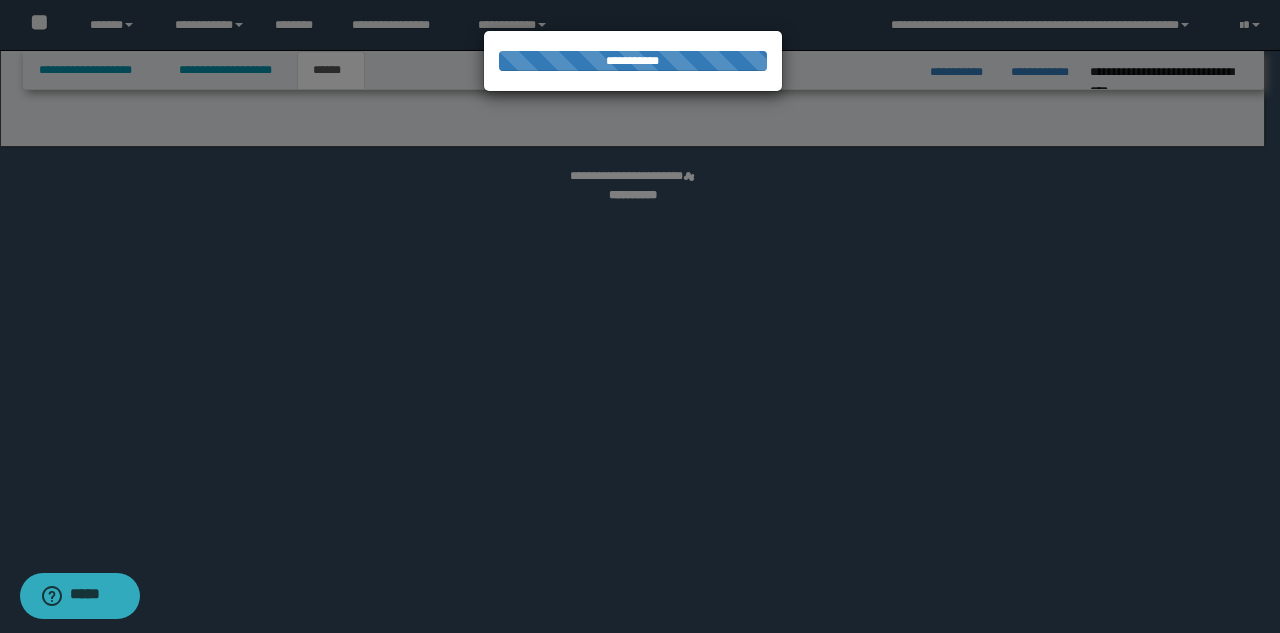 select on "*" 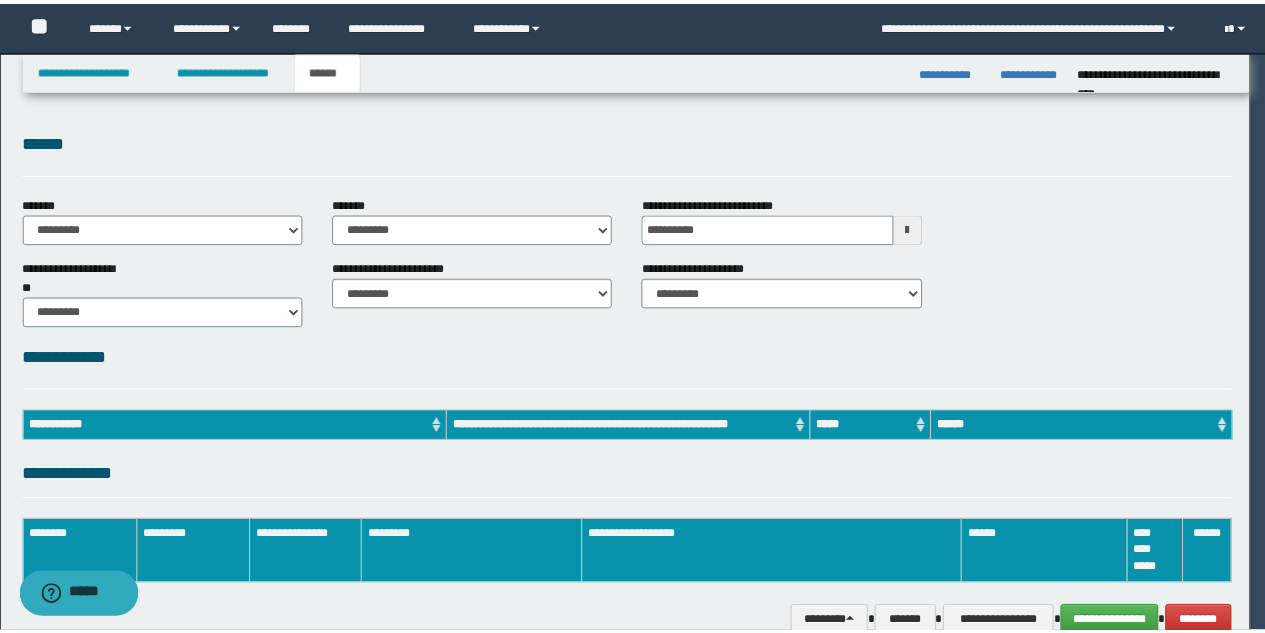scroll, scrollTop: 0, scrollLeft: 0, axis: both 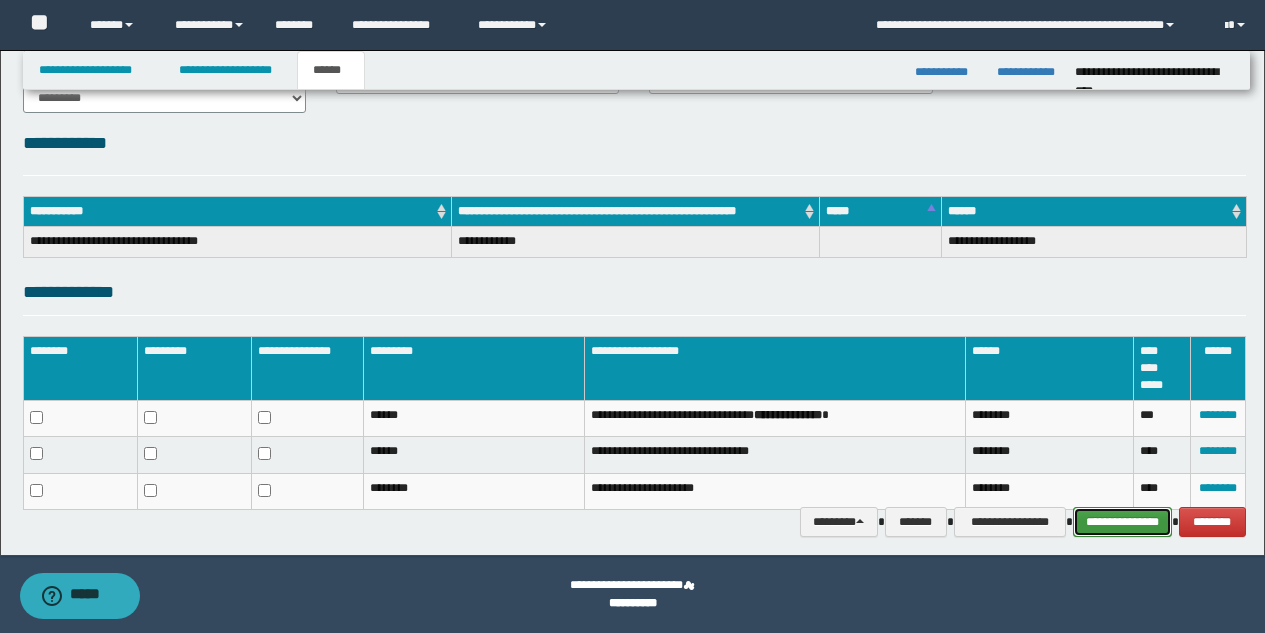 click on "**********" at bounding box center (1122, 522) 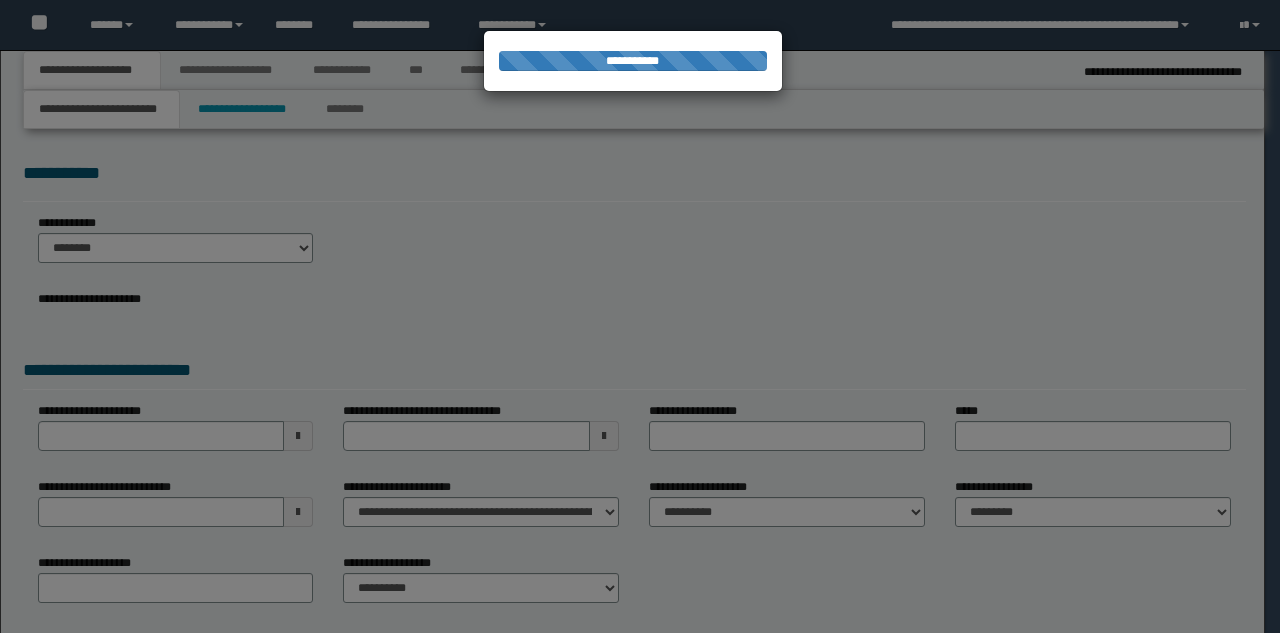 scroll, scrollTop: 0, scrollLeft: 0, axis: both 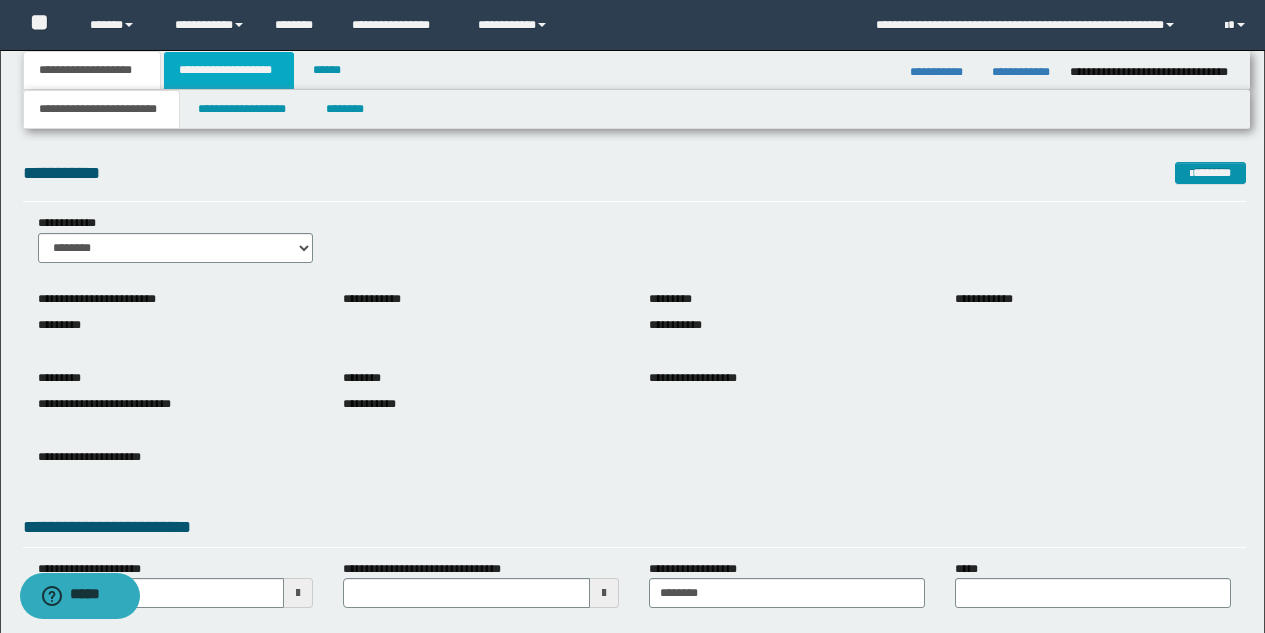click on "**********" at bounding box center (229, 70) 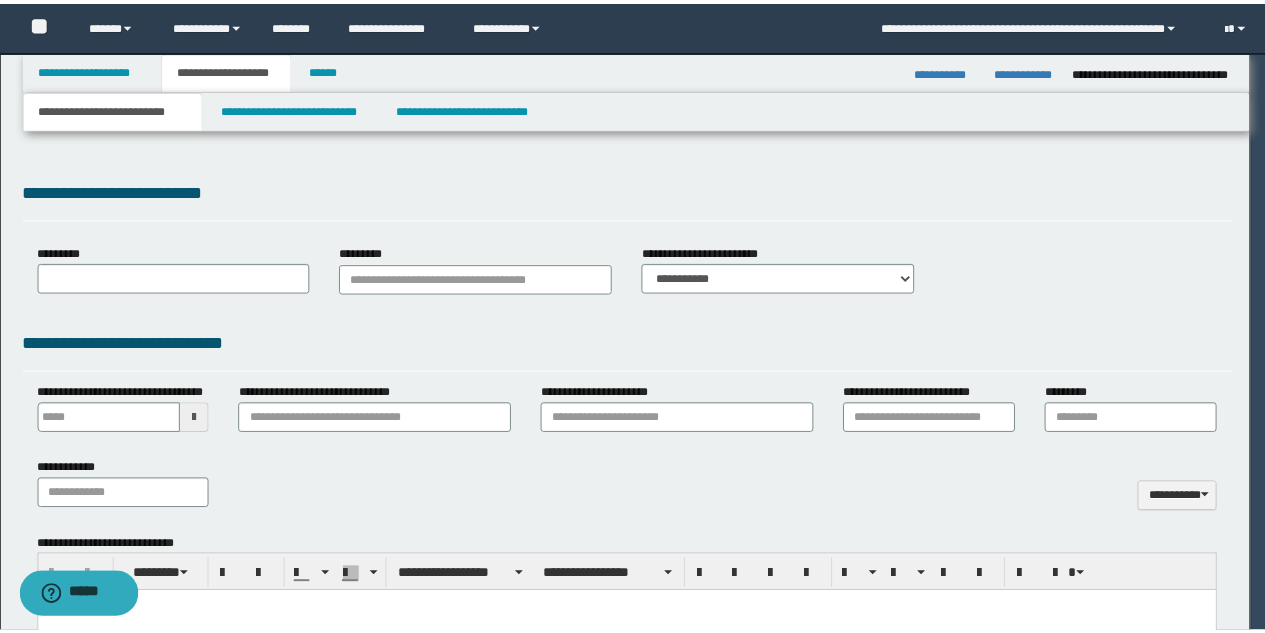 scroll, scrollTop: 0, scrollLeft: 0, axis: both 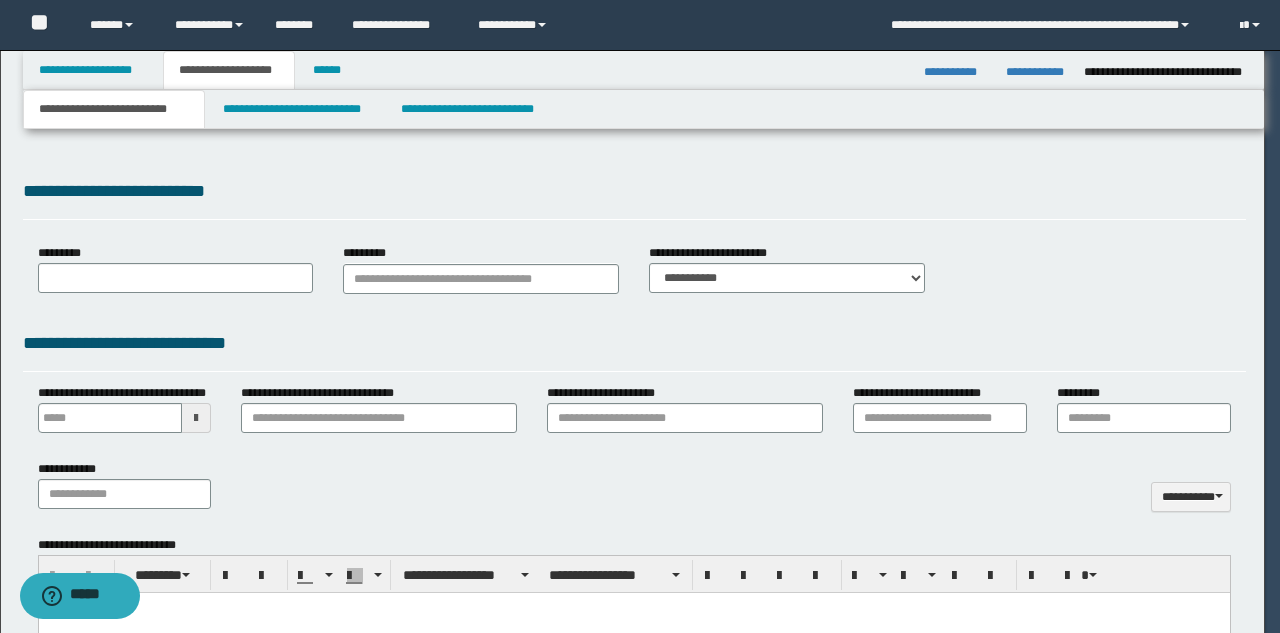 select on "*" 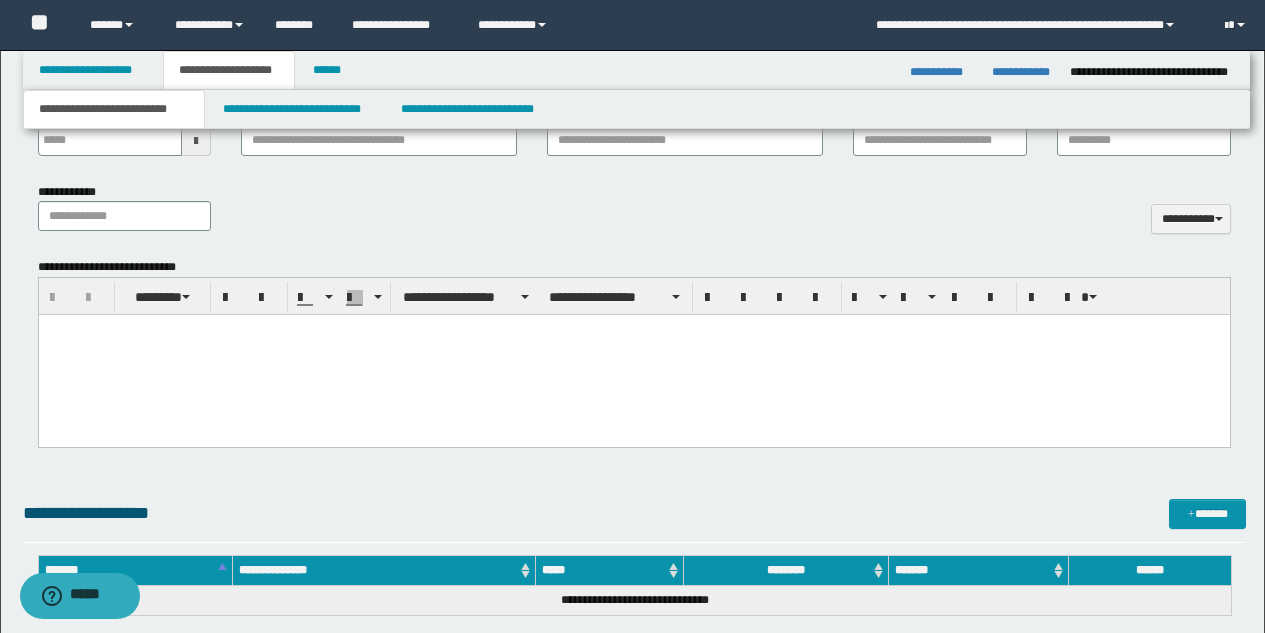 scroll, scrollTop: 1001, scrollLeft: 0, axis: vertical 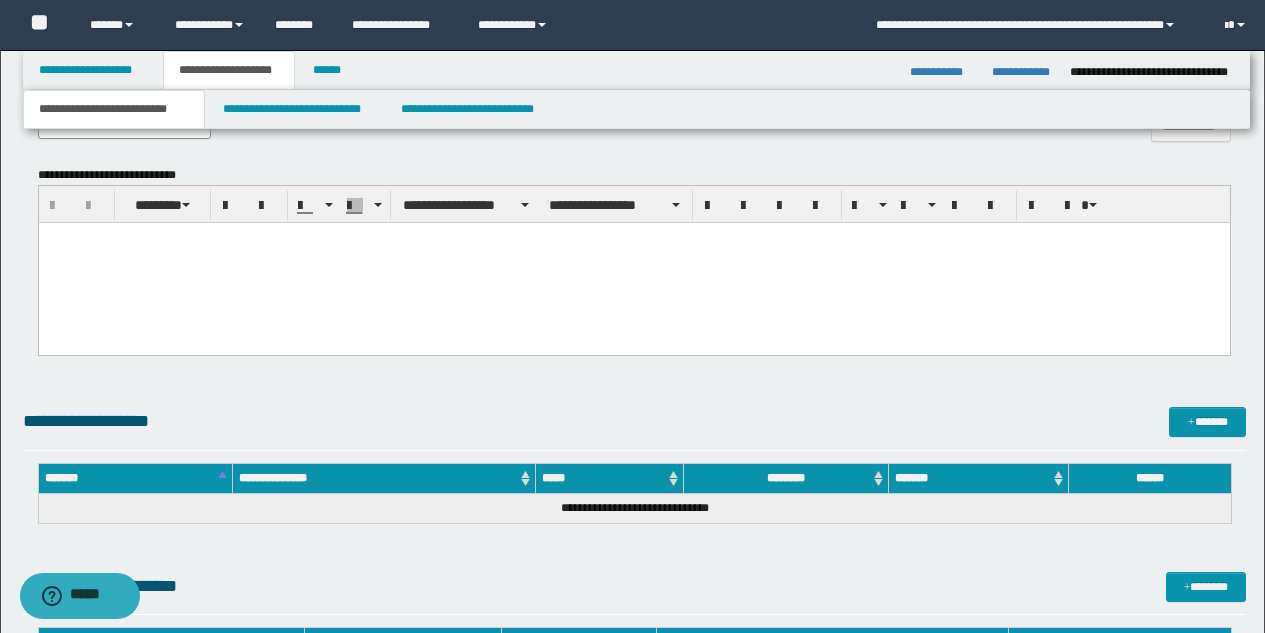 click at bounding box center (633, 263) 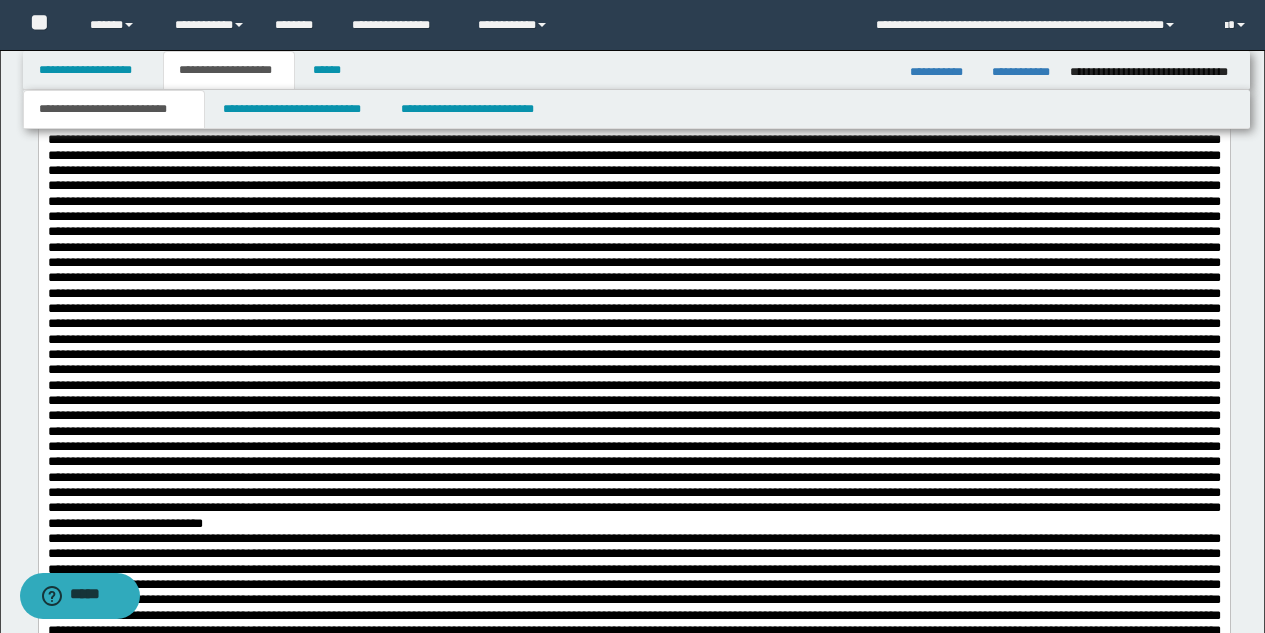scroll, scrollTop: 1001, scrollLeft: 0, axis: vertical 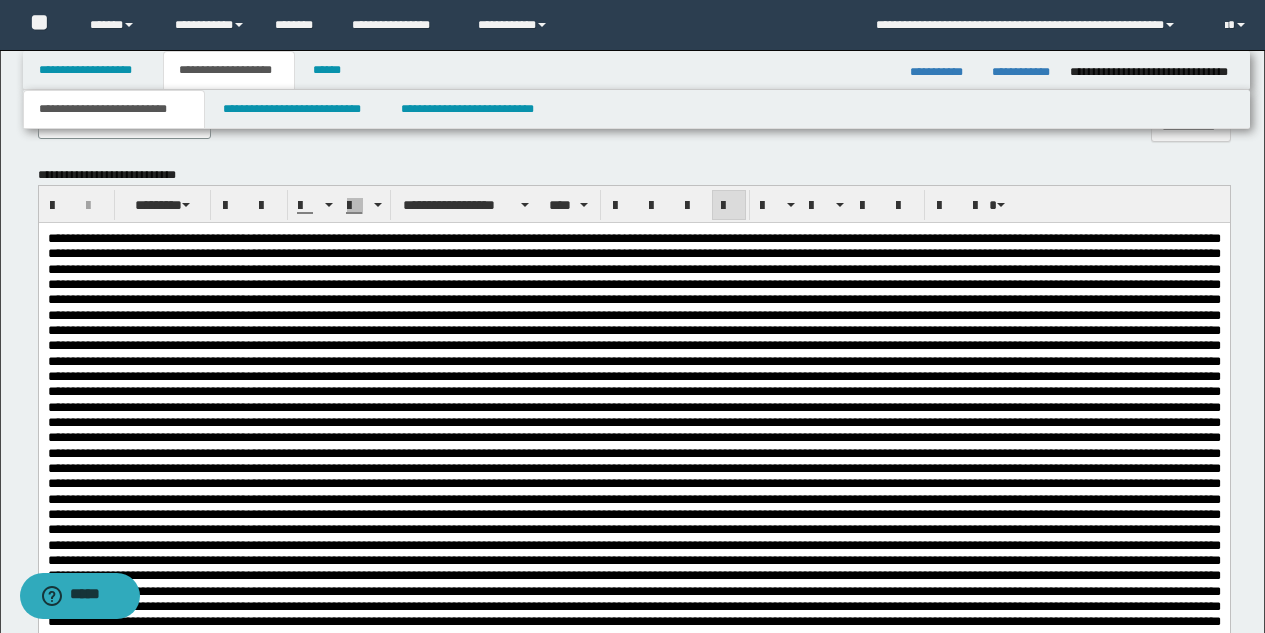 drag, startPoint x: 1270, startPoint y: 183, endPoint x: 1101, endPoint y: 62, distance: 207.8509 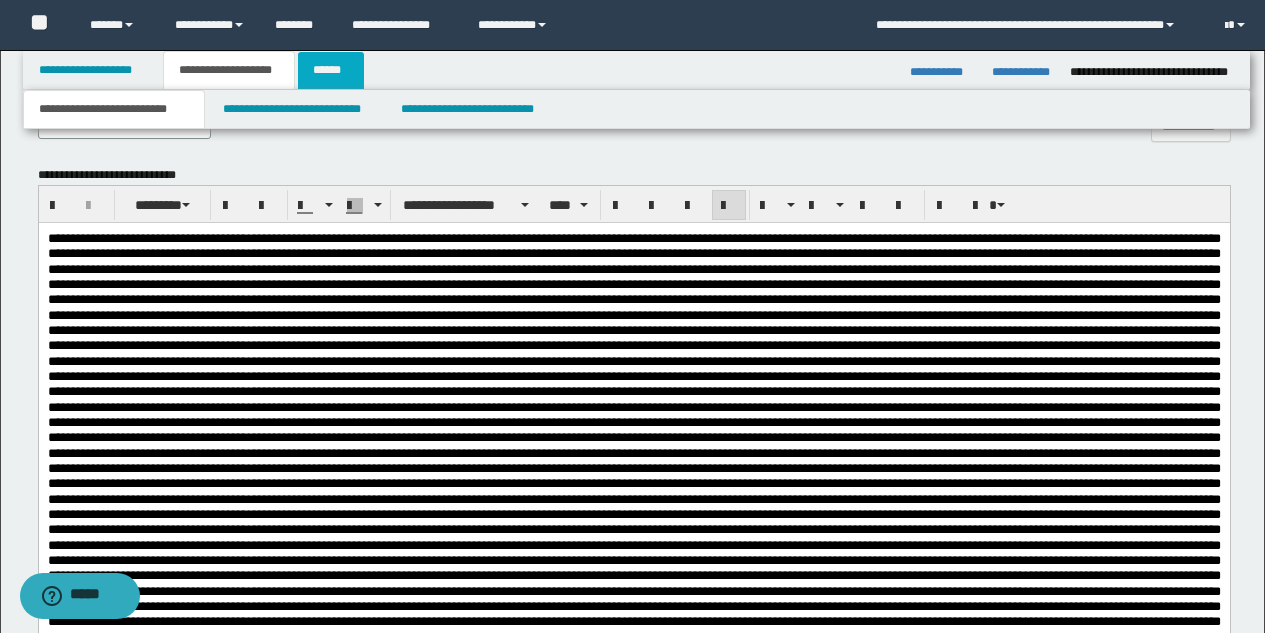 click on "******" at bounding box center (331, 70) 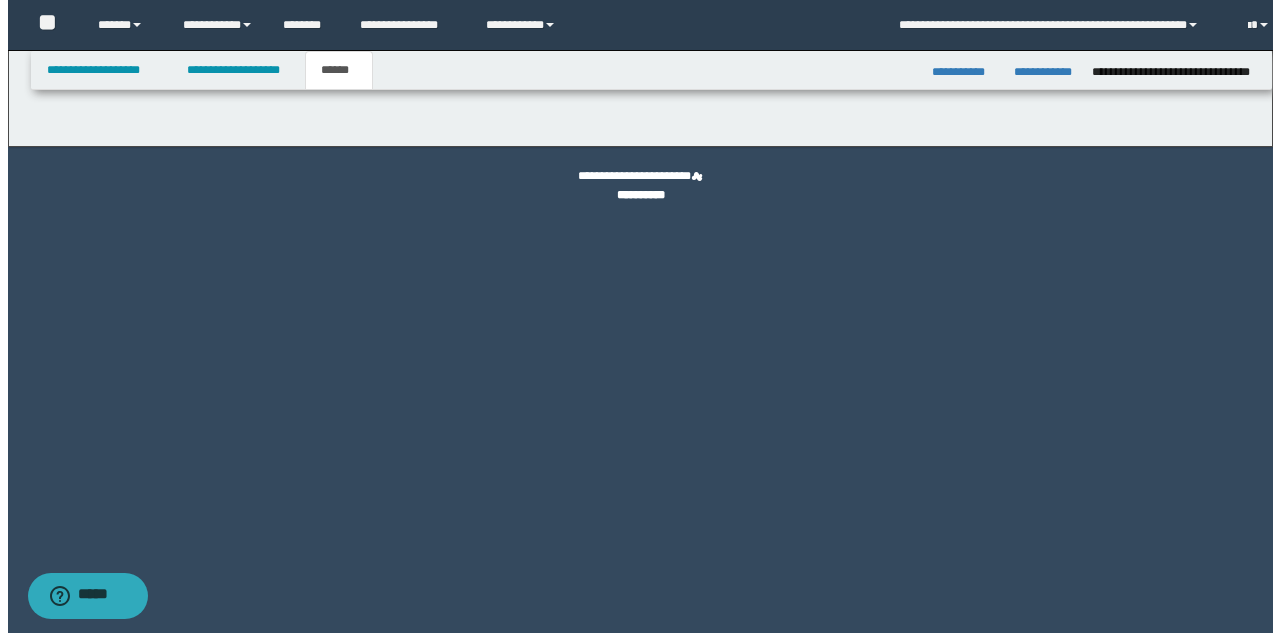 scroll, scrollTop: 0, scrollLeft: 0, axis: both 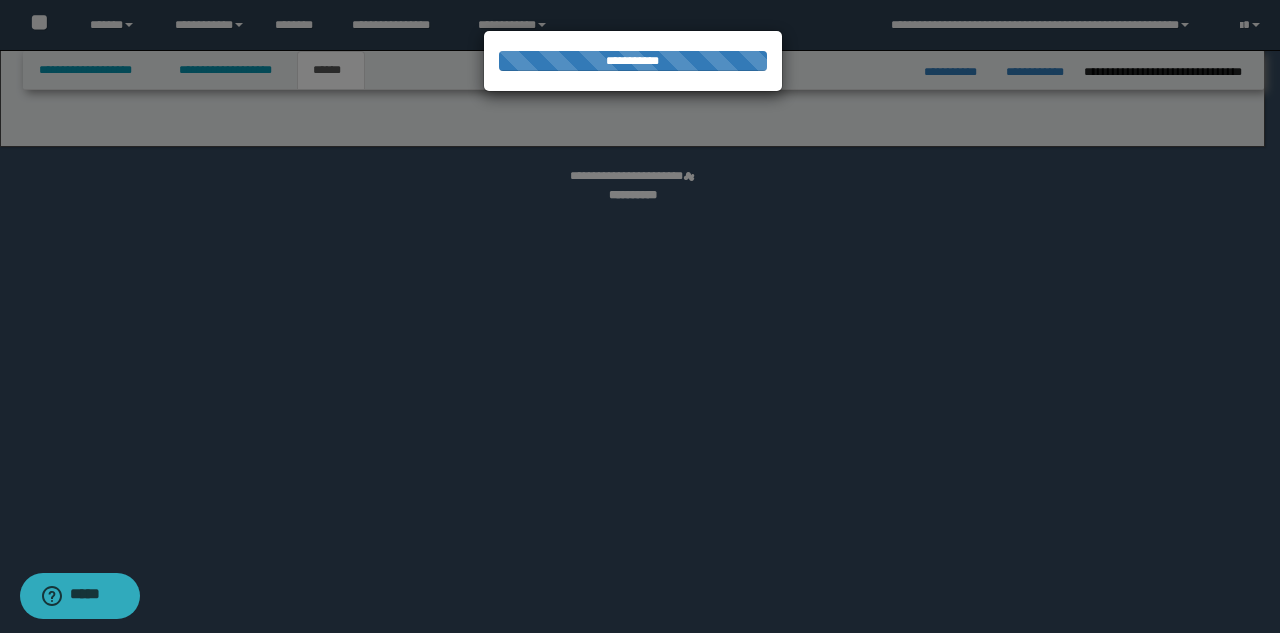 select on "*" 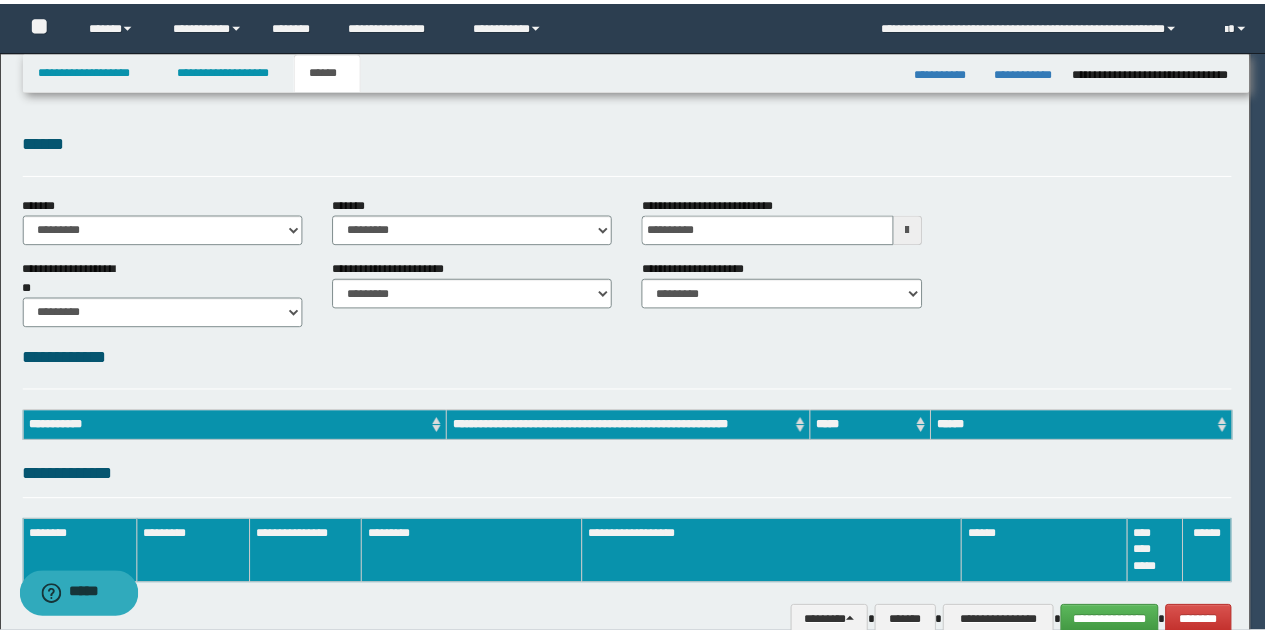 scroll, scrollTop: 0, scrollLeft: 0, axis: both 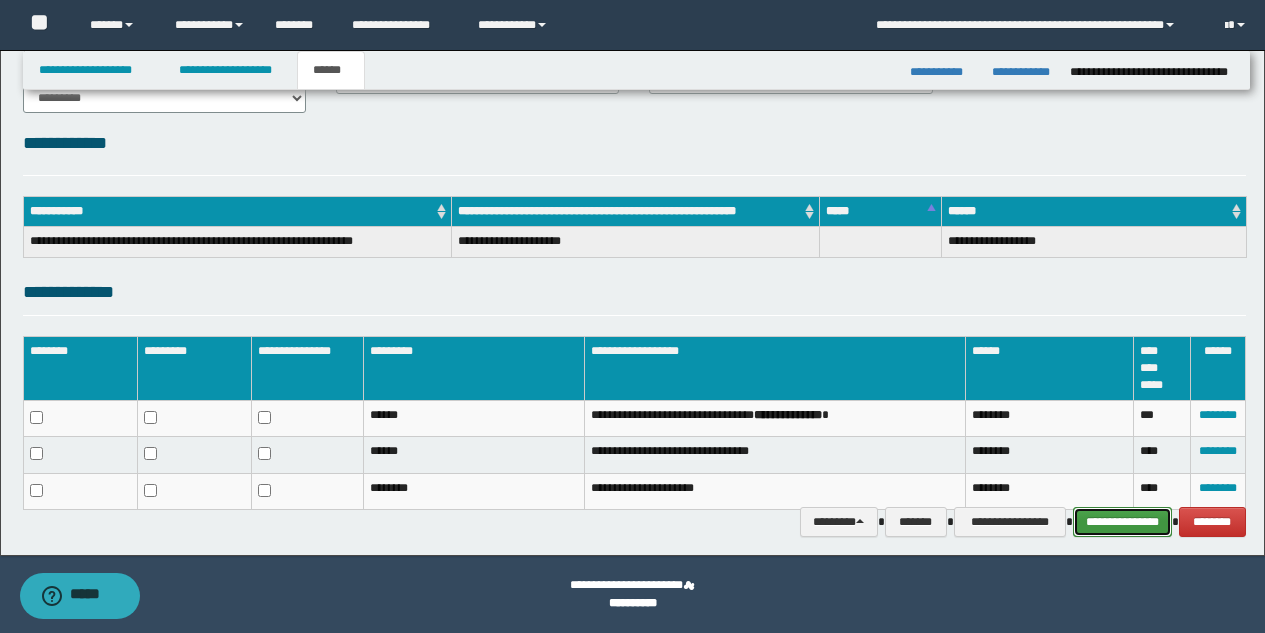 click on "**********" at bounding box center (1122, 522) 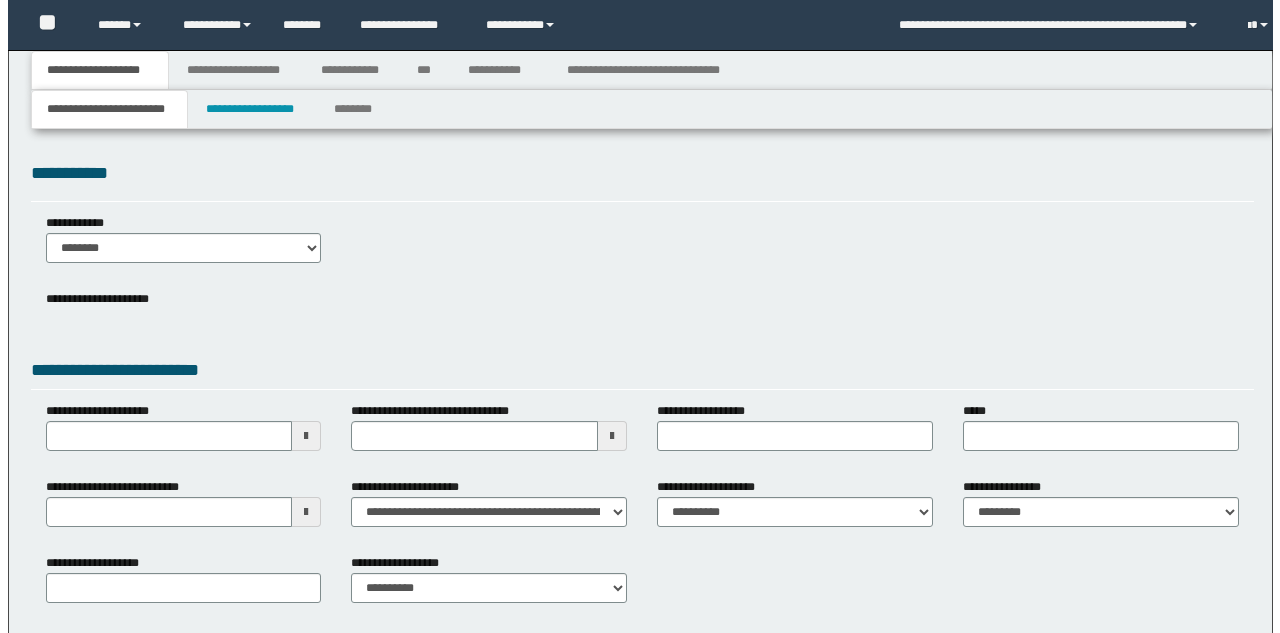 scroll, scrollTop: 0, scrollLeft: 0, axis: both 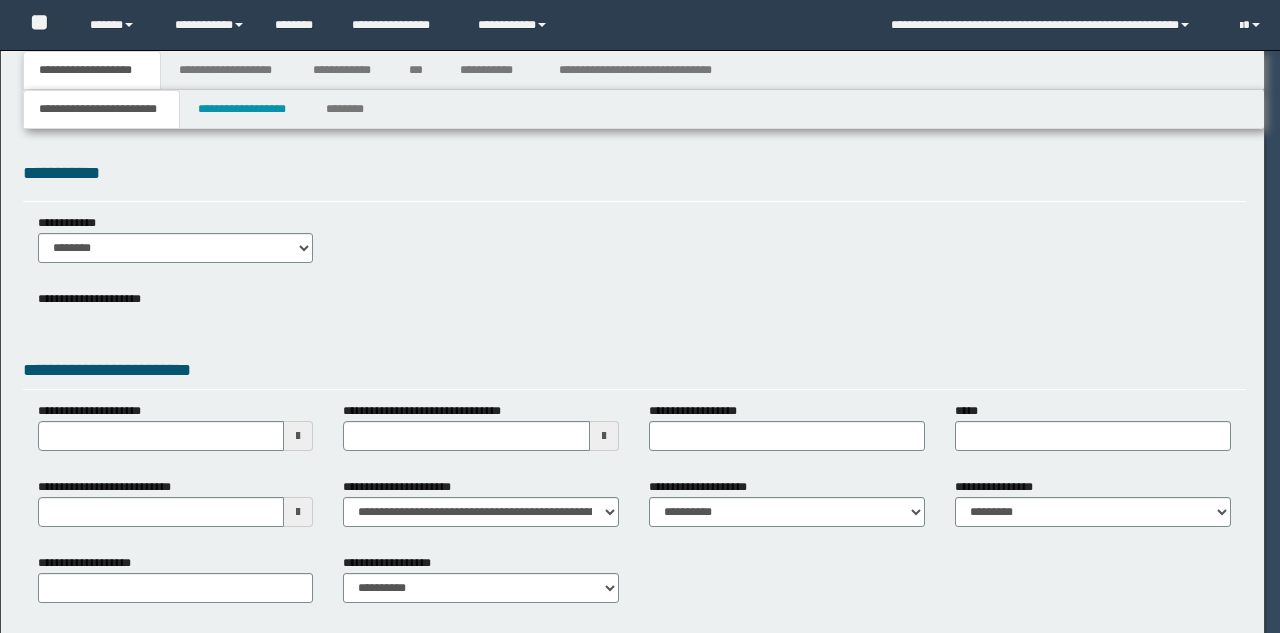 type on "**********" 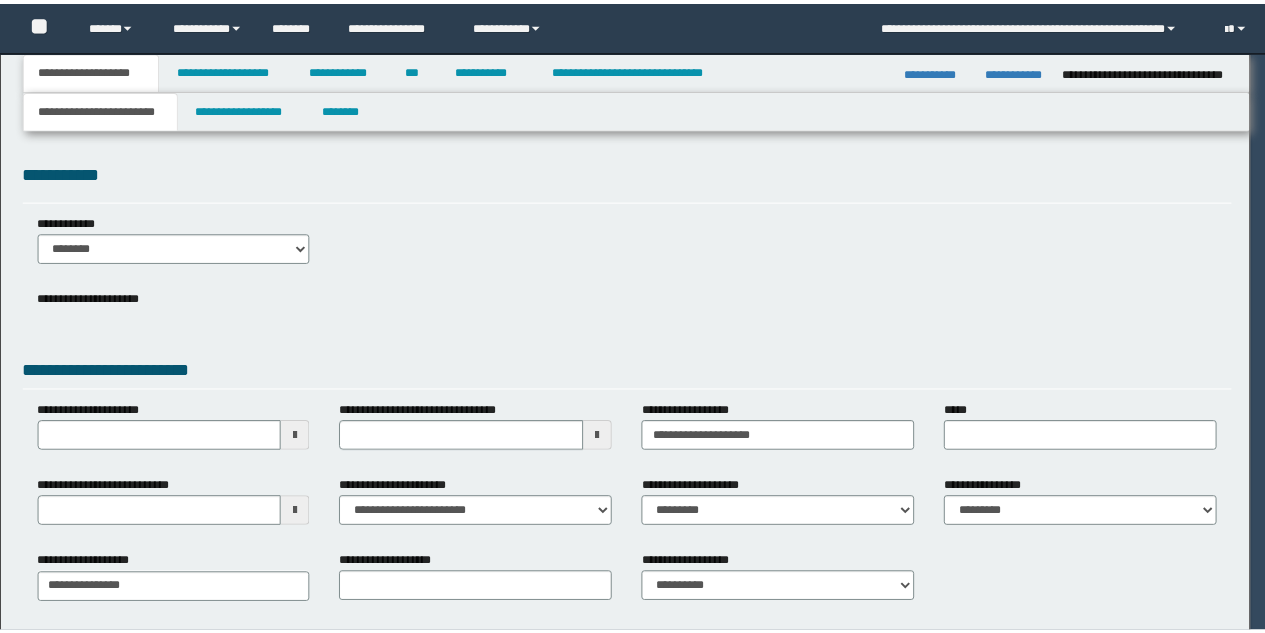 scroll, scrollTop: 0, scrollLeft: 0, axis: both 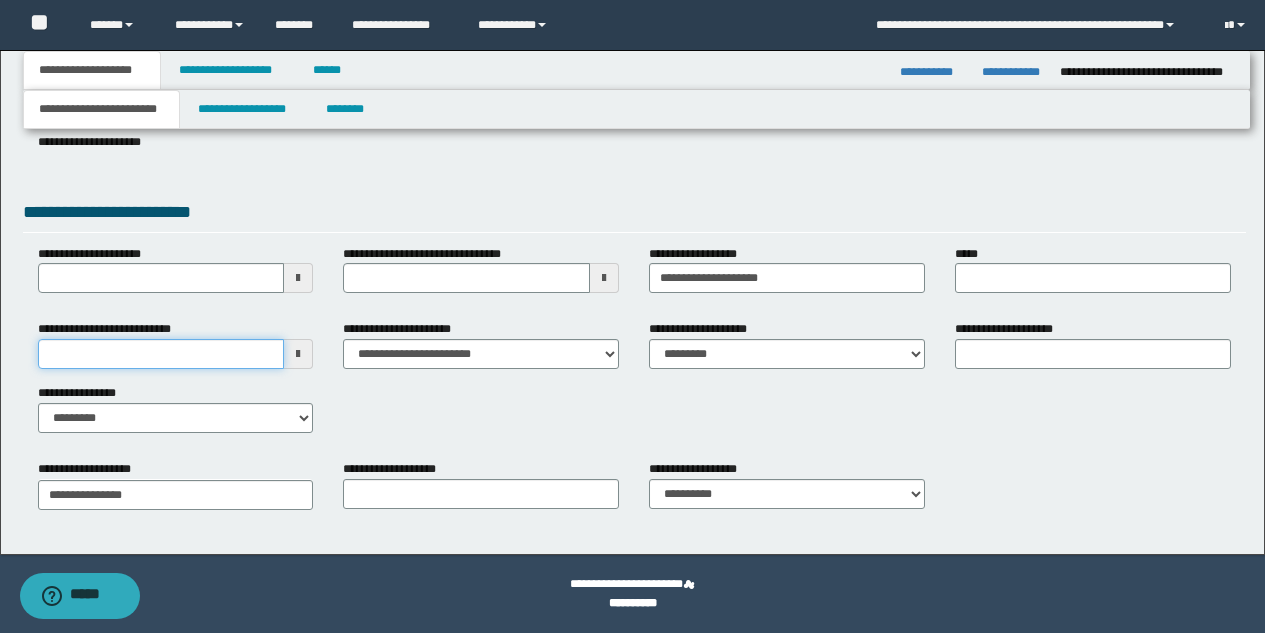 click on "**********" at bounding box center (161, 354) 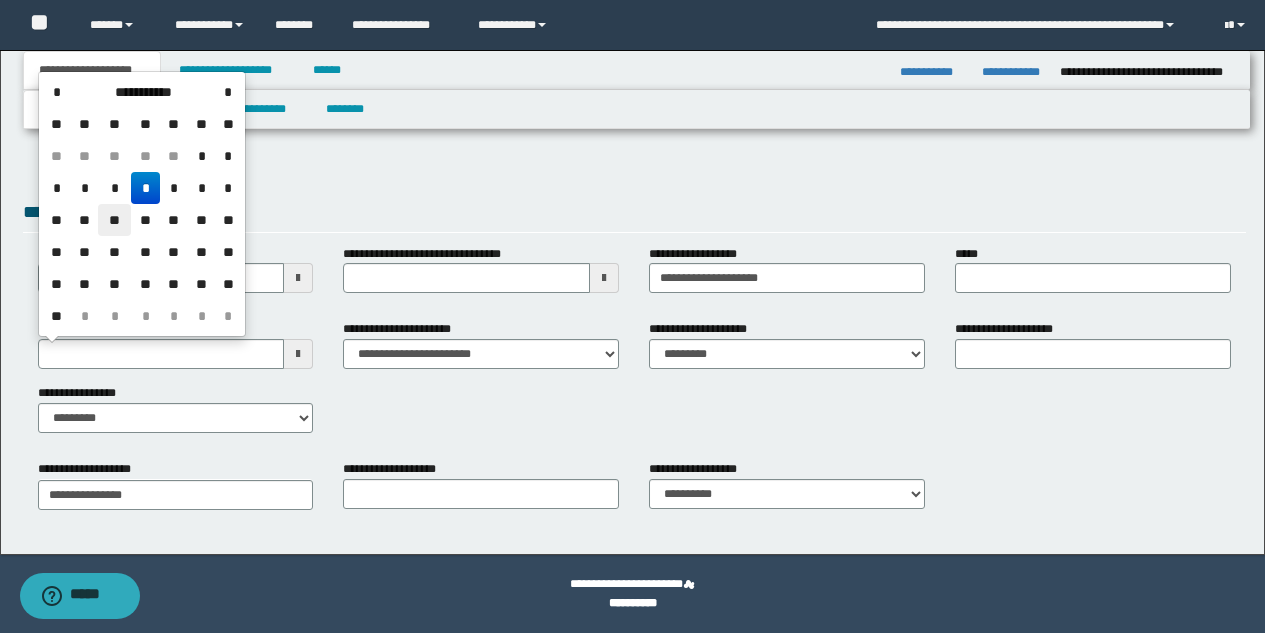click on "**" at bounding box center (114, 220) 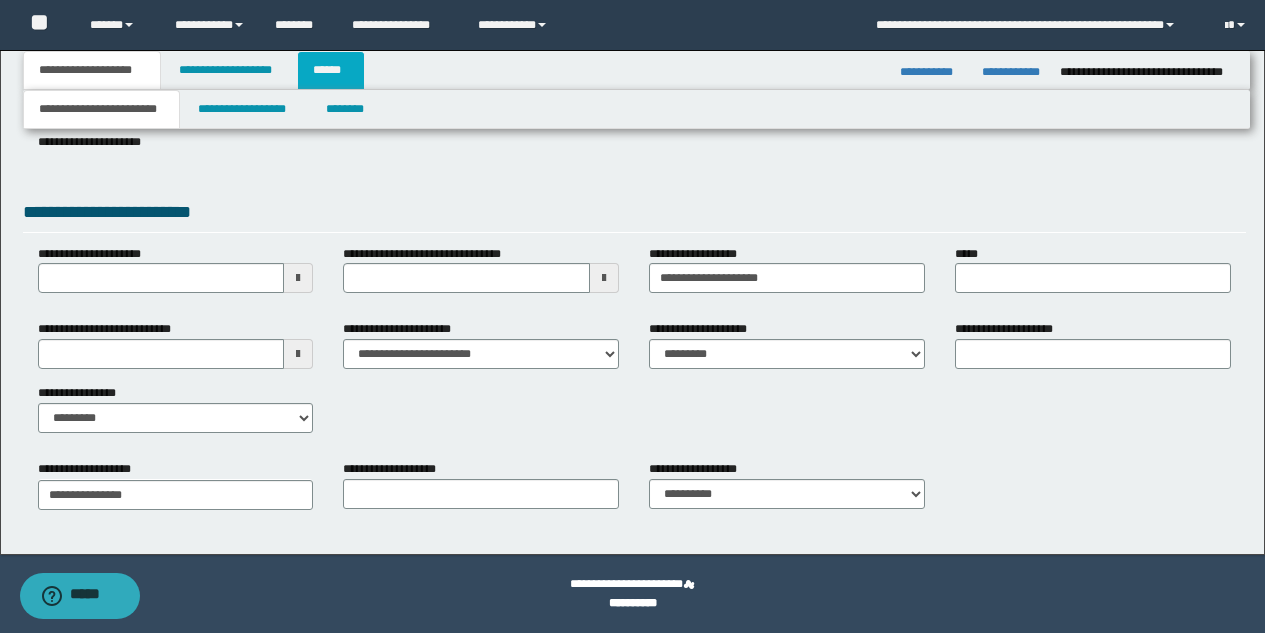 click on "******" at bounding box center [331, 70] 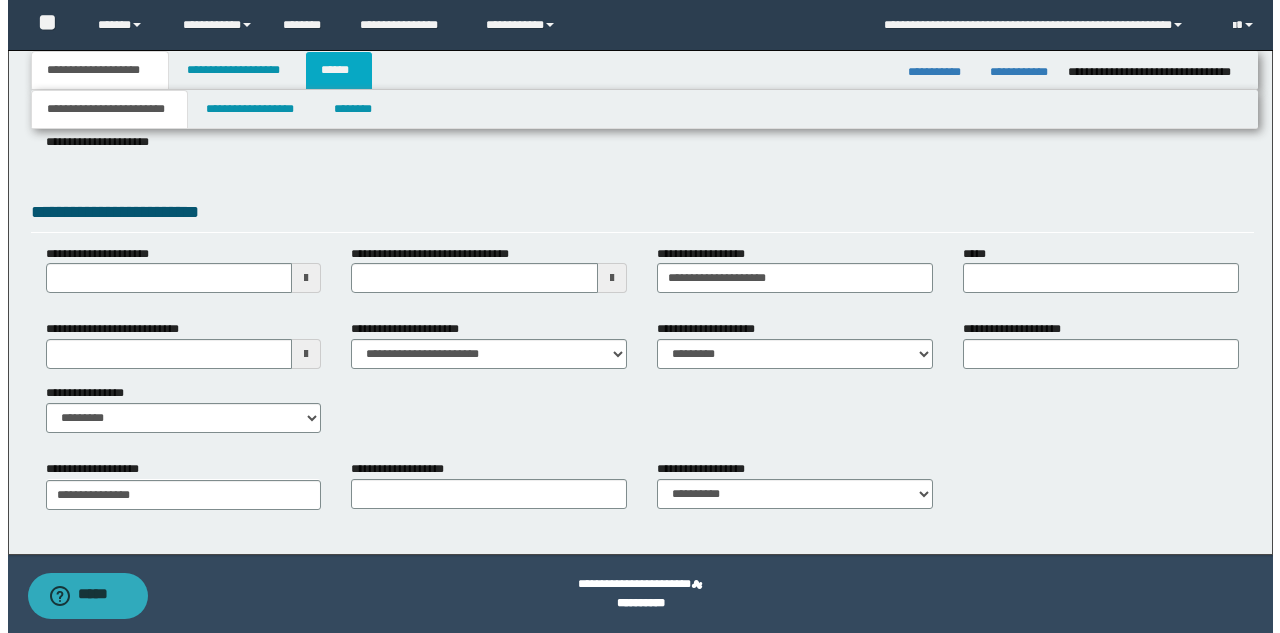 scroll, scrollTop: 0, scrollLeft: 0, axis: both 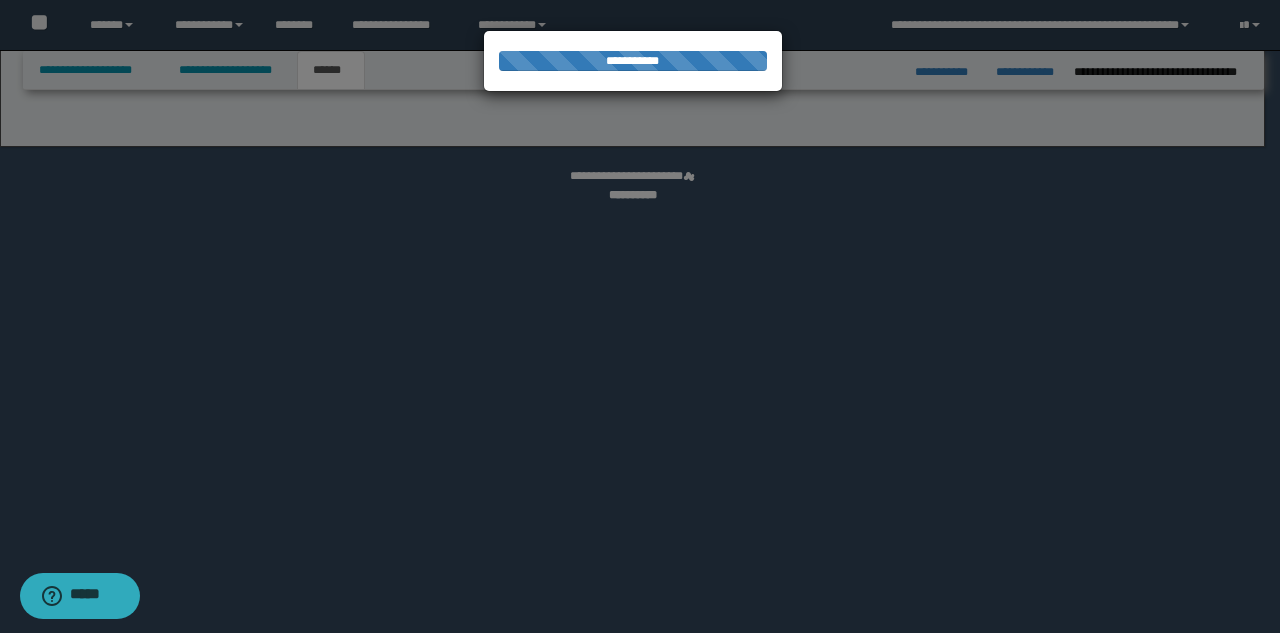 select on "*" 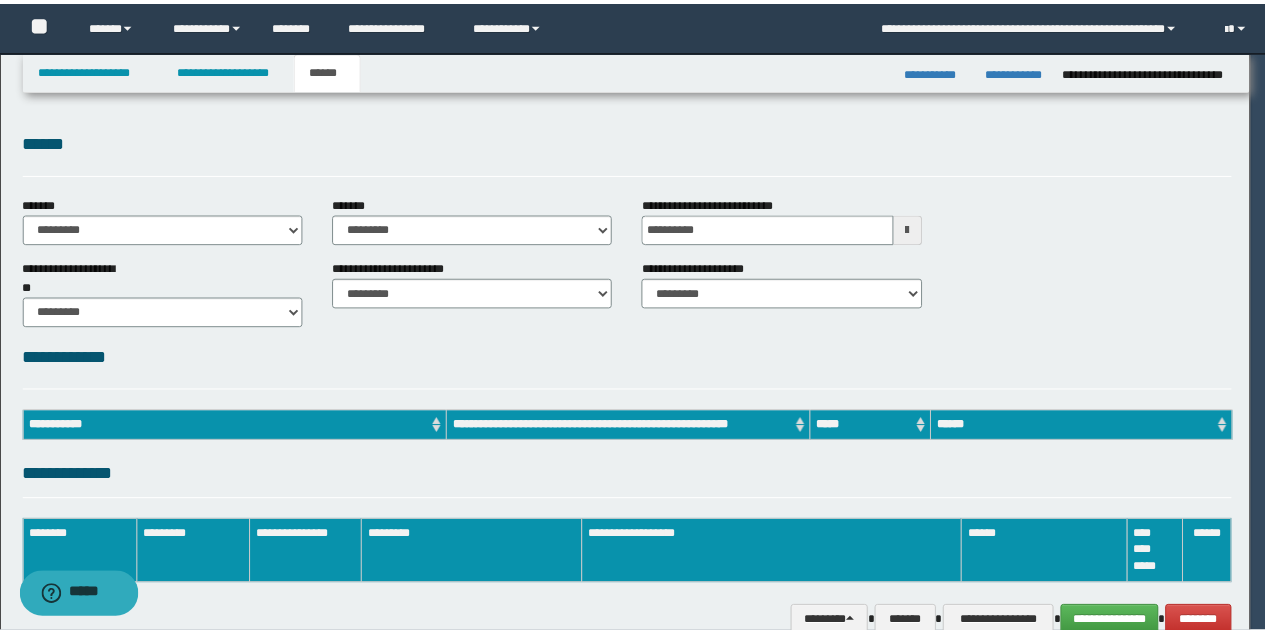scroll, scrollTop: 0, scrollLeft: 0, axis: both 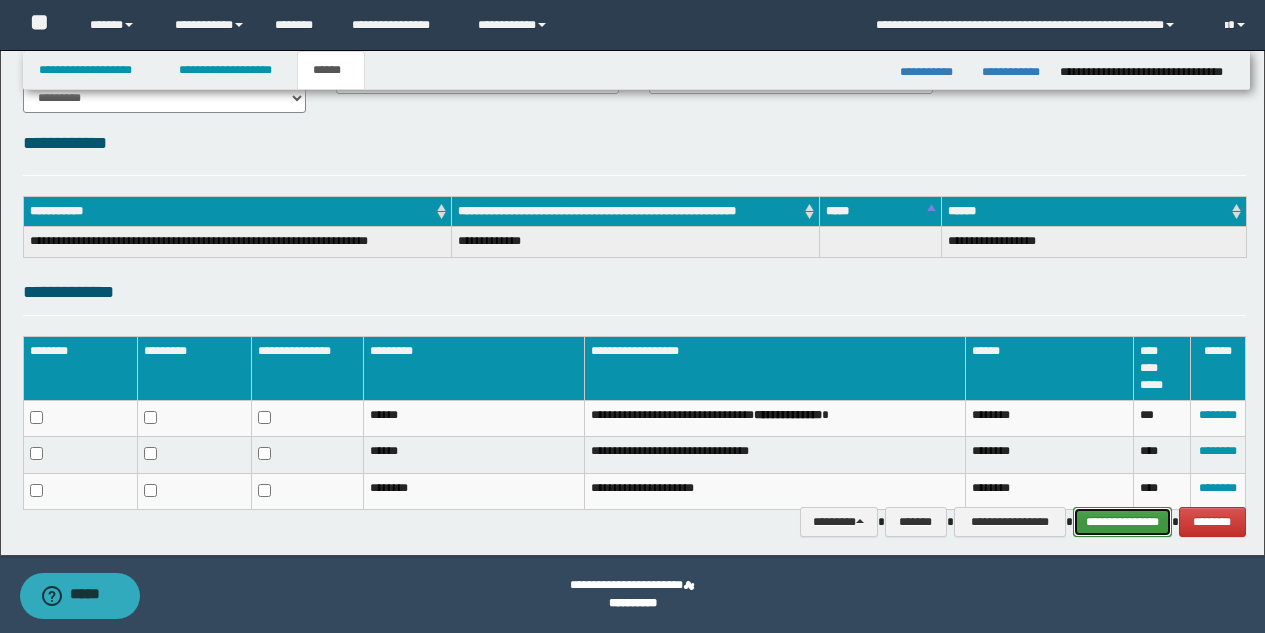 click on "**********" at bounding box center [1122, 522] 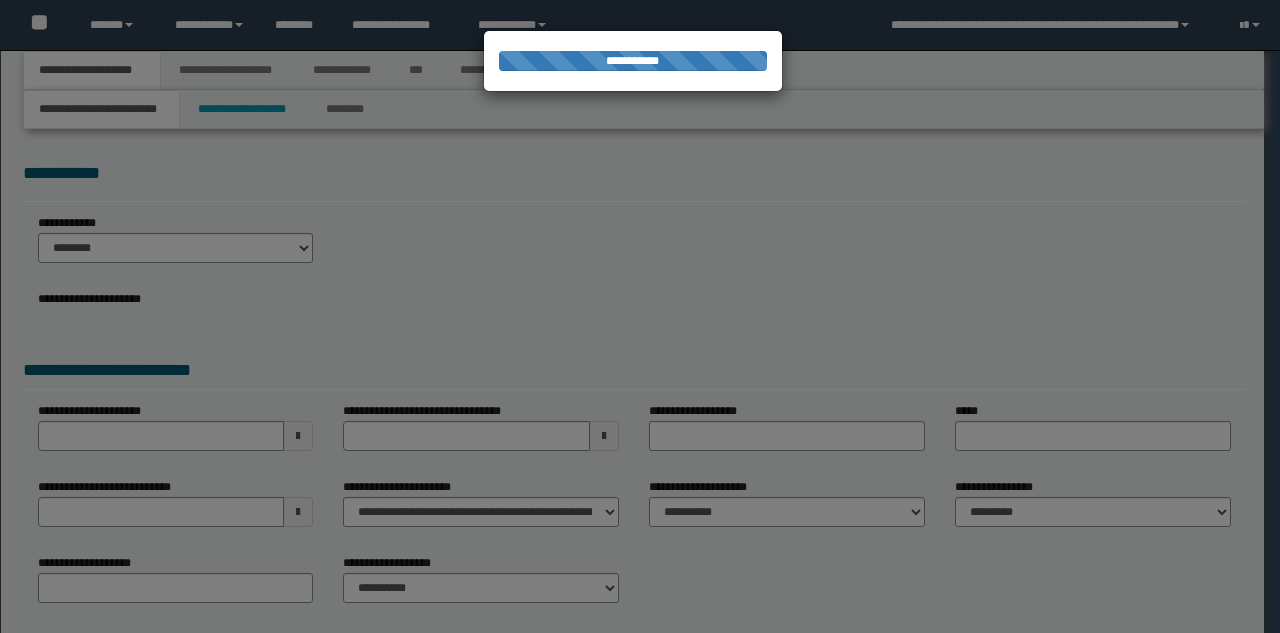 scroll, scrollTop: 0, scrollLeft: 0, axis: both 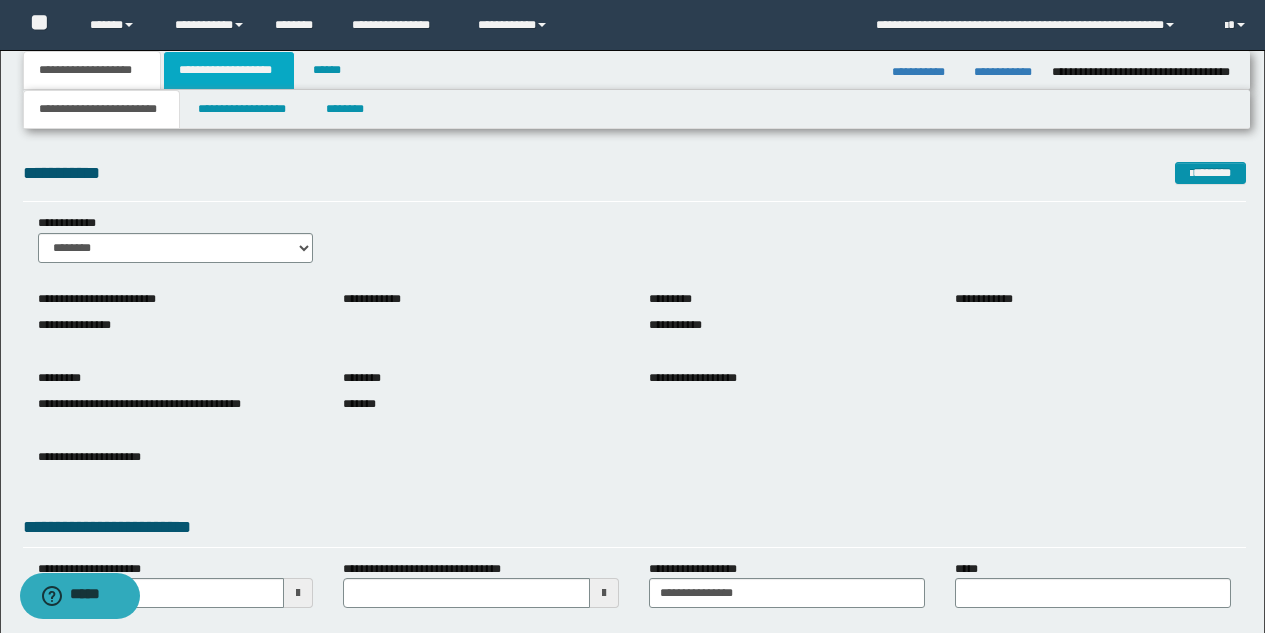 click on "**********" at bounding box center (229, 70) 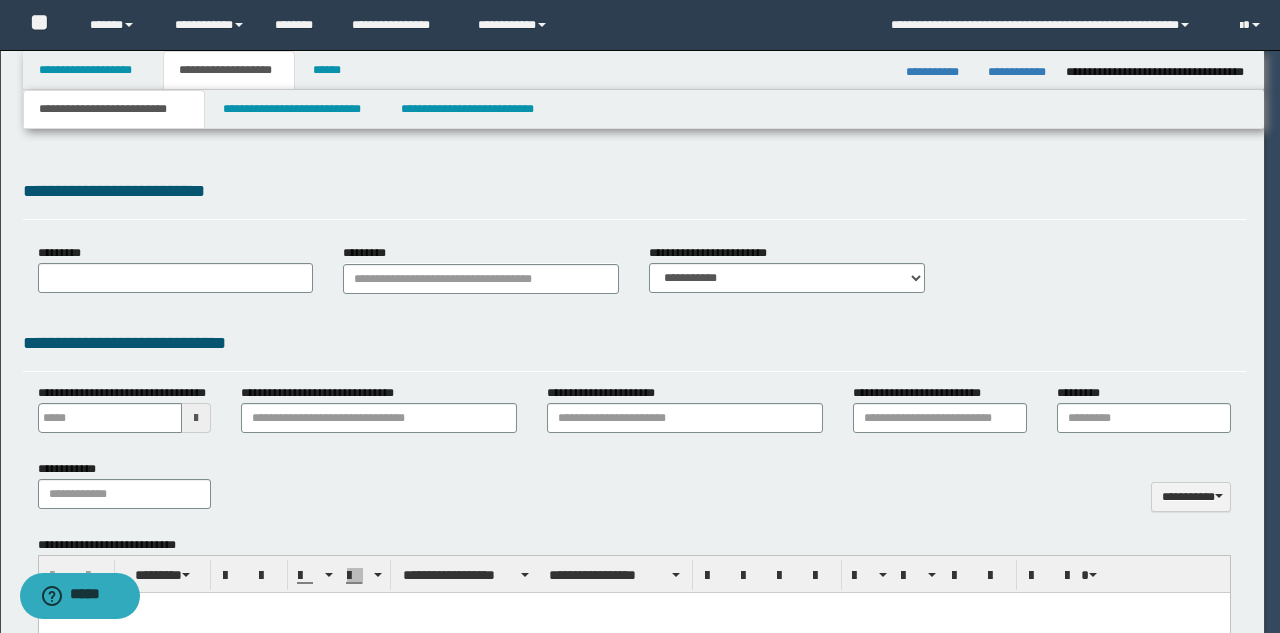 type 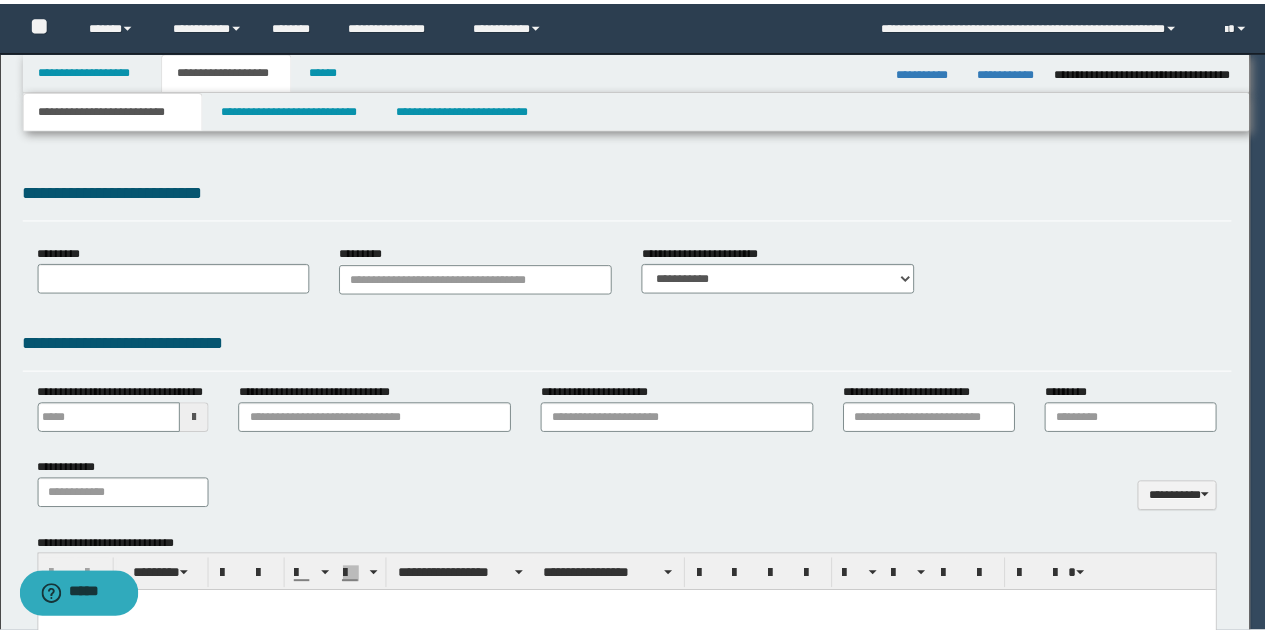 scroll, scrollTop: 0, scrollLeft: 0, axis: both 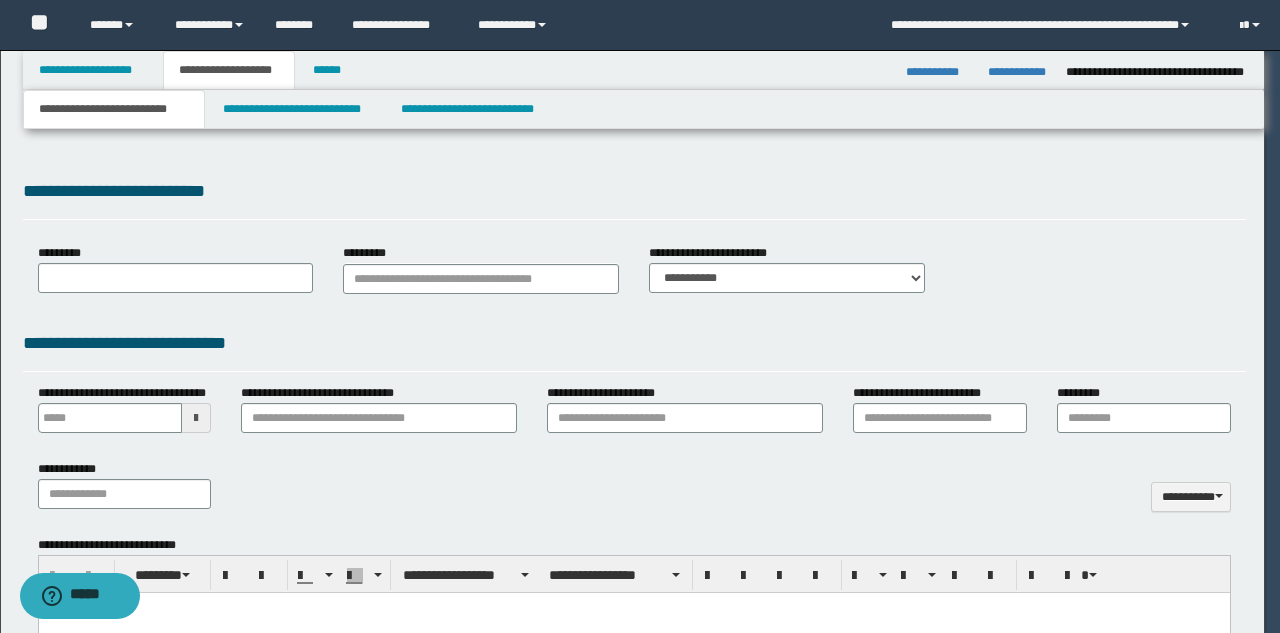 select on "*" 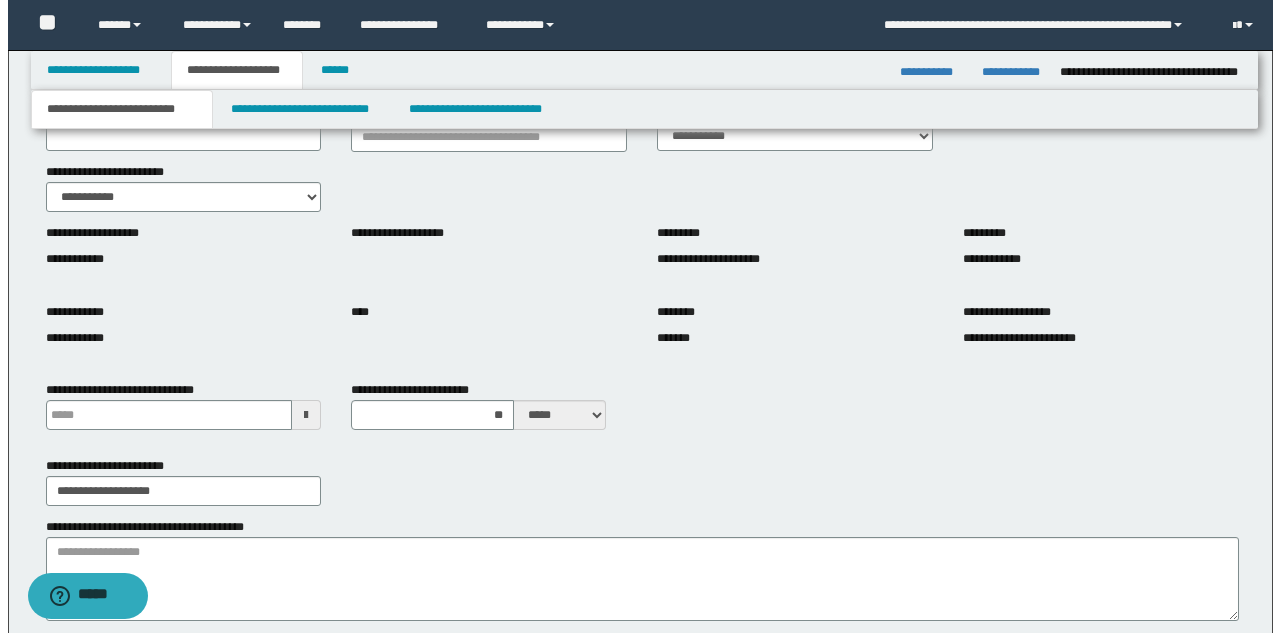 scroll, scrollTop: 0, scrollLeft: 0, axis: both 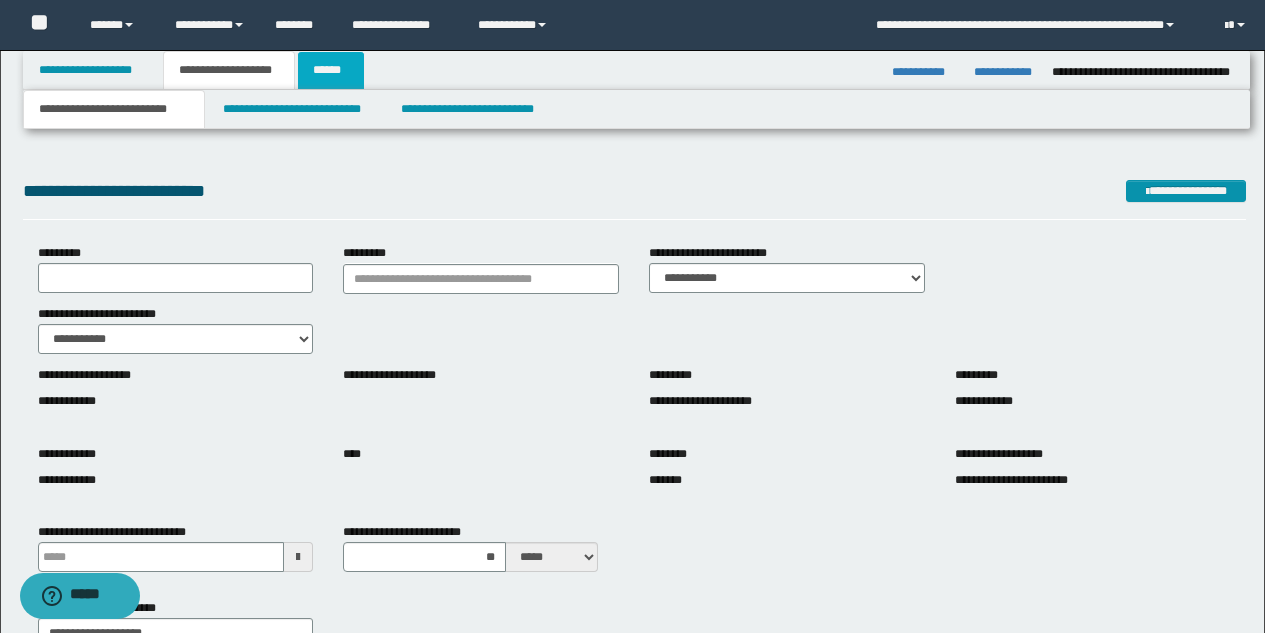 click on "******" at bounding box center [331, 70] 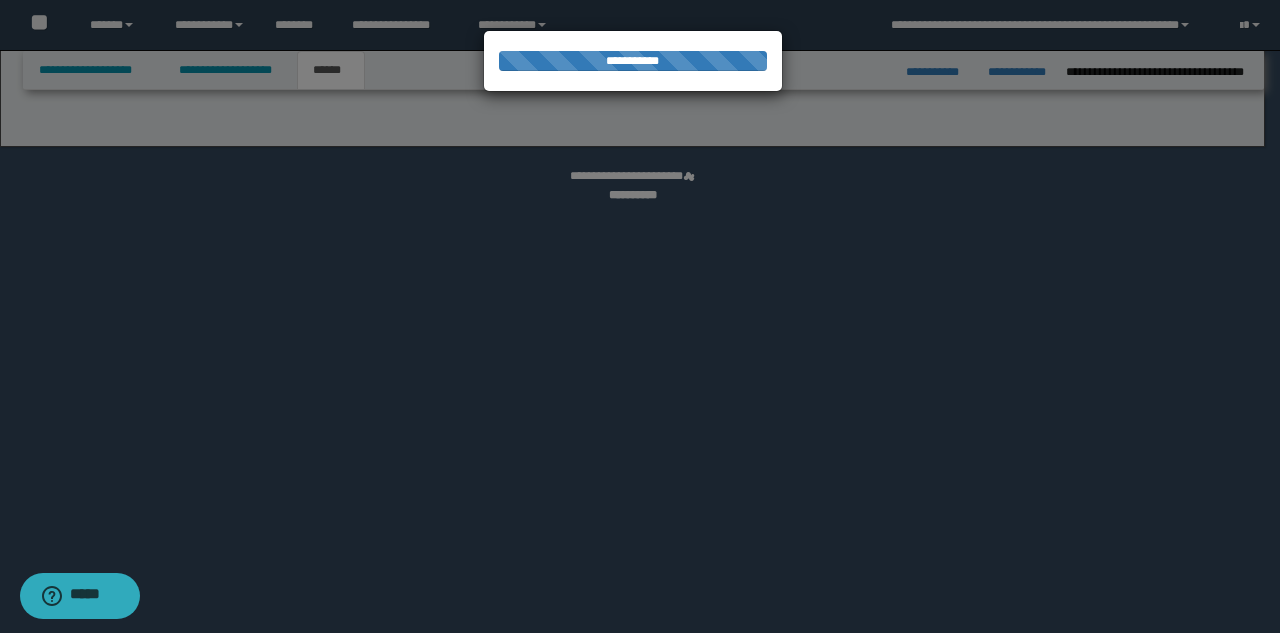 select on "*" 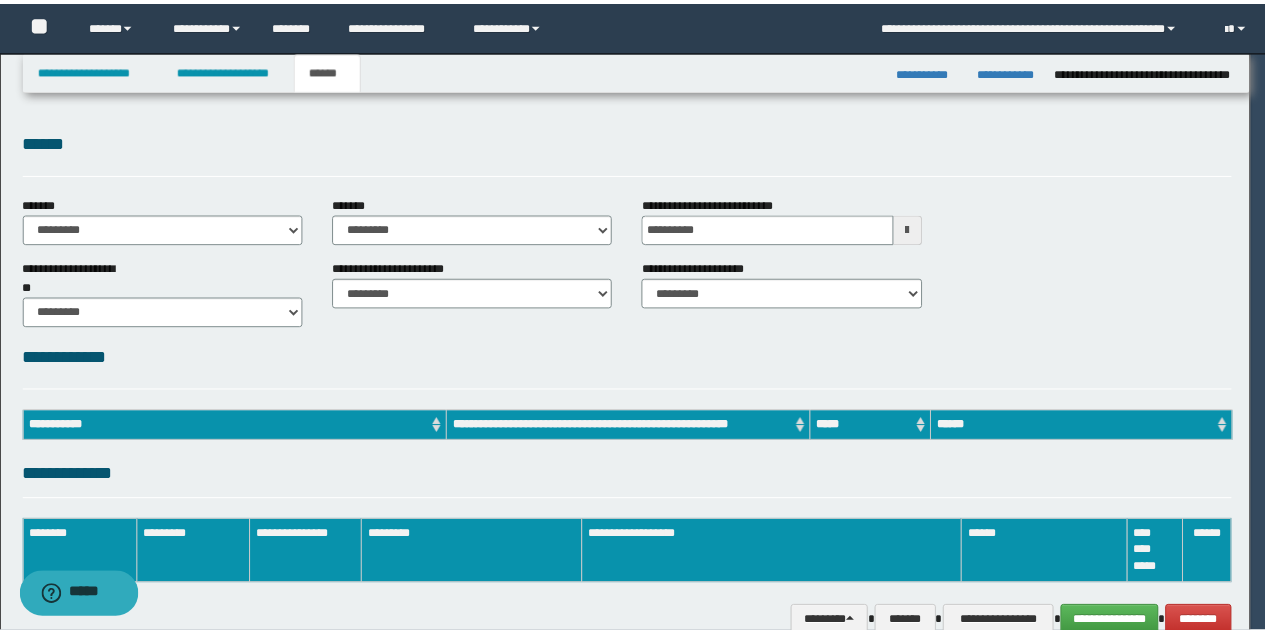 scroll, scrollTop: 0, scrollLeft: 0, axis: both 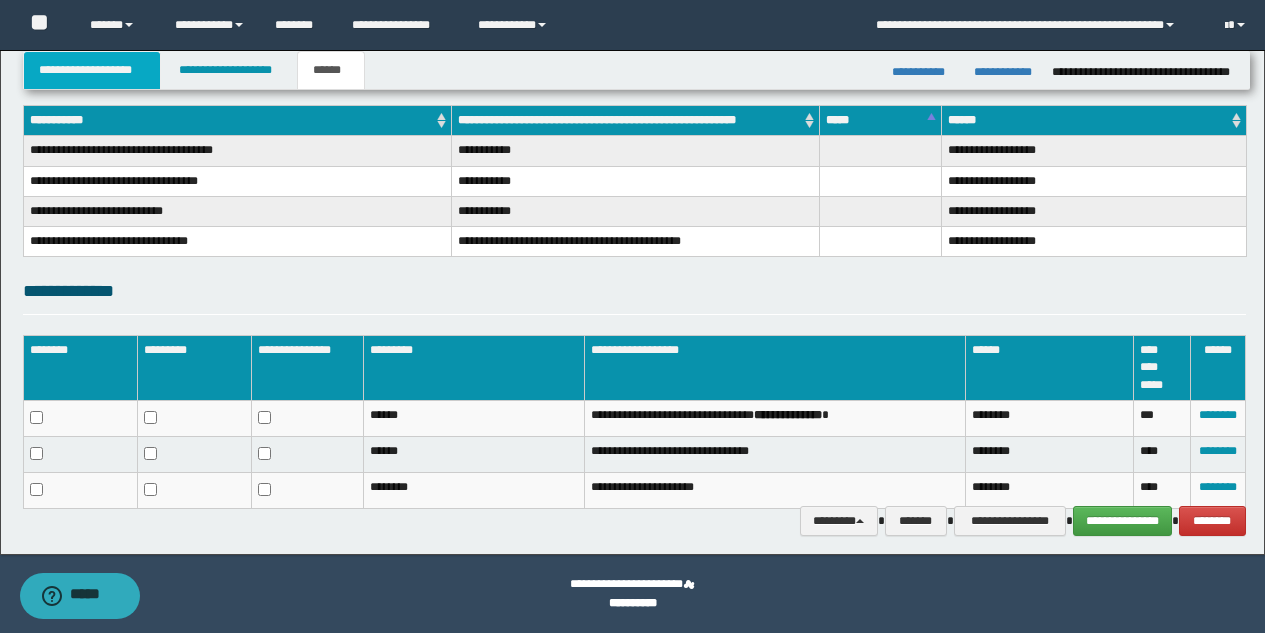click on "**********" at bounding box center [92, 70] 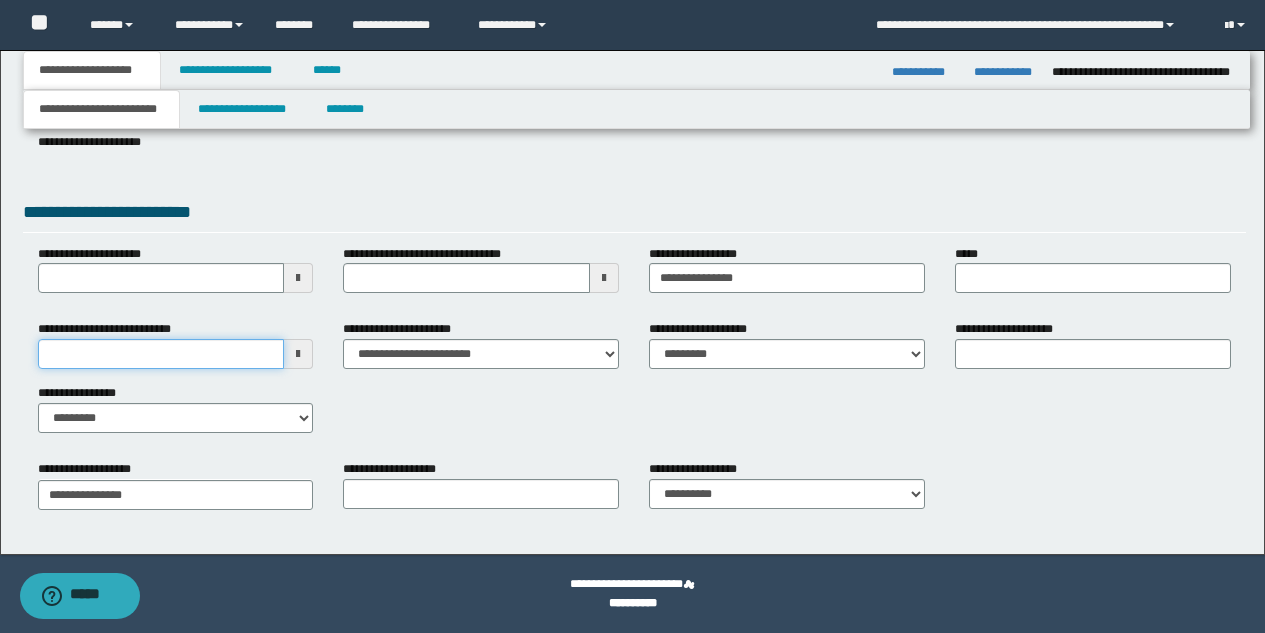 click on "**********" at bounding box center [161, 354] 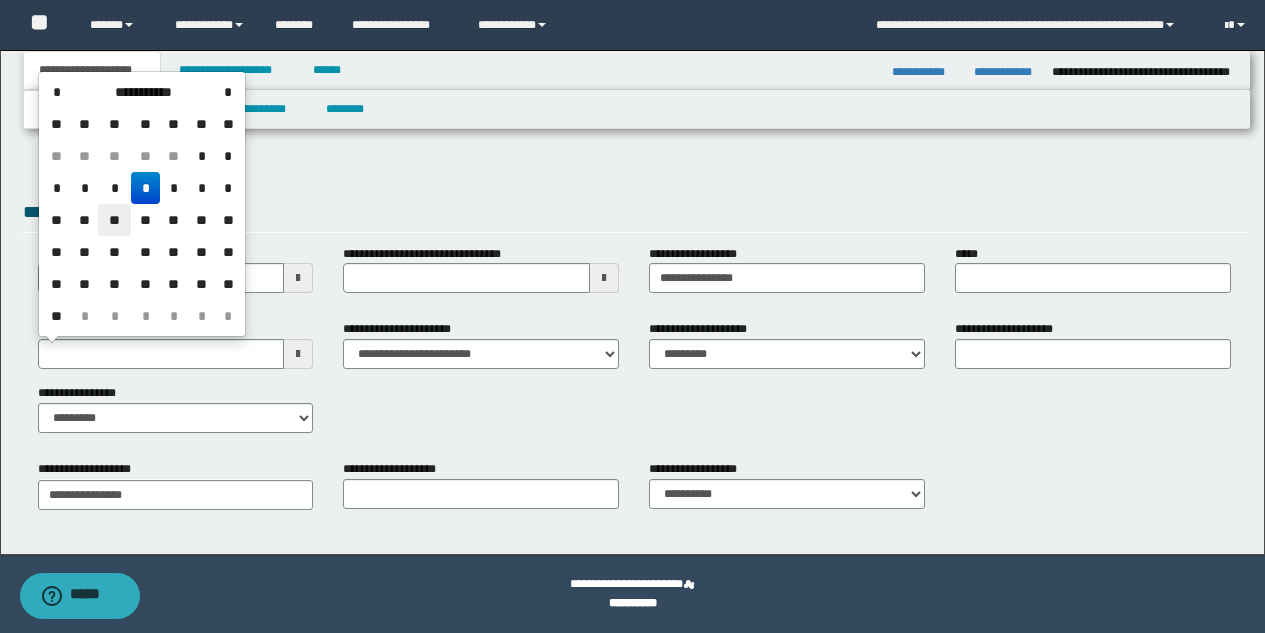 click on "**" at bounding box center (114, 220) 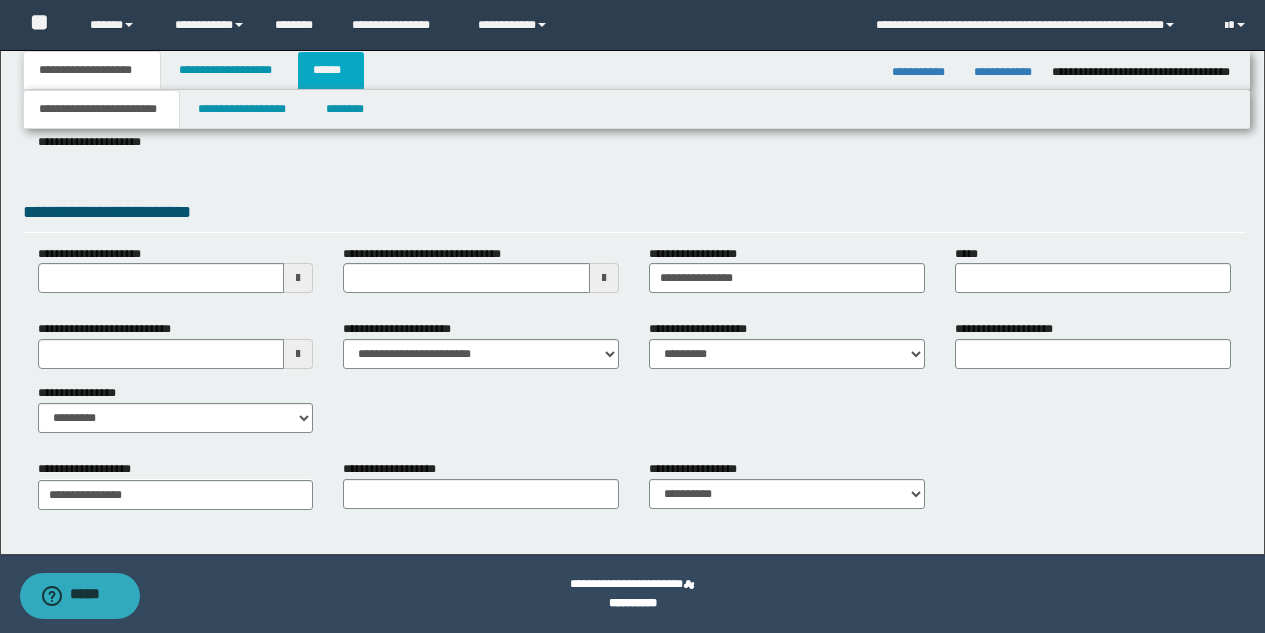 click on "******" at bounding box center (331, 70) 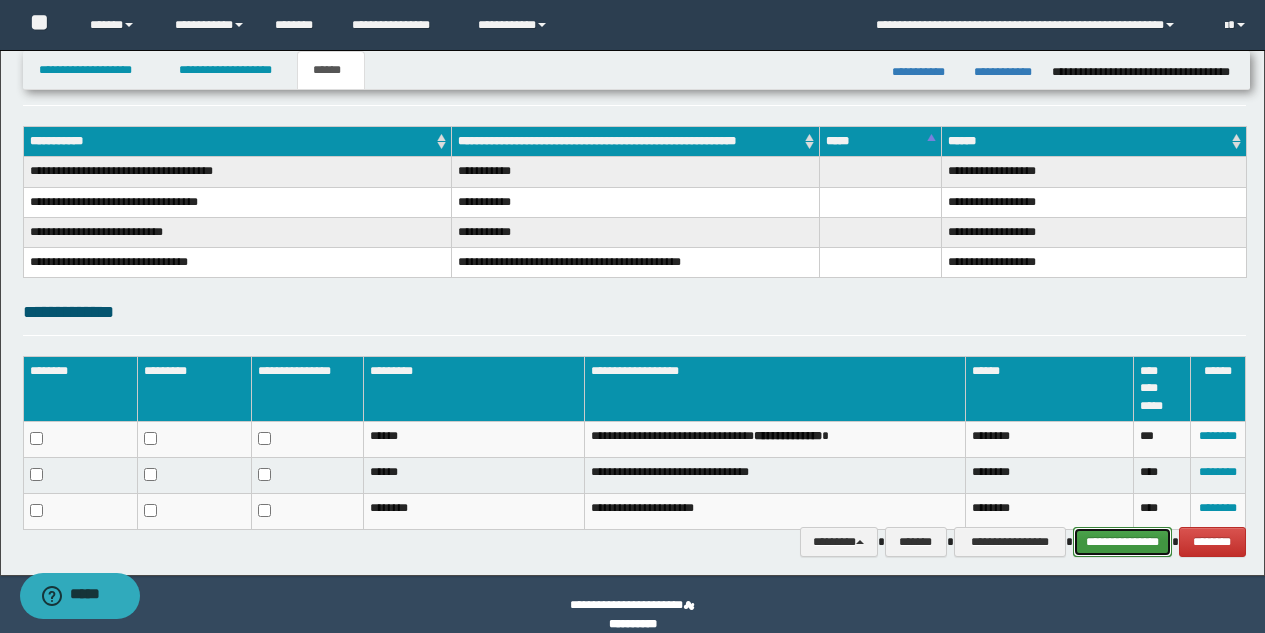 click on "**********" at bounding box center (1122, 542) 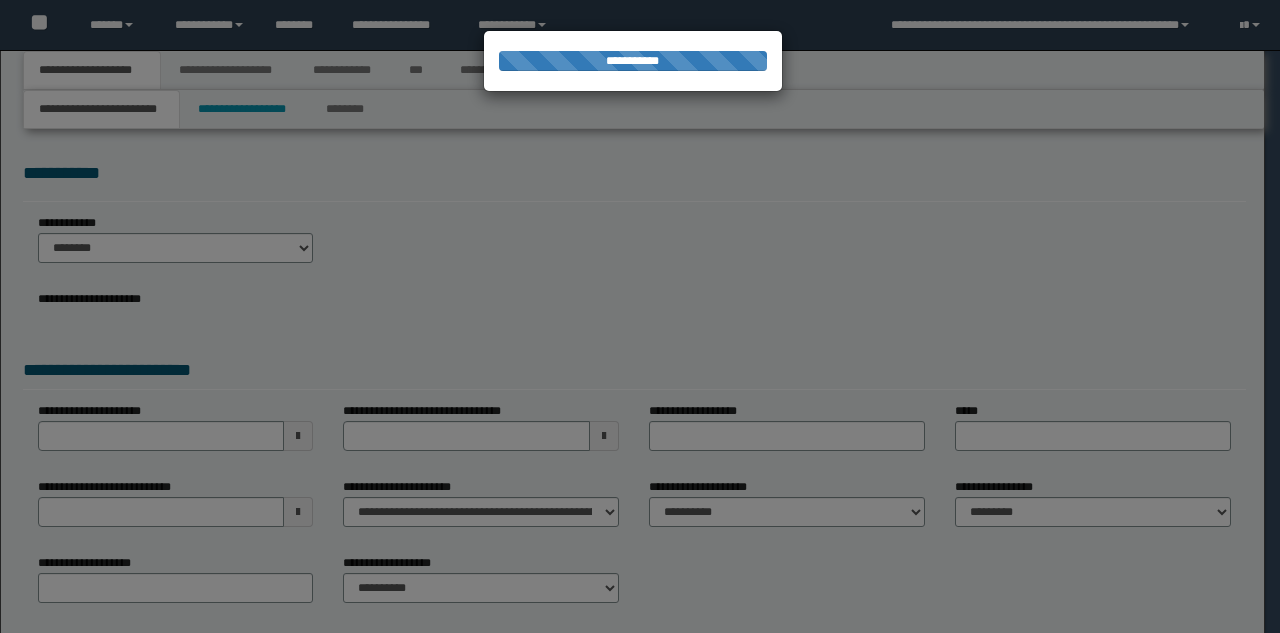 scroll, scrollTop: 0, scrollLeft: 0, axis: both 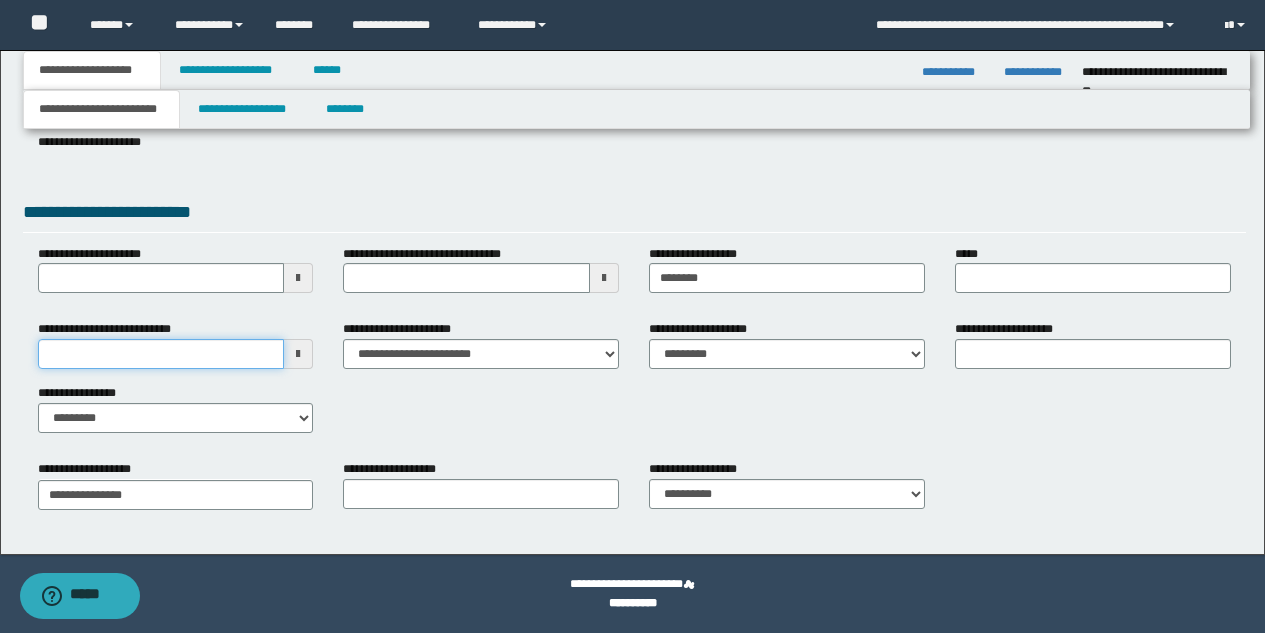 click on "**********" at bounding box center [161, 354] 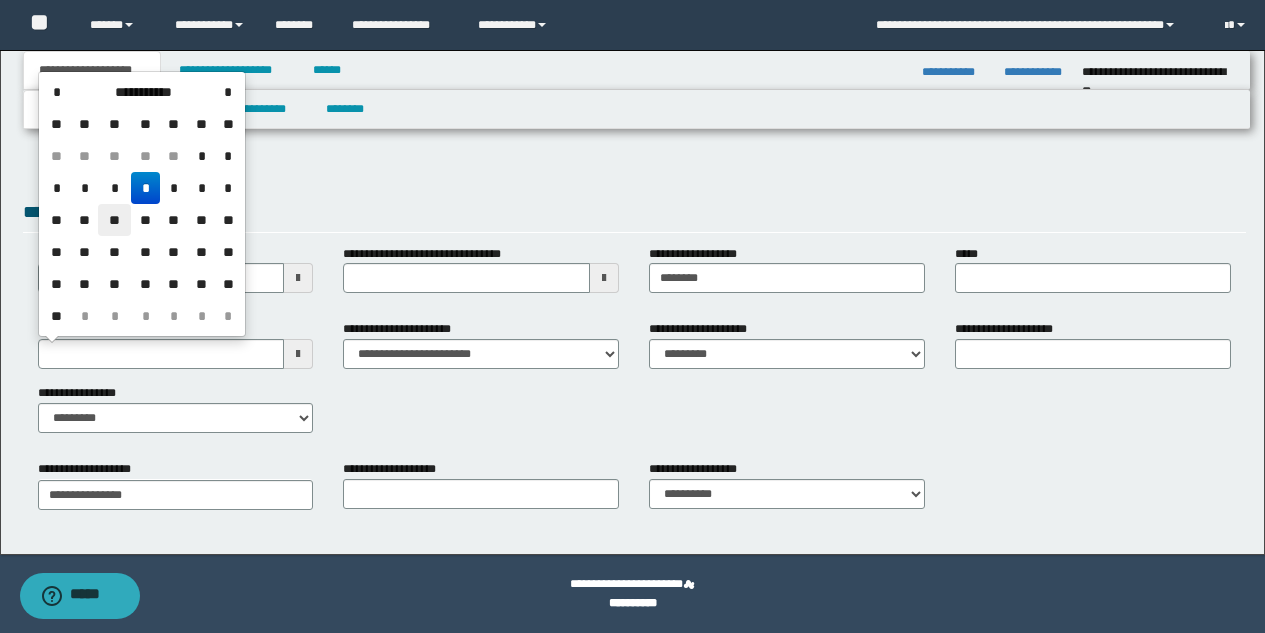 click on "**" at bounding box center [114, 220] 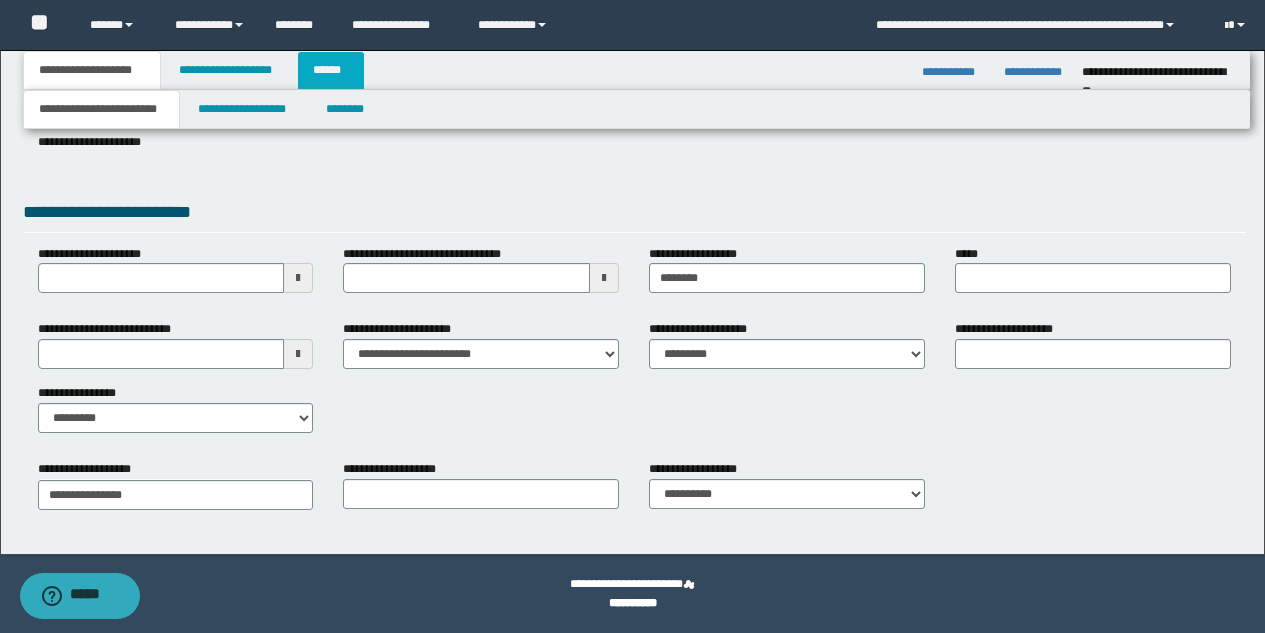 click on "******" at bounding box center [331, 70] 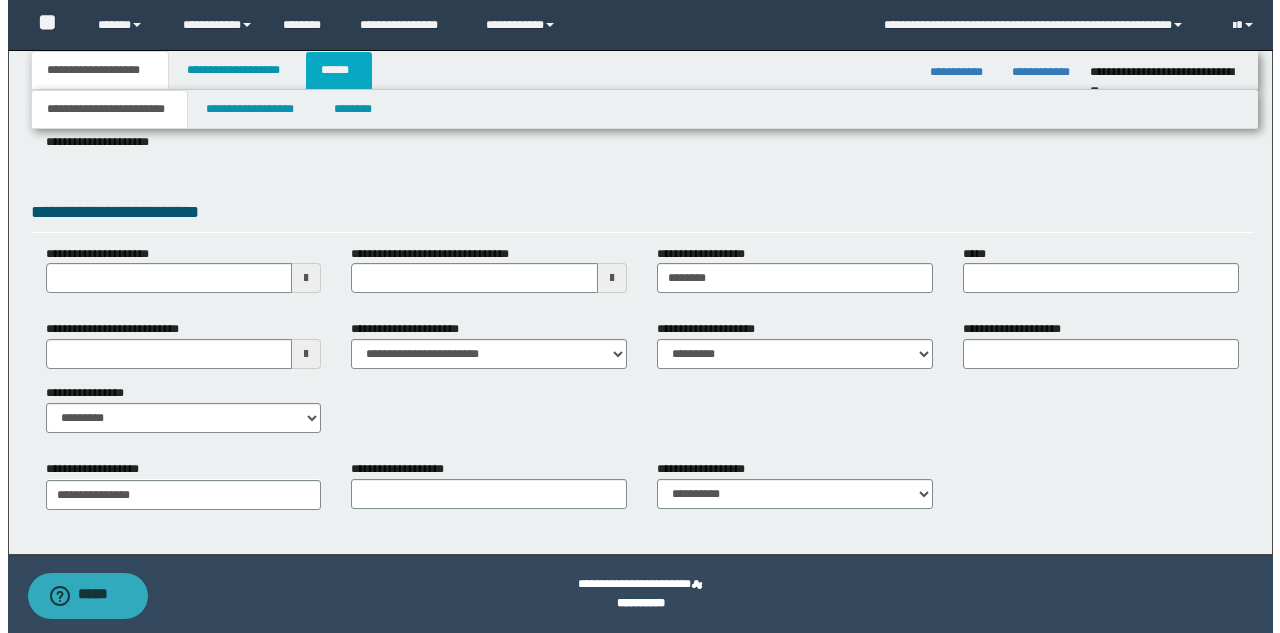 scroll, scrollTop: 0, scrollLeft: 0, axis: both 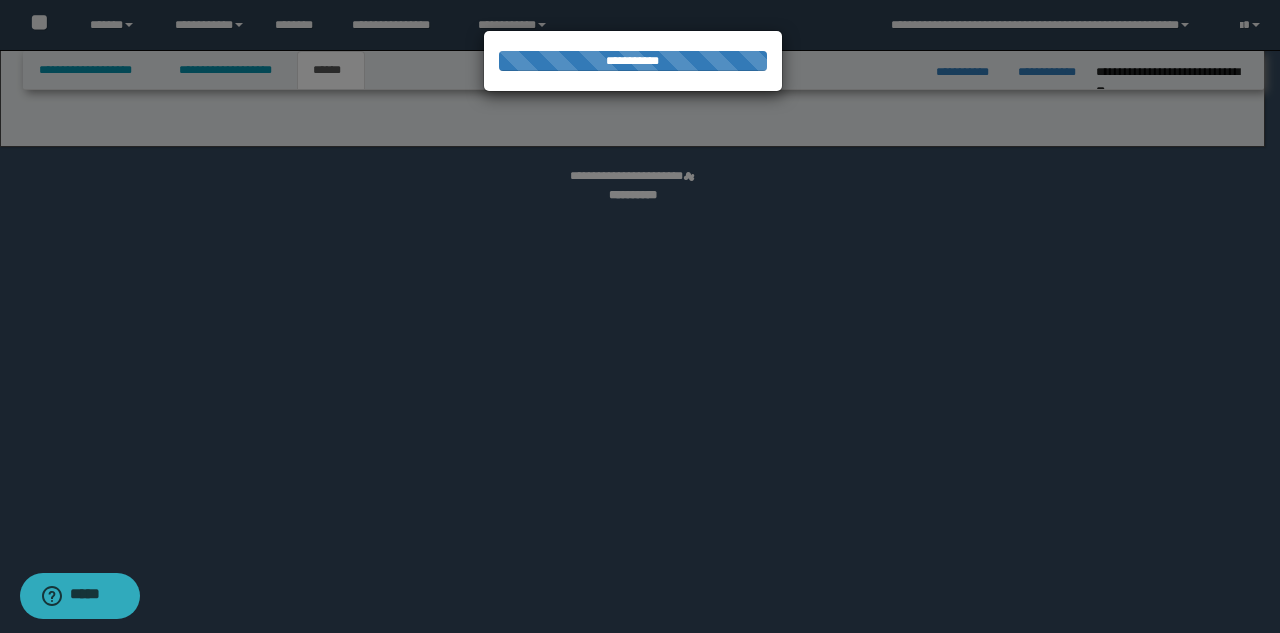 select on "*" 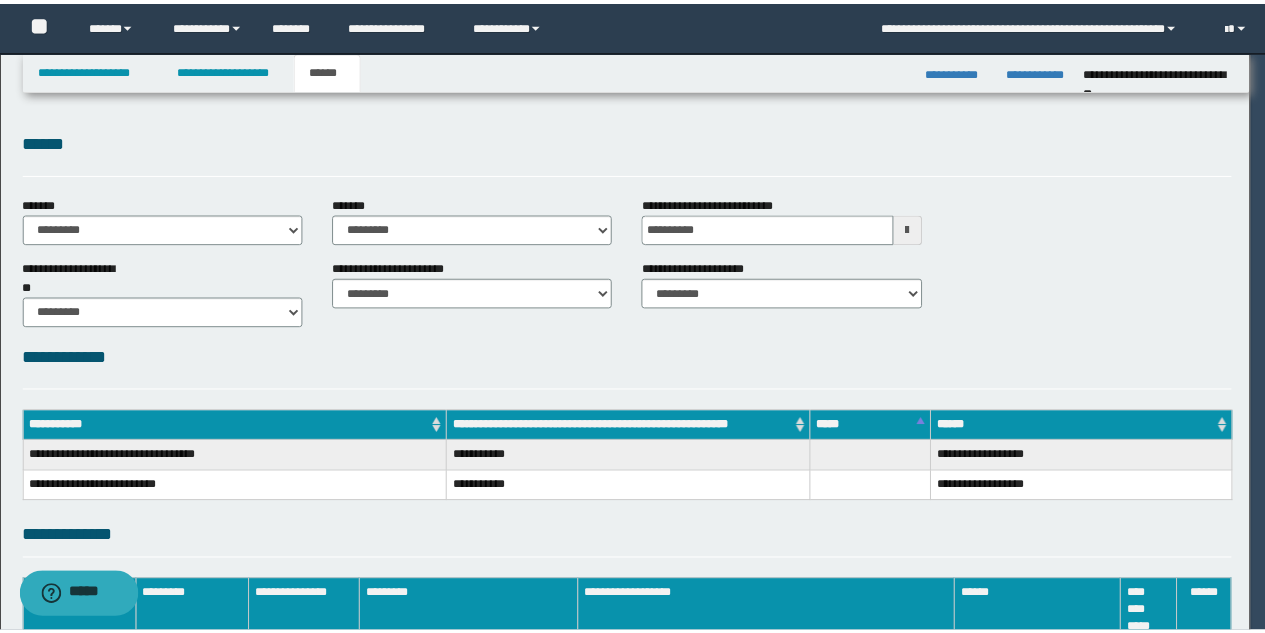 scroll, scrollTop: 0, scrollLeft: 0, axis: both 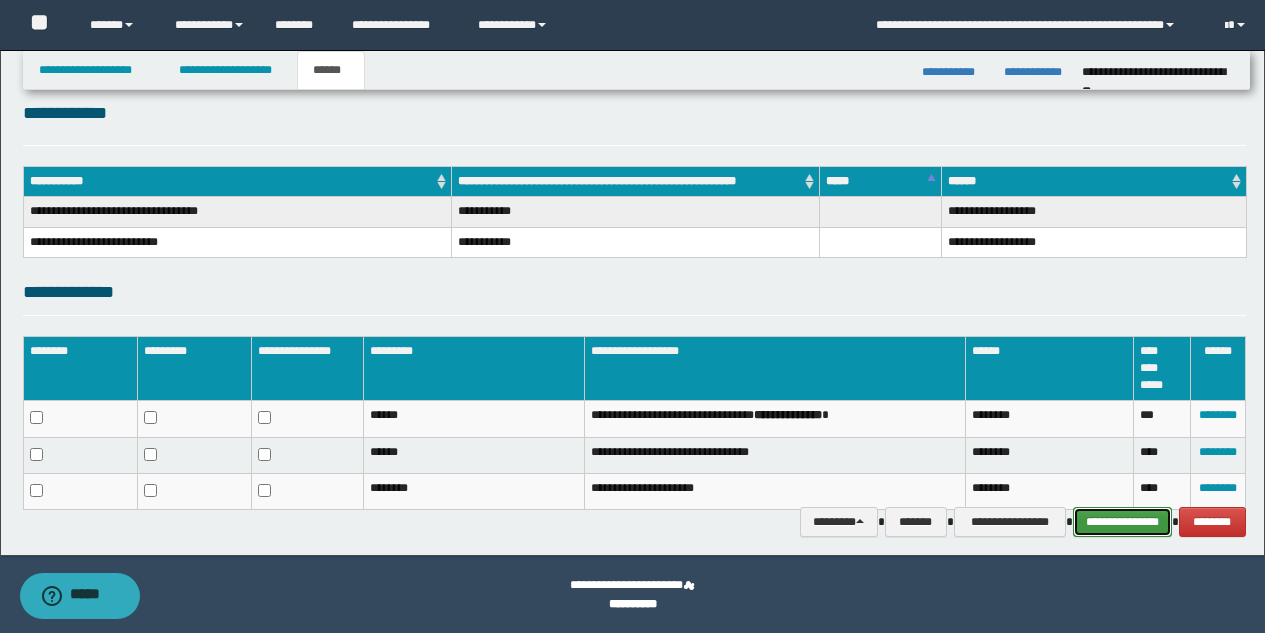click on "**********" at bounding box center [1122, 522] 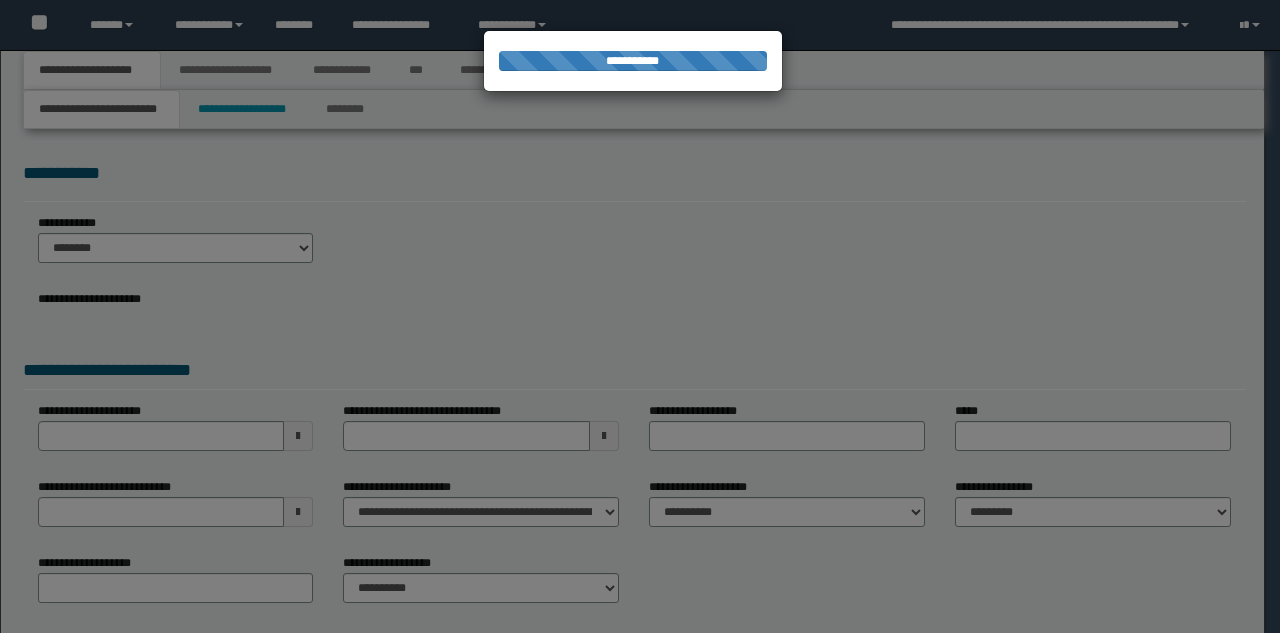 scroll, scrollTop: 0, scrollLeft: 0, axis: both 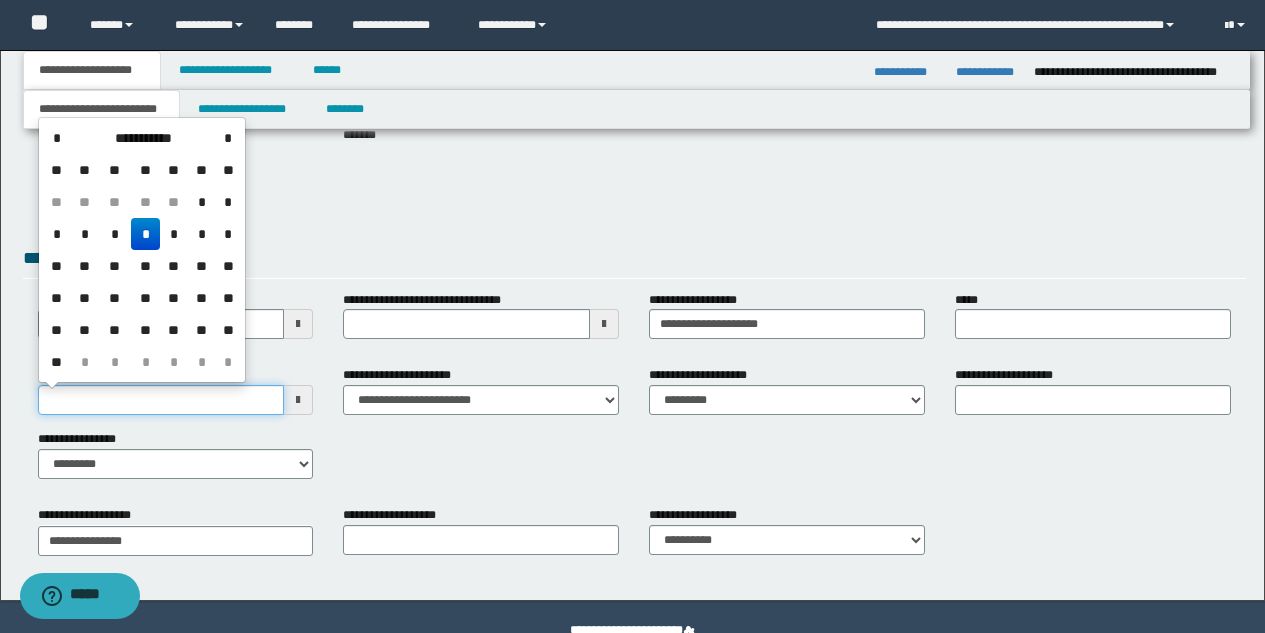 click on "**********" at bounding box center [161, 400] 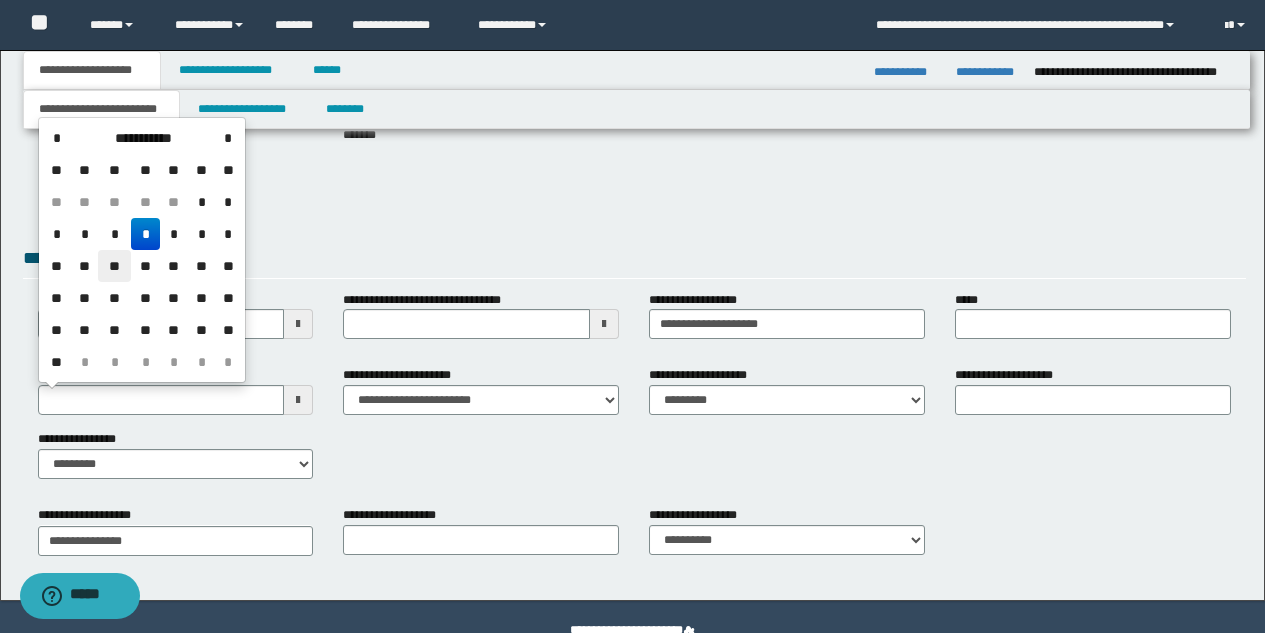 click on "**" at bounding box center (114, 266) 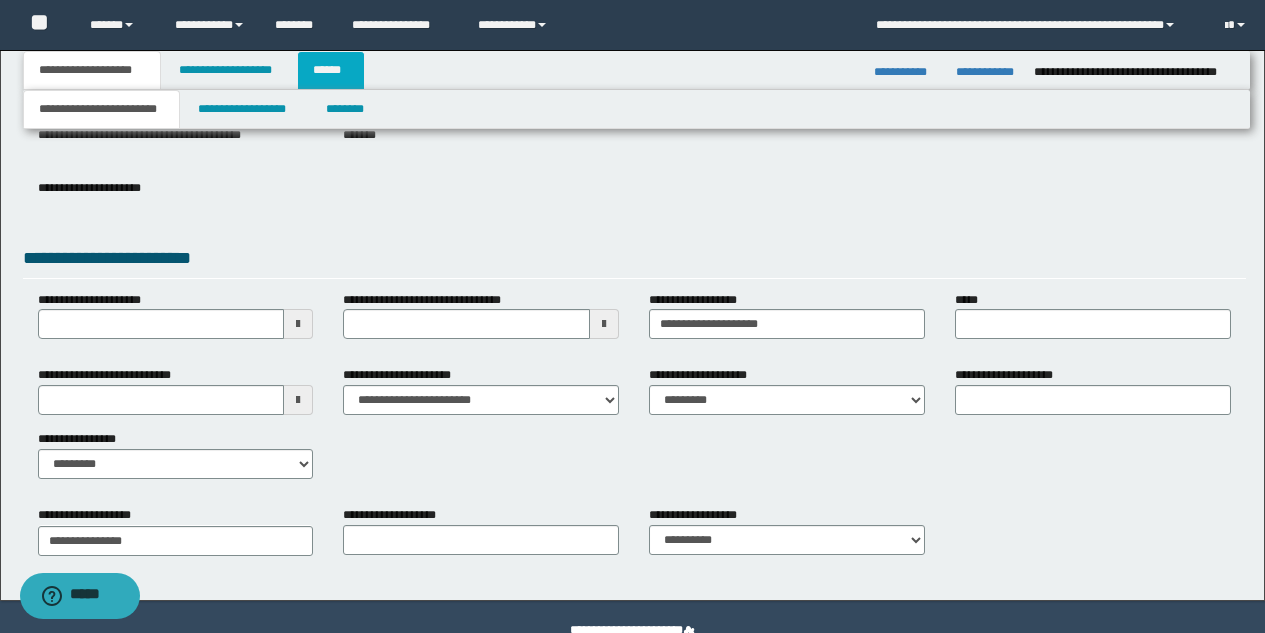 click on "******" at bounding box center (331, 70) 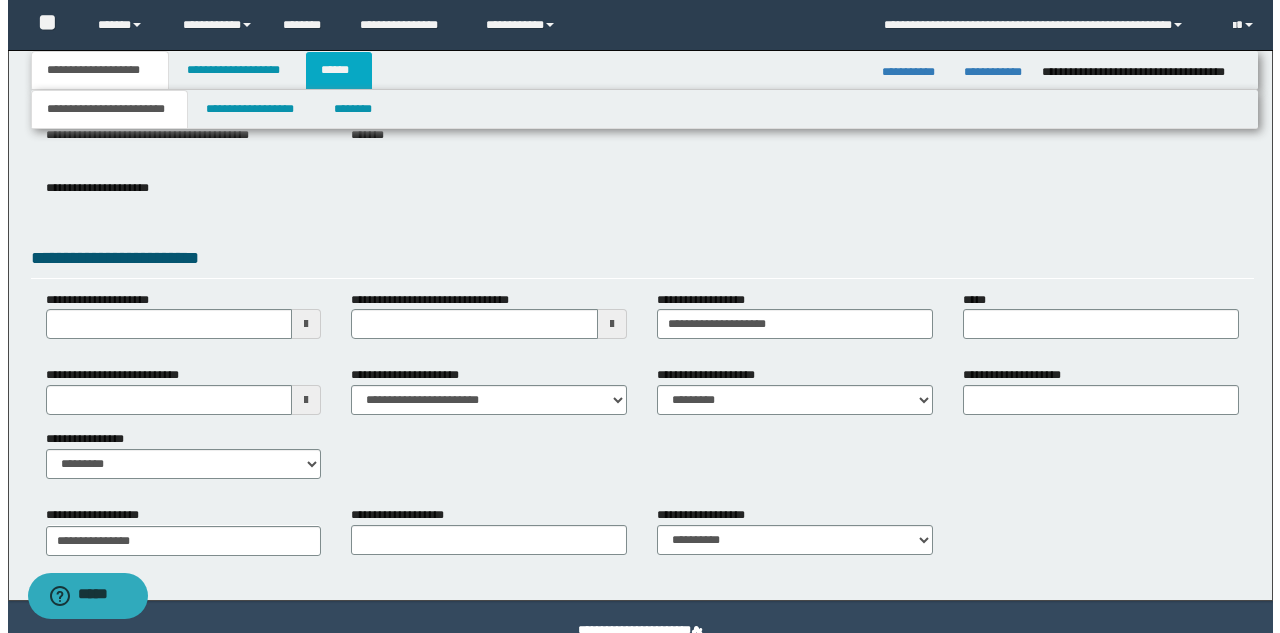 scroll, scrollTop: 0, scrollLeft: 0, axis: both 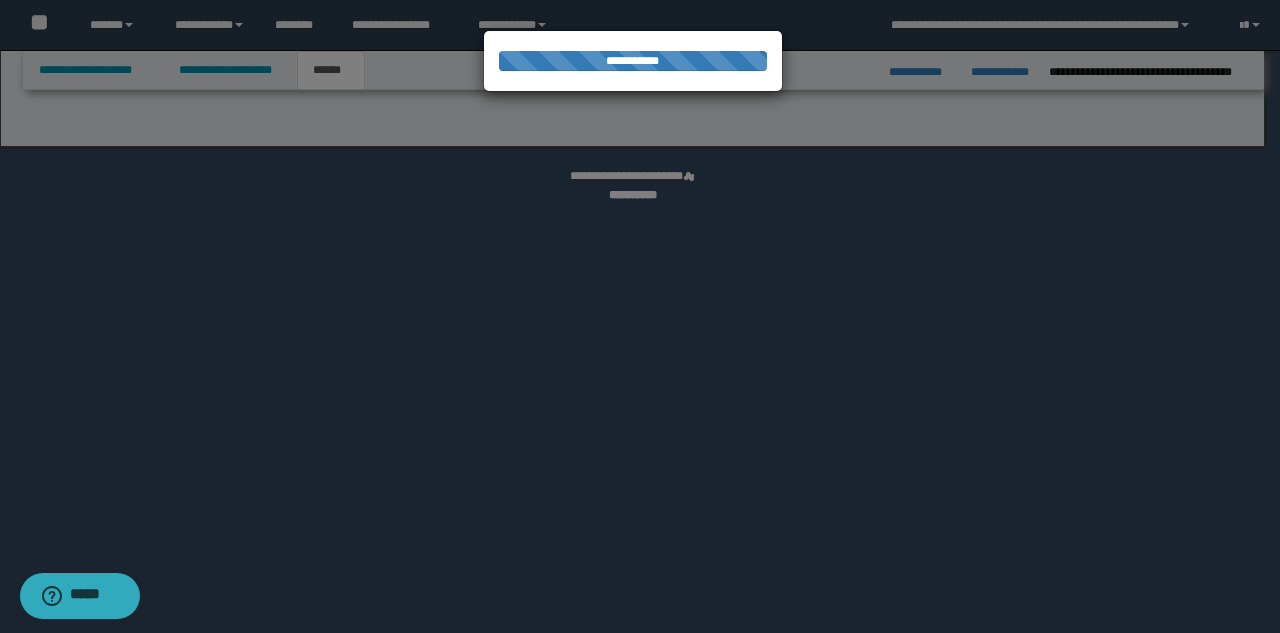 select on "*" 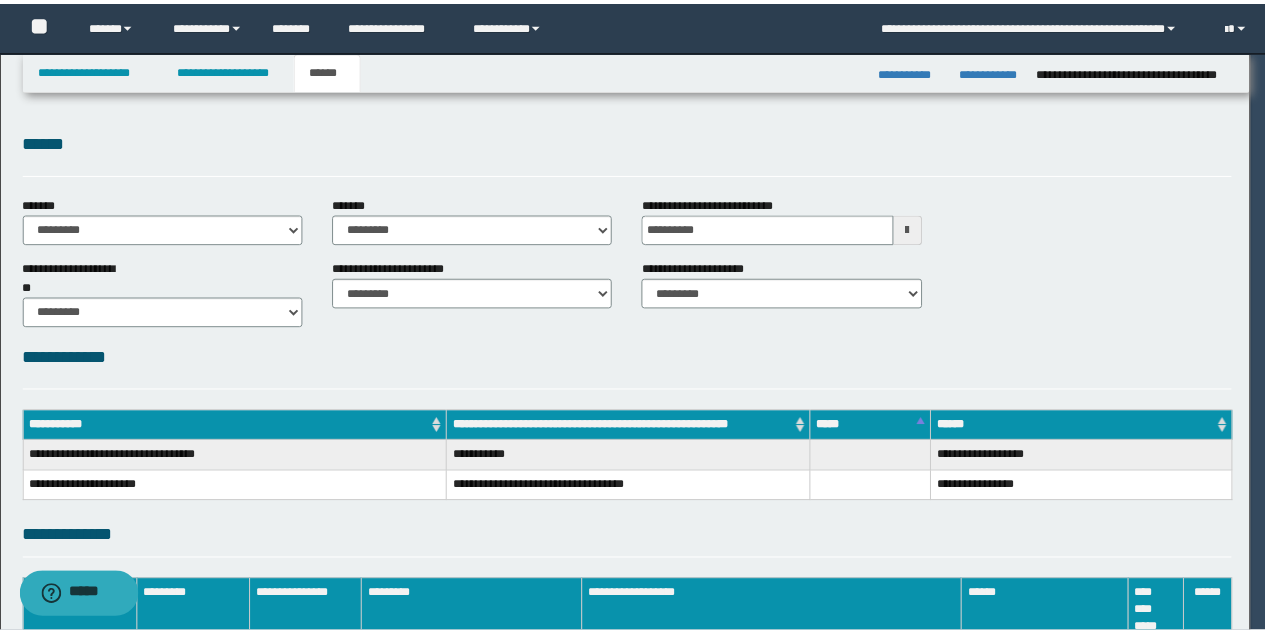 scroll, scrollTop: 0, scrollLeft: 0, axis: both 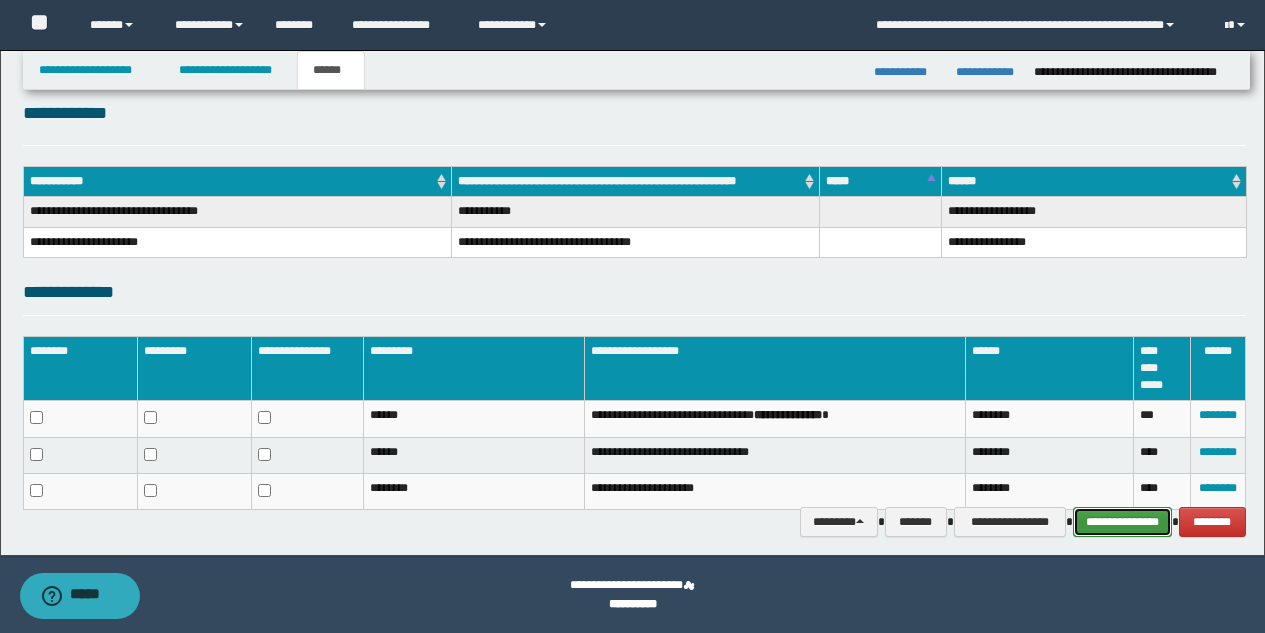 click on "**********" at bounding box center [1122, 522] 